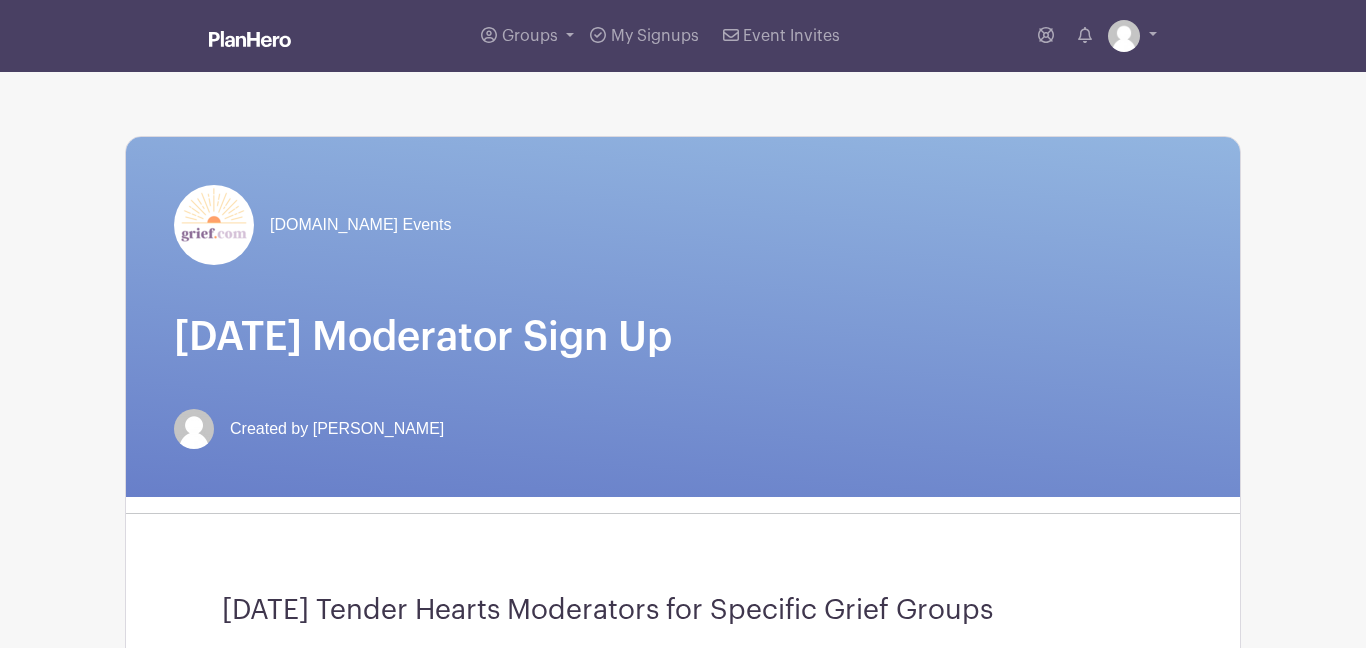 scroll, scrollTop: 0, scrollLeft: 0, axis: both 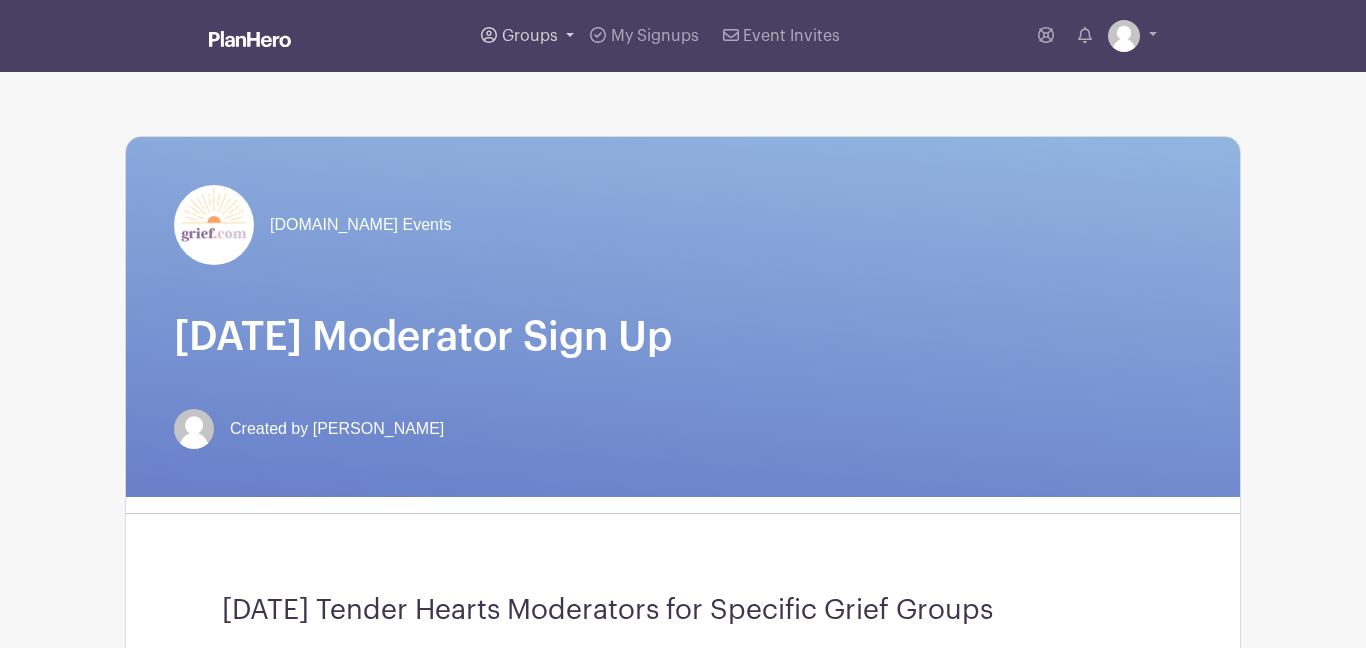 click on "Groups" at bounding box center [527, 36] 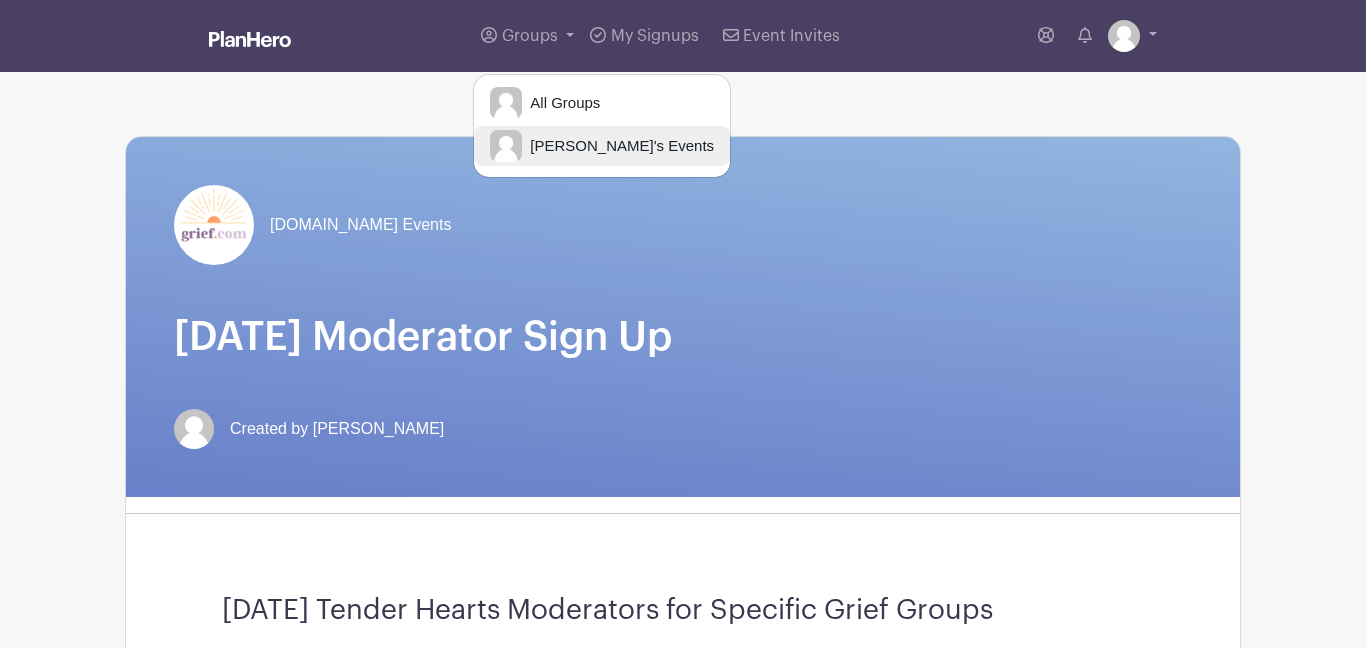 click on "[PERSON_NAME]'s Events" at bounding box center [618, 146] 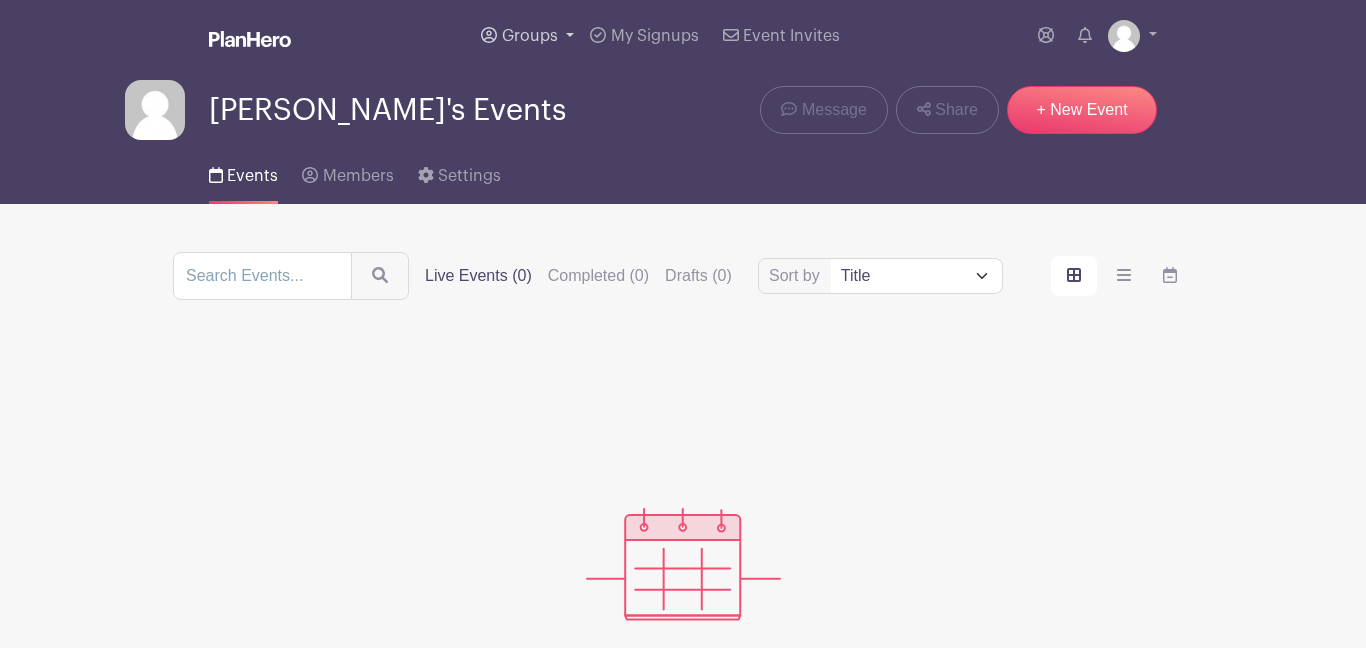 click on "Groups" at bounding box center [530, 36] 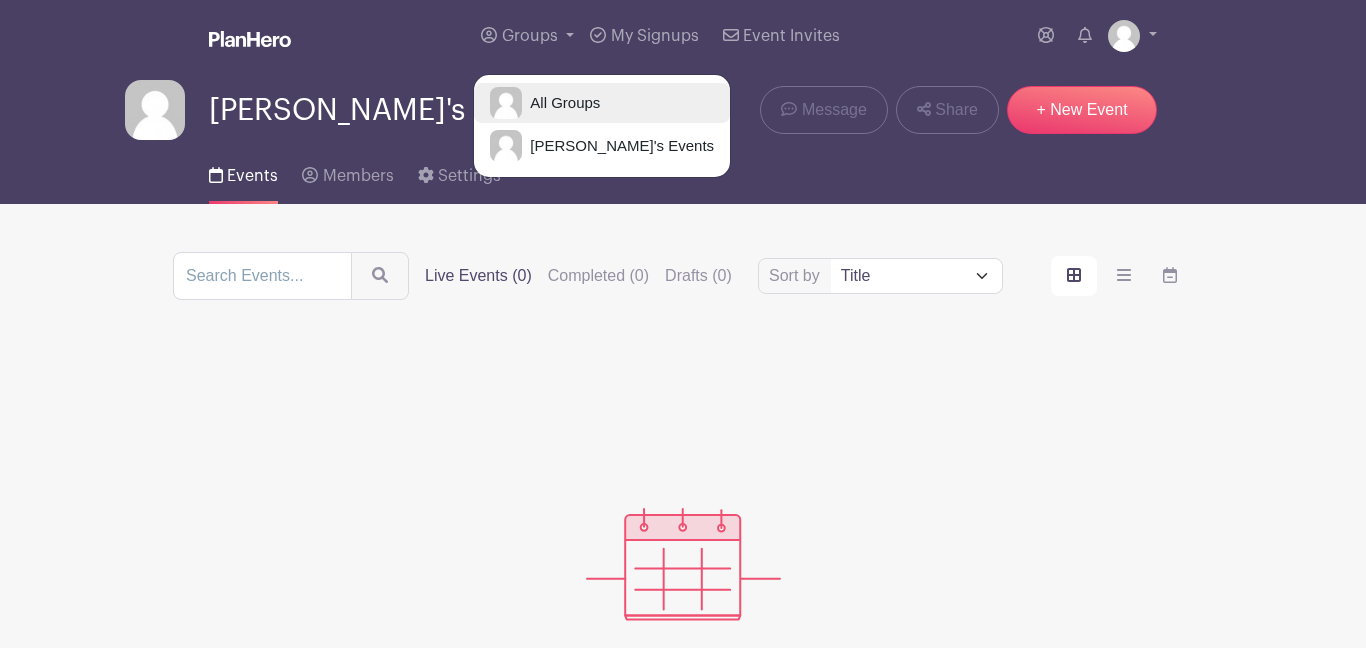 click on "All Groups" at bounding box center (561, 103) 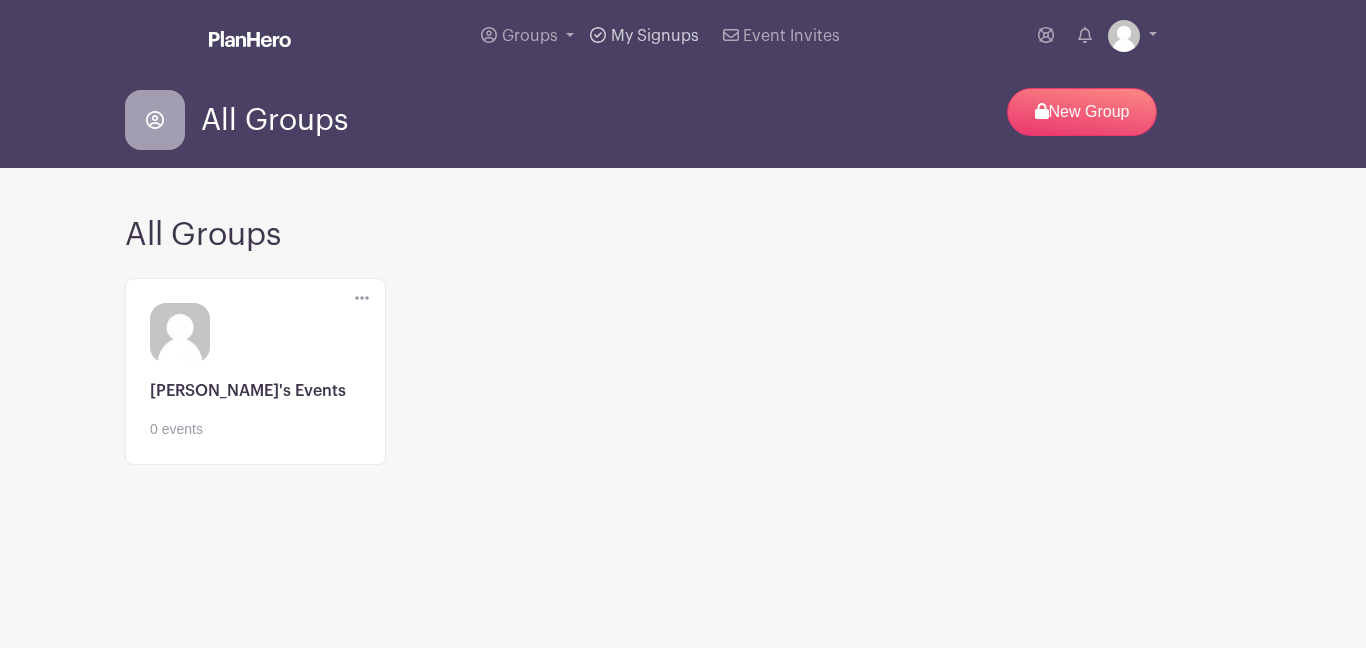 click on "My Signups" at bounding box center [644, 36] 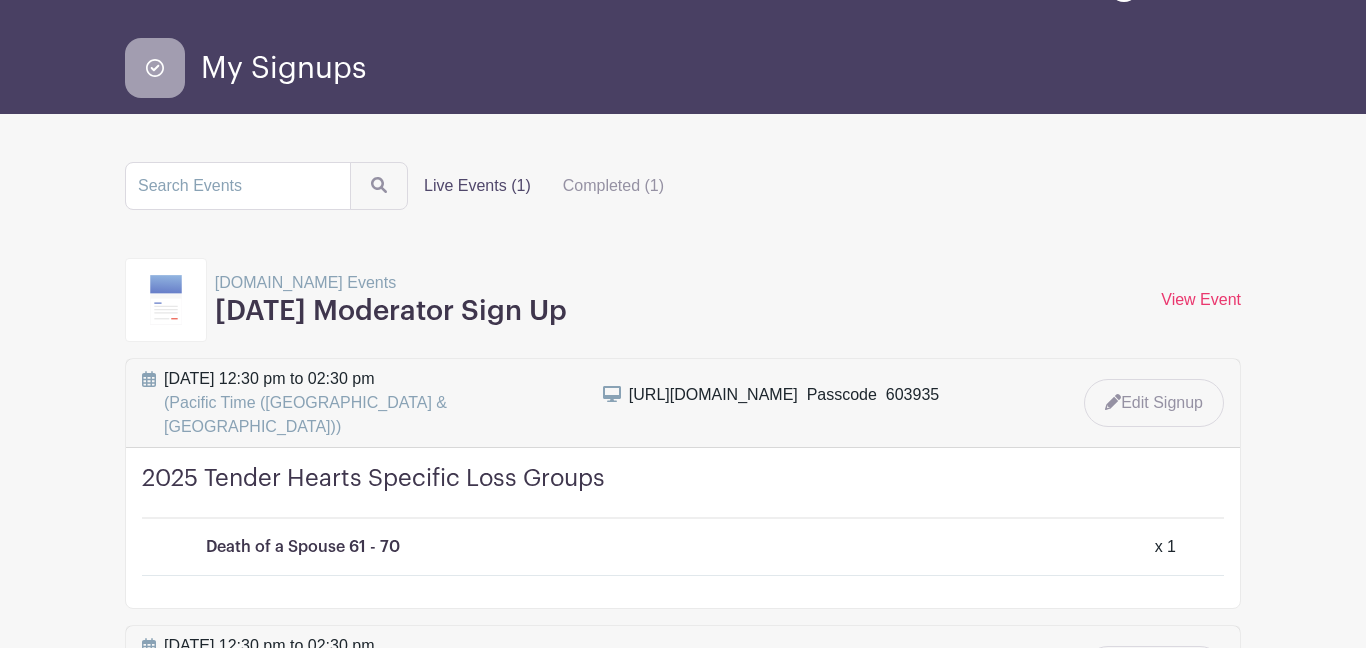 scroll, scrollTop: 0, scrollLeft: 0, axis: both 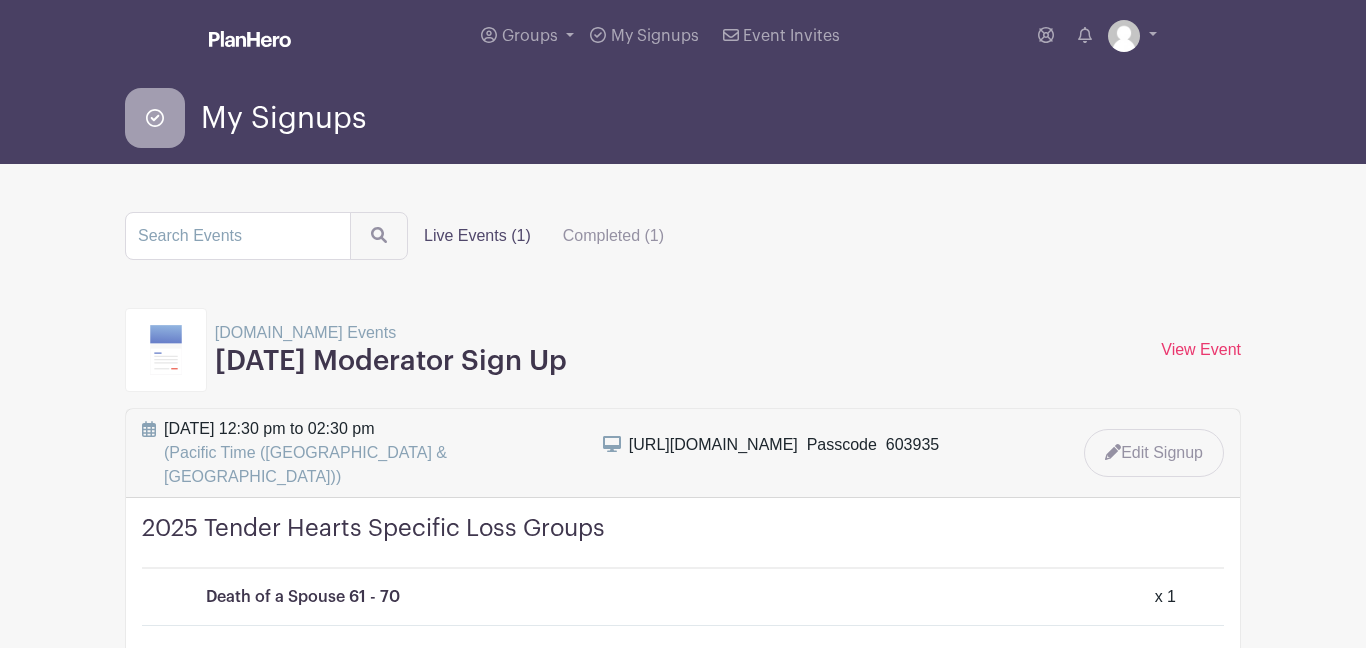click 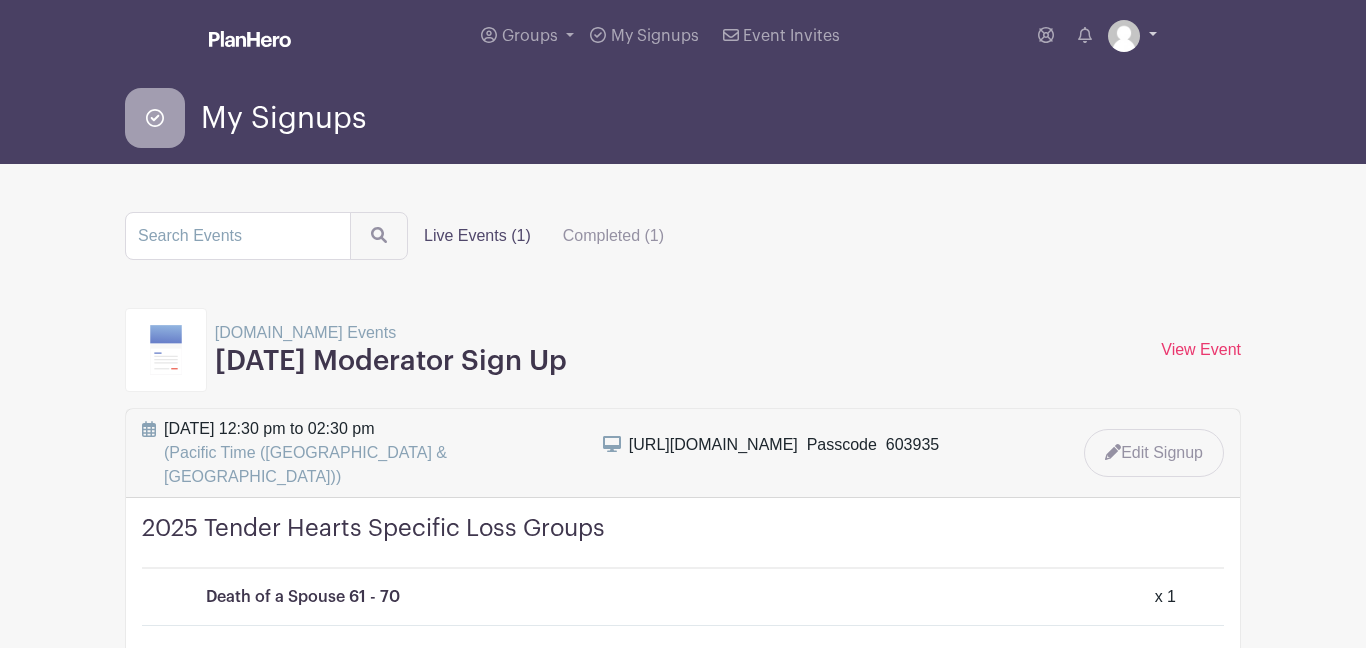 click at bounding box center (1124, 36) 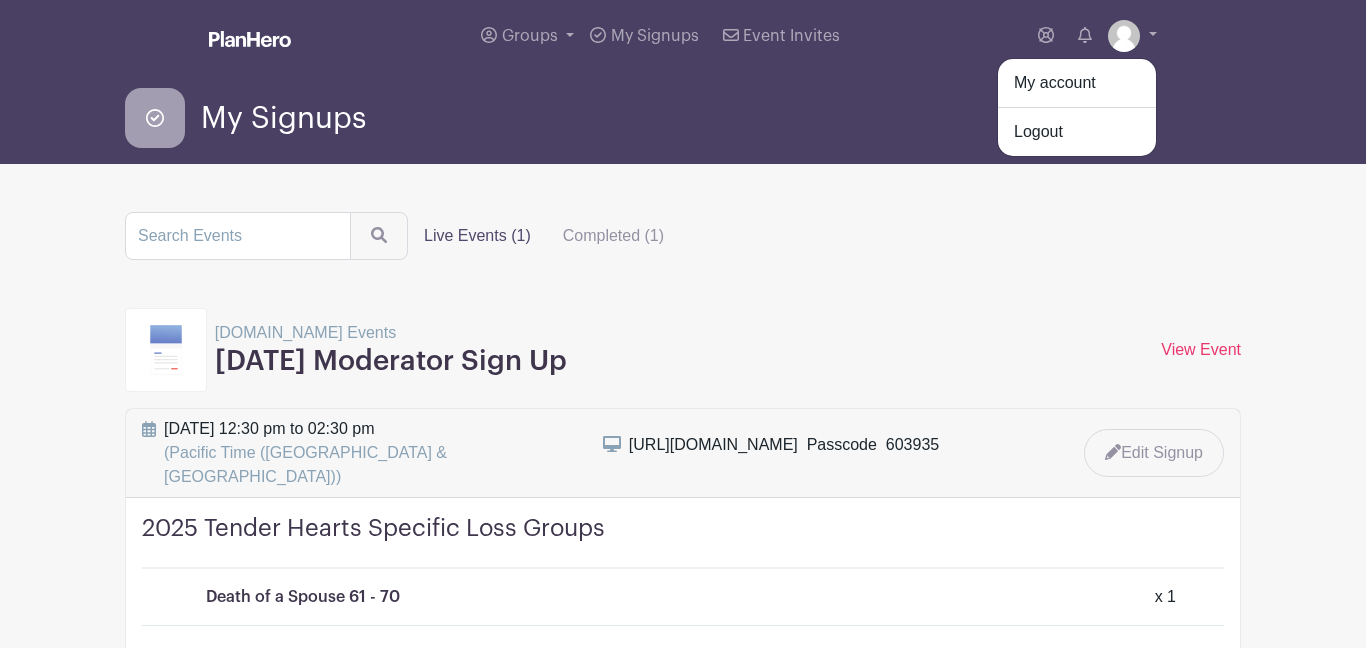 click on "Monday, July 14, 2025 at 12:30 pm
to
02:30 pm
(Pacific Time (US & Canada))
https://bit.ly/2BACeaH  Passcode  603935
Edit Signup" at bounding box center [683, 453] 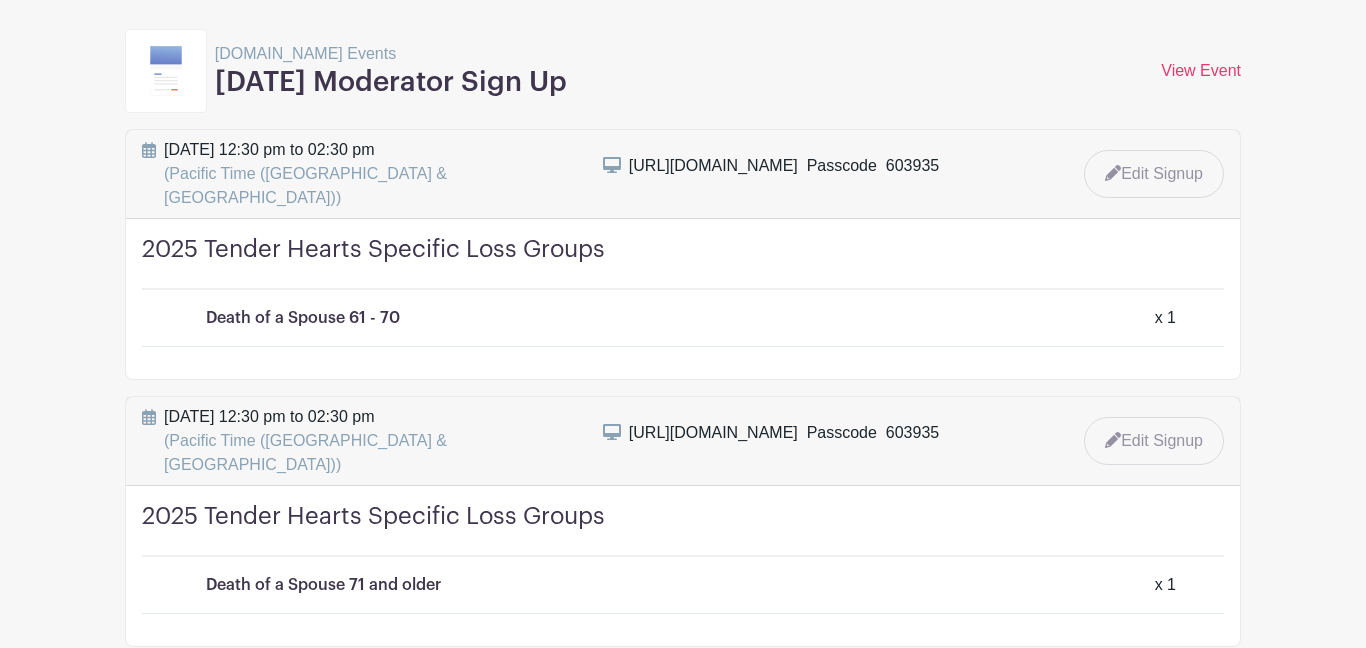 scroll, scrollTop: 281, scrollLeft: 0, axis: vertical 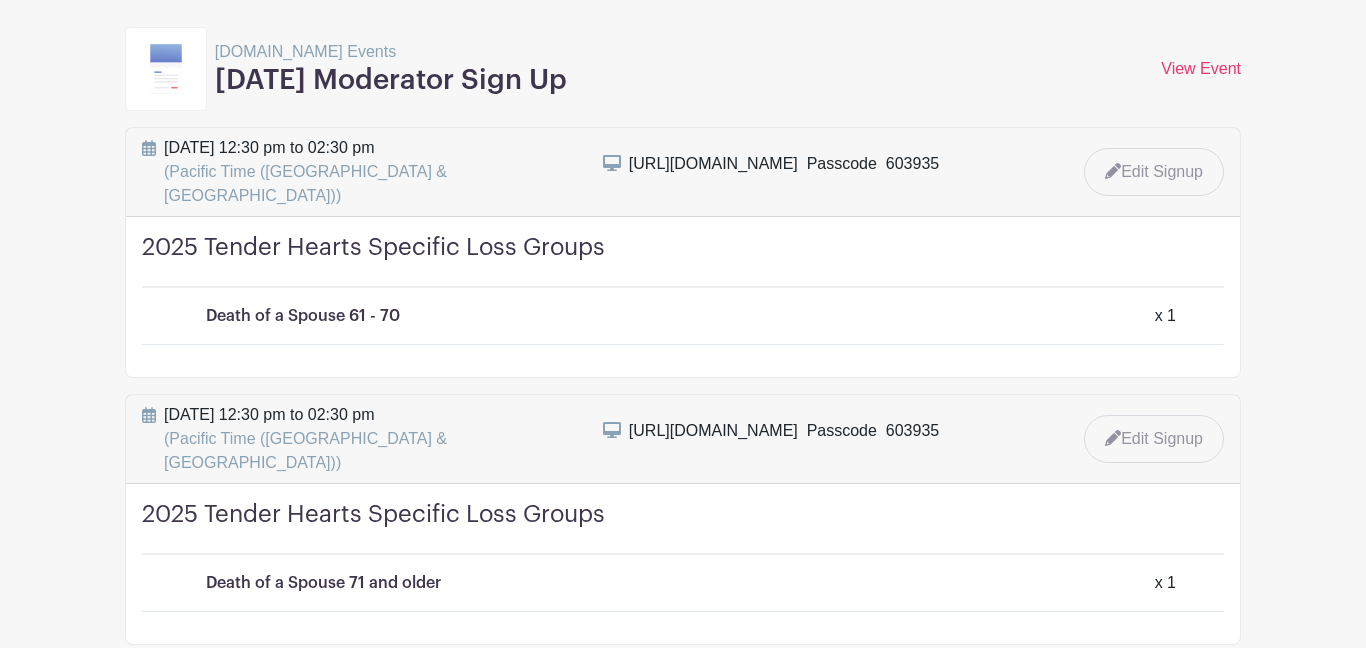 click on "[DOMAIN_NAME] Events" at bounding box center [391, 52] 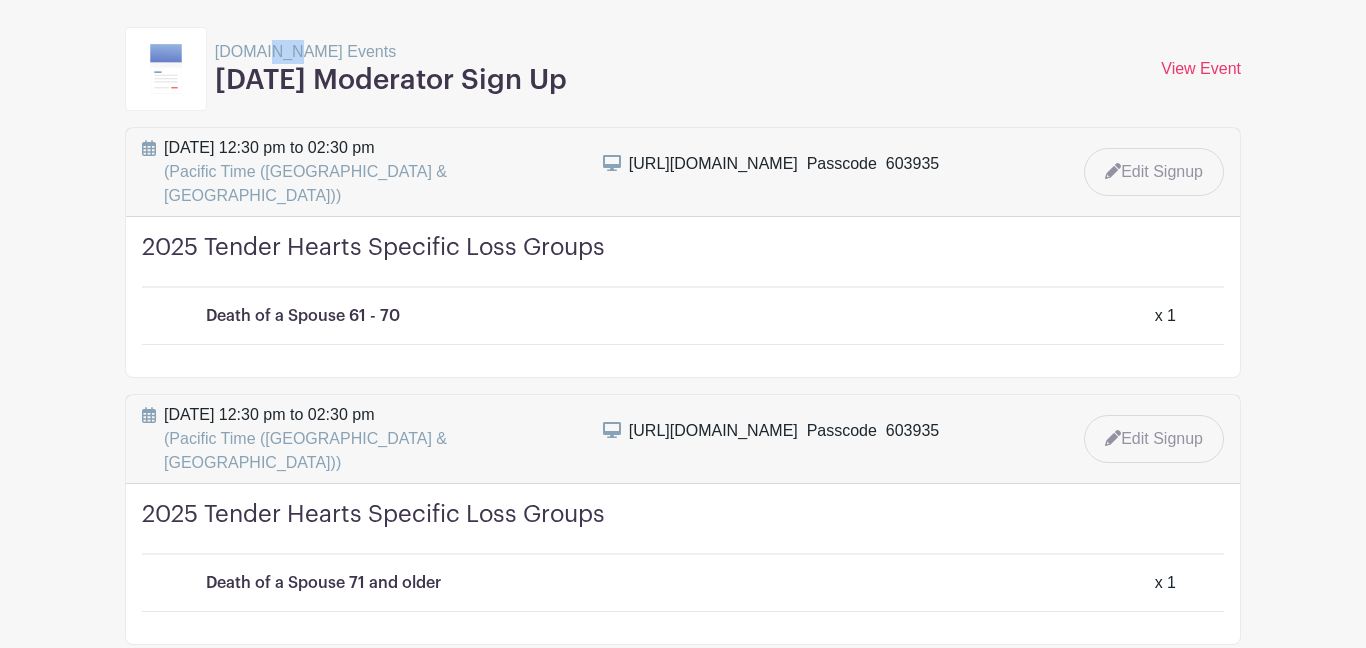 click on "[DOMAIN_NAME] Events" at bounding box center (391, 52) 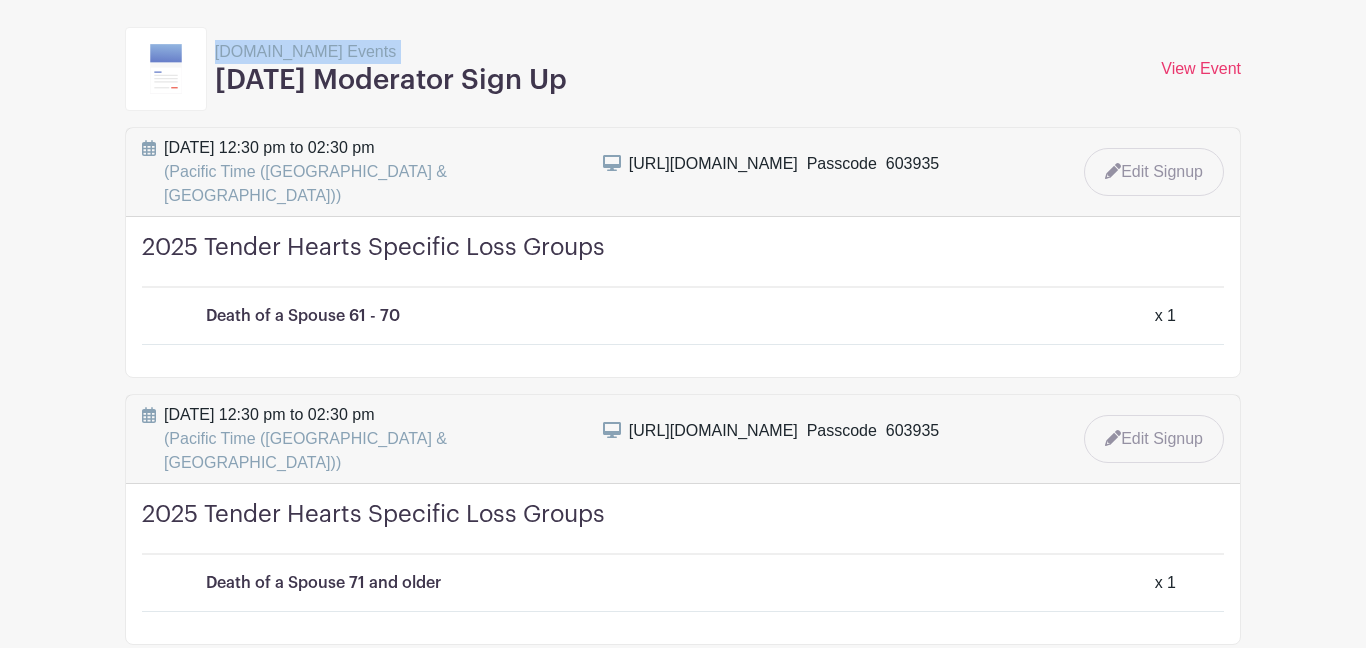 click on "[DOMAIN_NAME] Events" at bounding box center (391, 52) 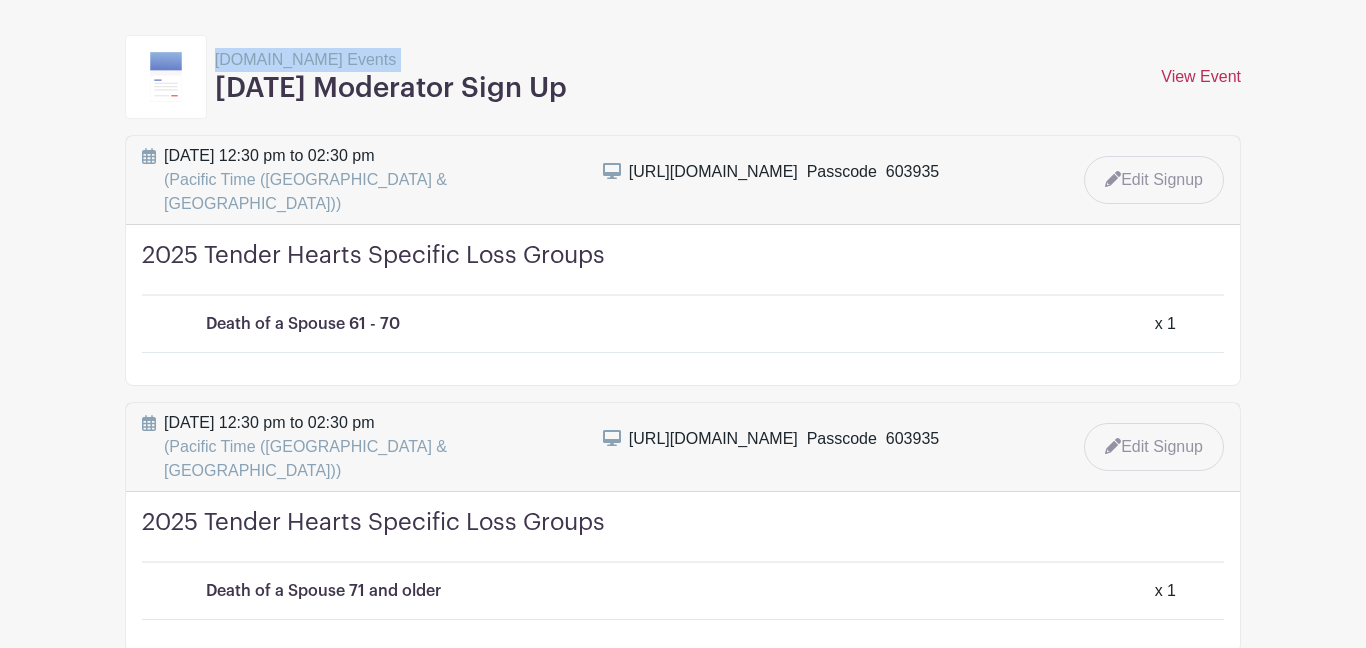 click on "View Event" at bounding box center [1201, 76] 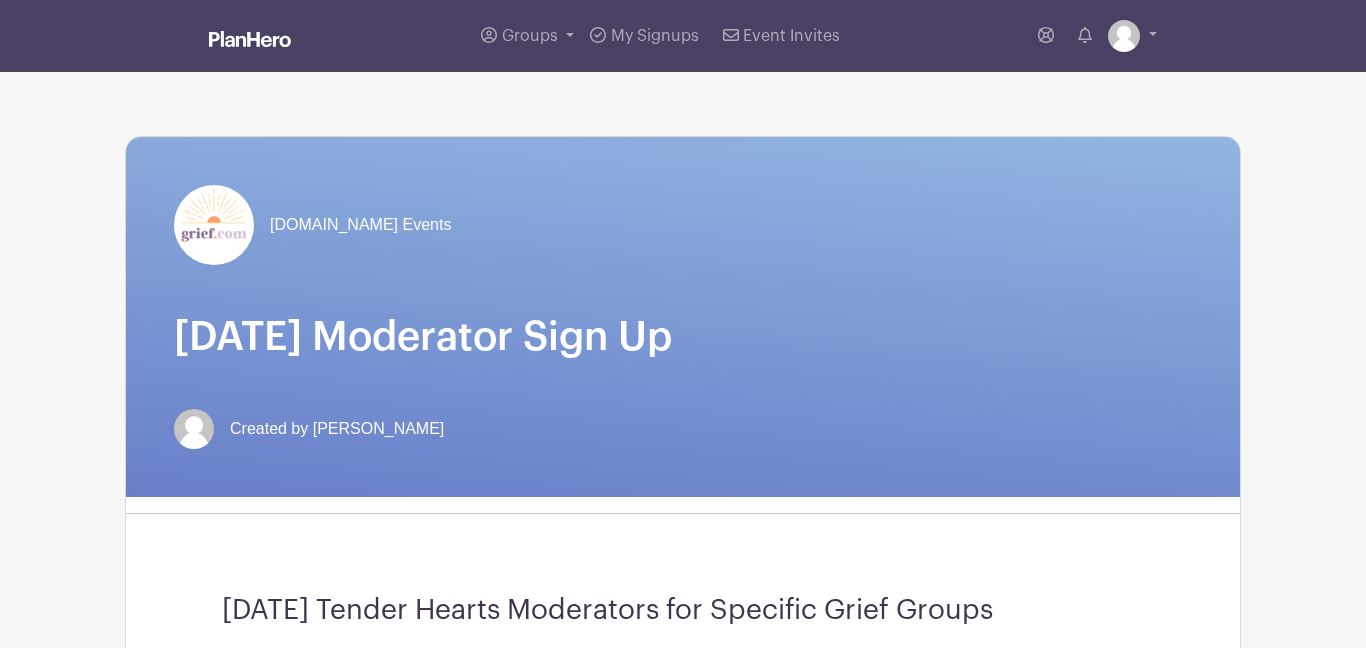 scroll, scrollTop: 0, scrollLeft: 0, axis: both 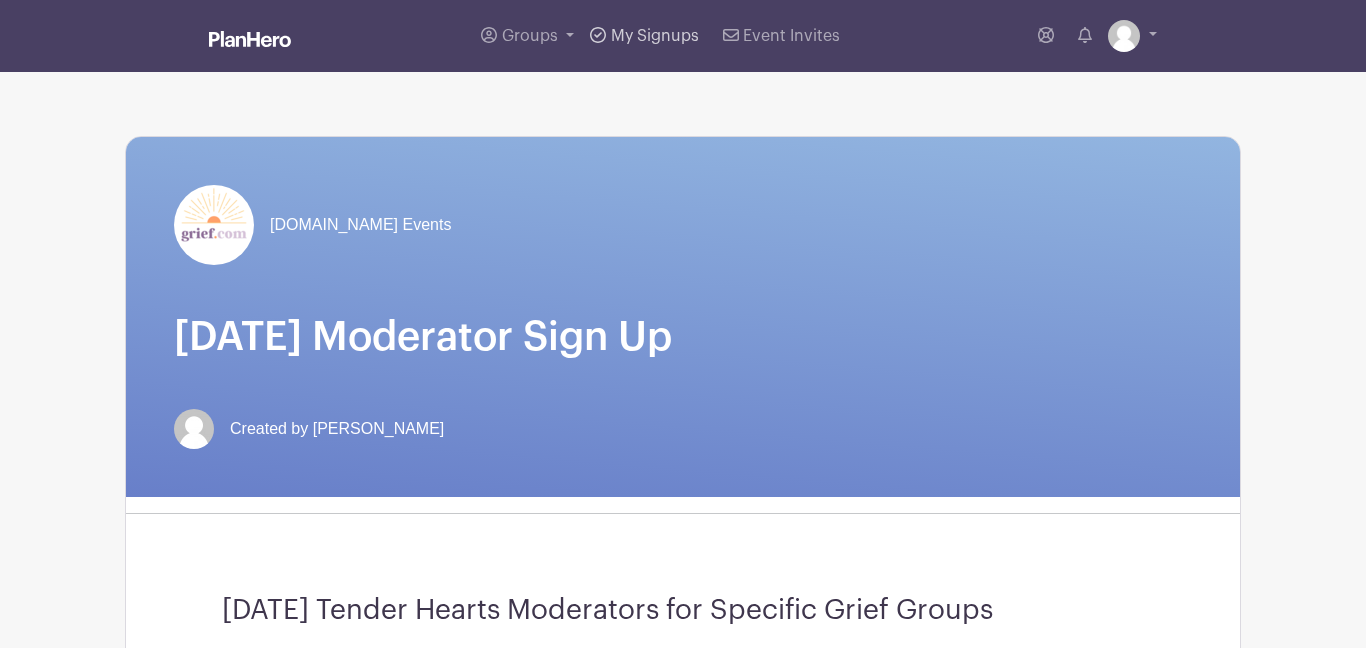 click on "My Signups" at bounding box center [655, 36] 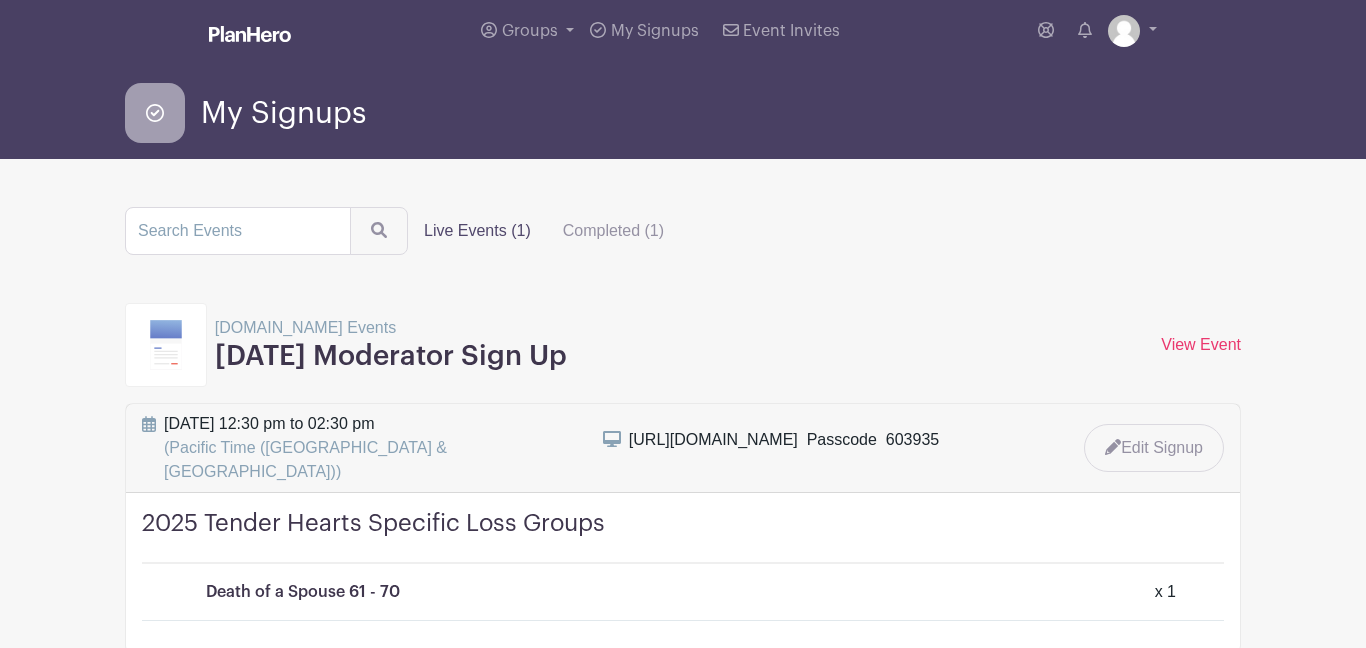 scroll, scrollTop: 0, scrollLeft: 0, axis: both 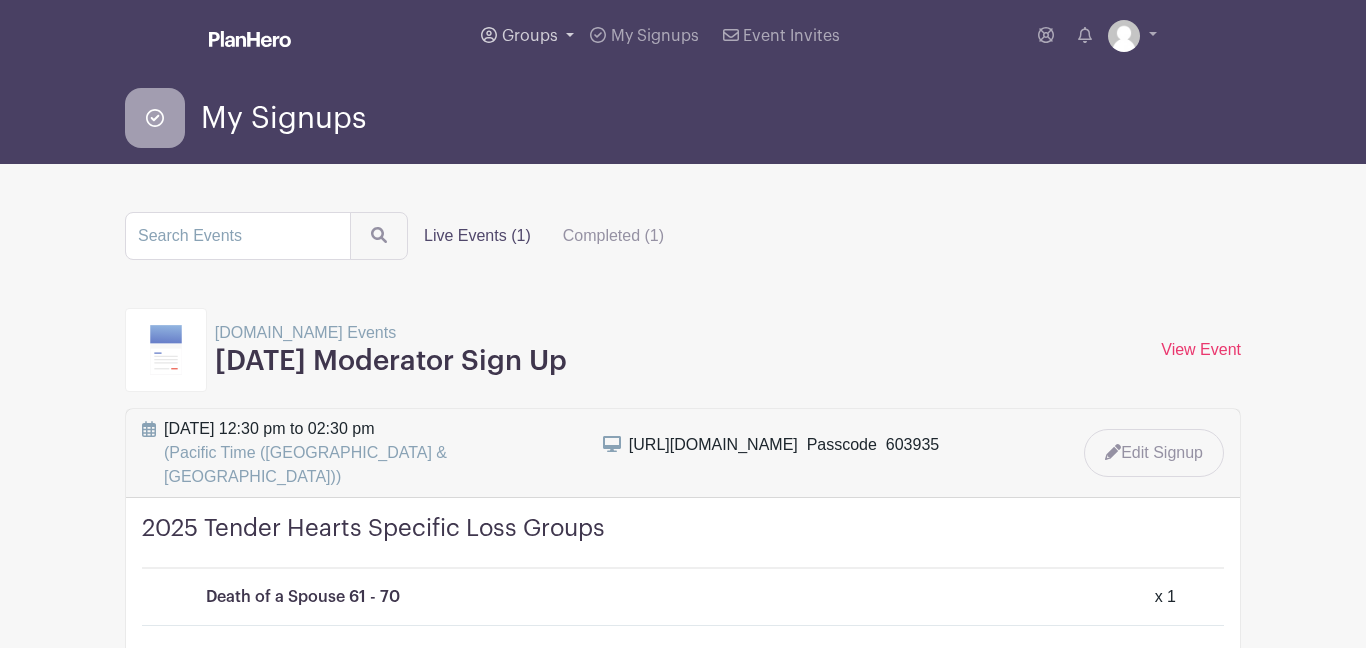 click on "Groups" at bounding box center [530, 36] 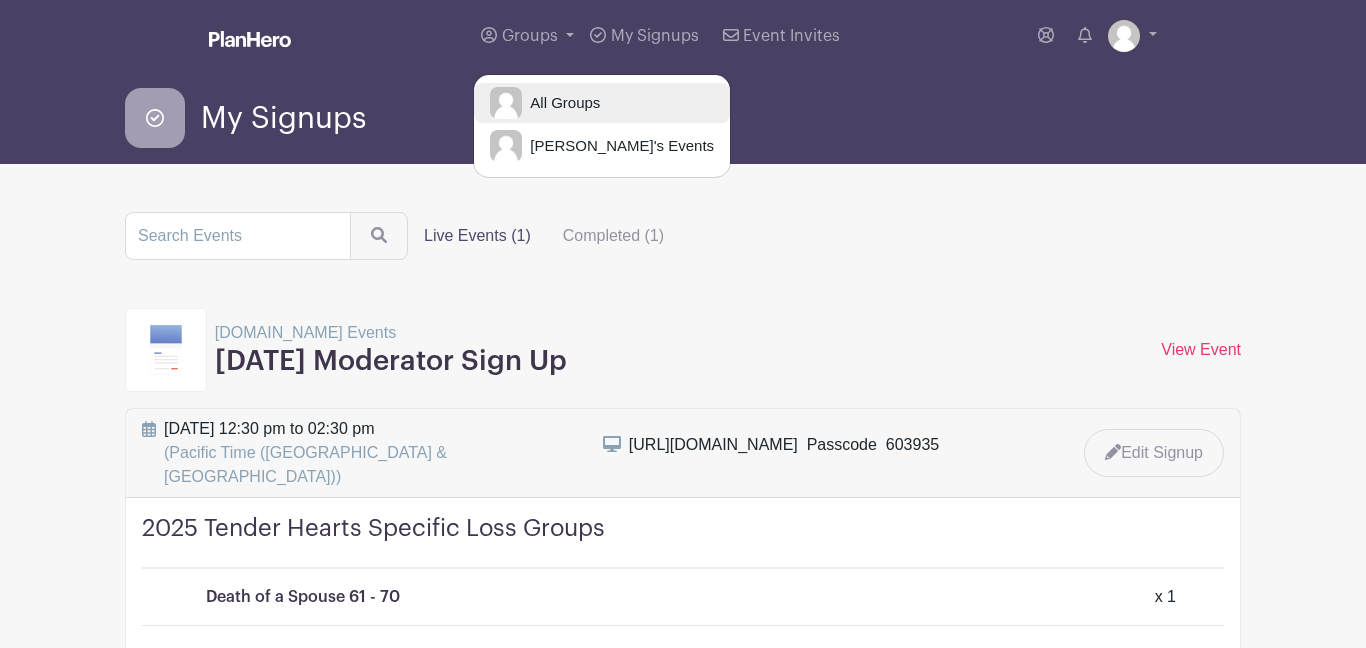 click on "All Groups" at bounding box center (602, 103) 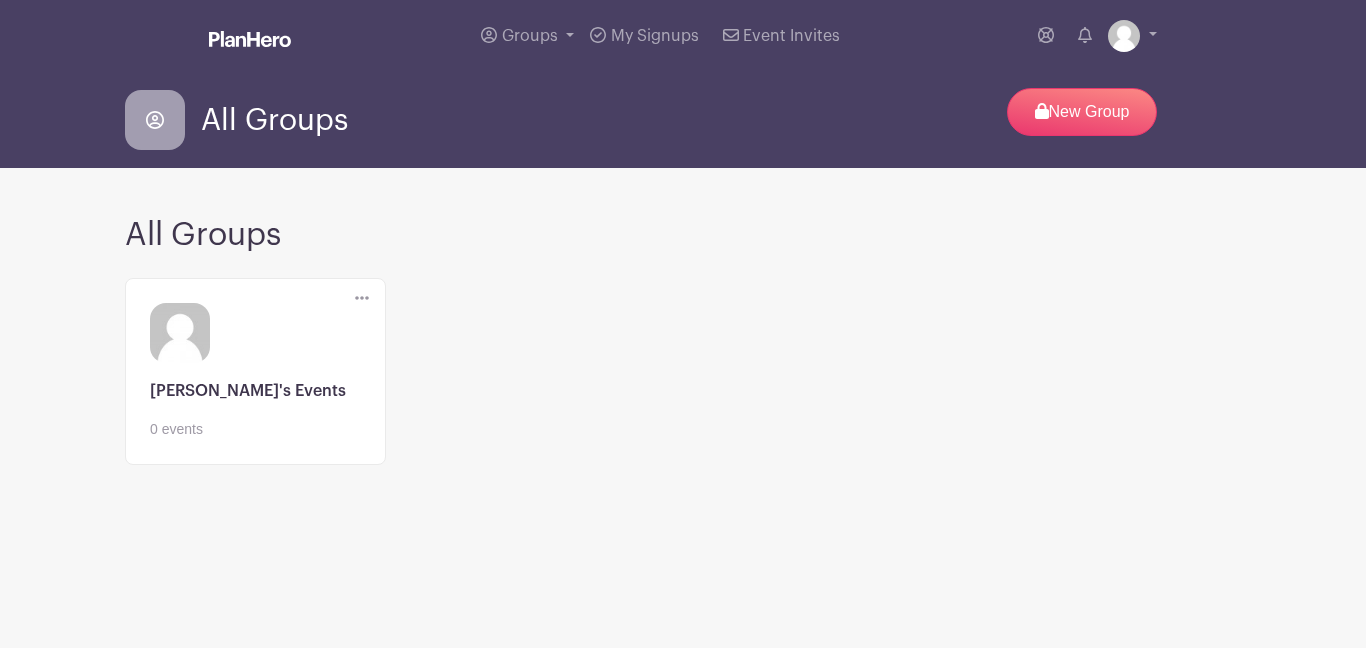 click on "Edit" at bounding box center [362, 299] 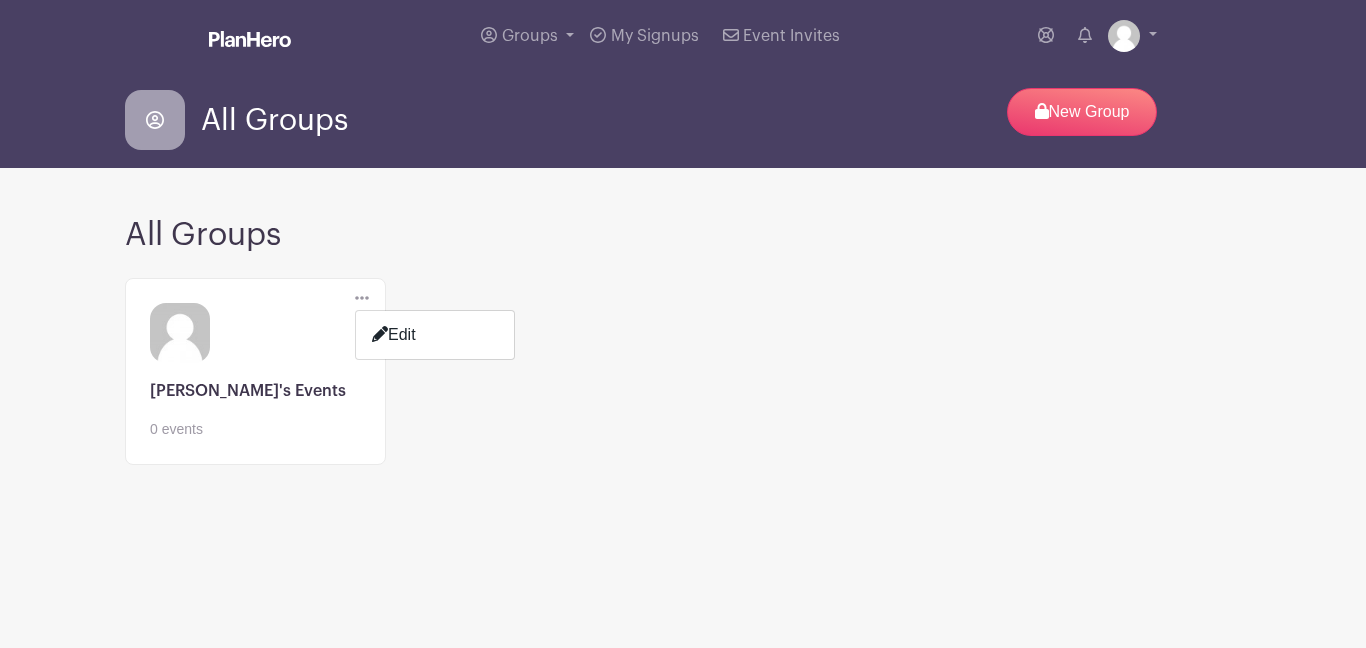 click 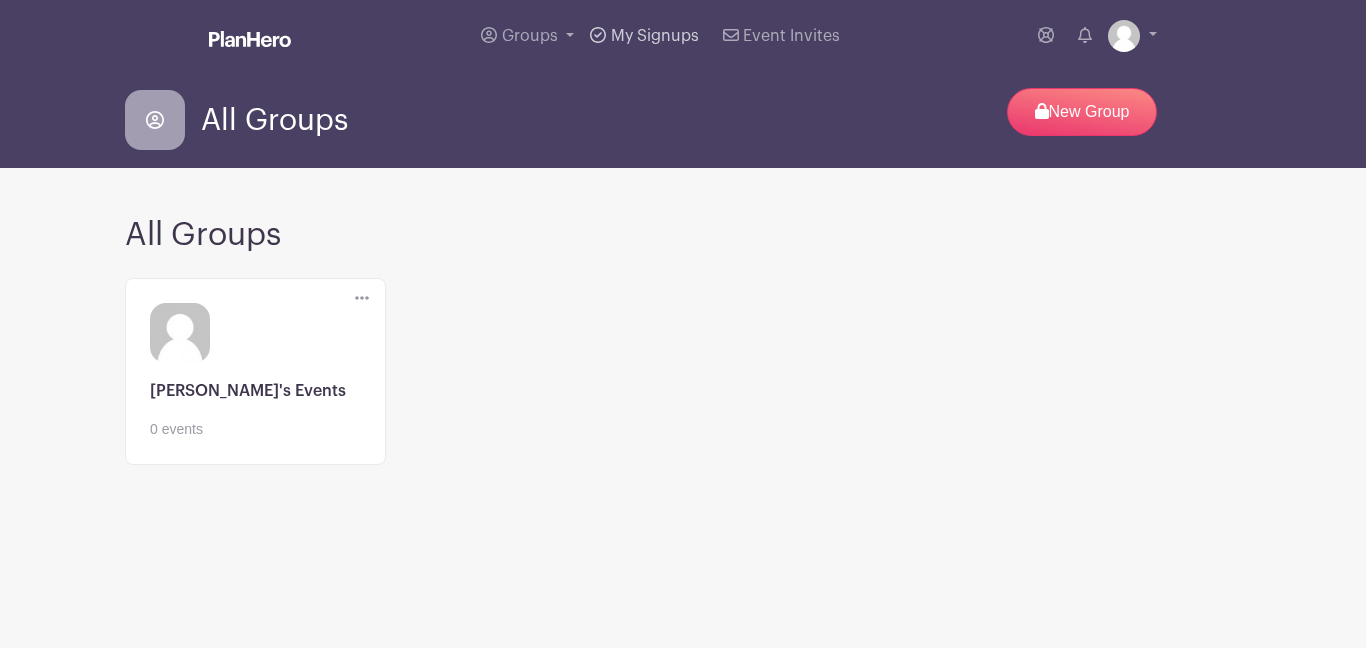 click on "My Signups" at bounding box center [655, 36] 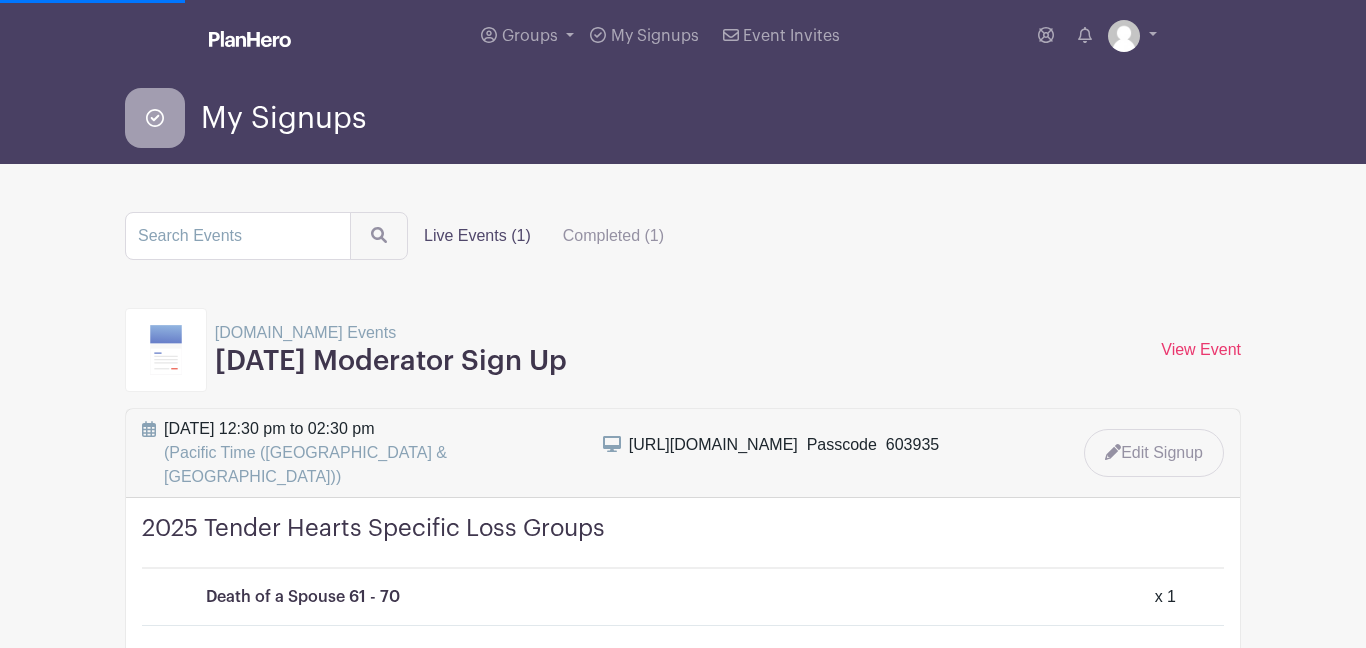 click on "[DOMAIN_NAME] Events" at bounding box center (391, 333) 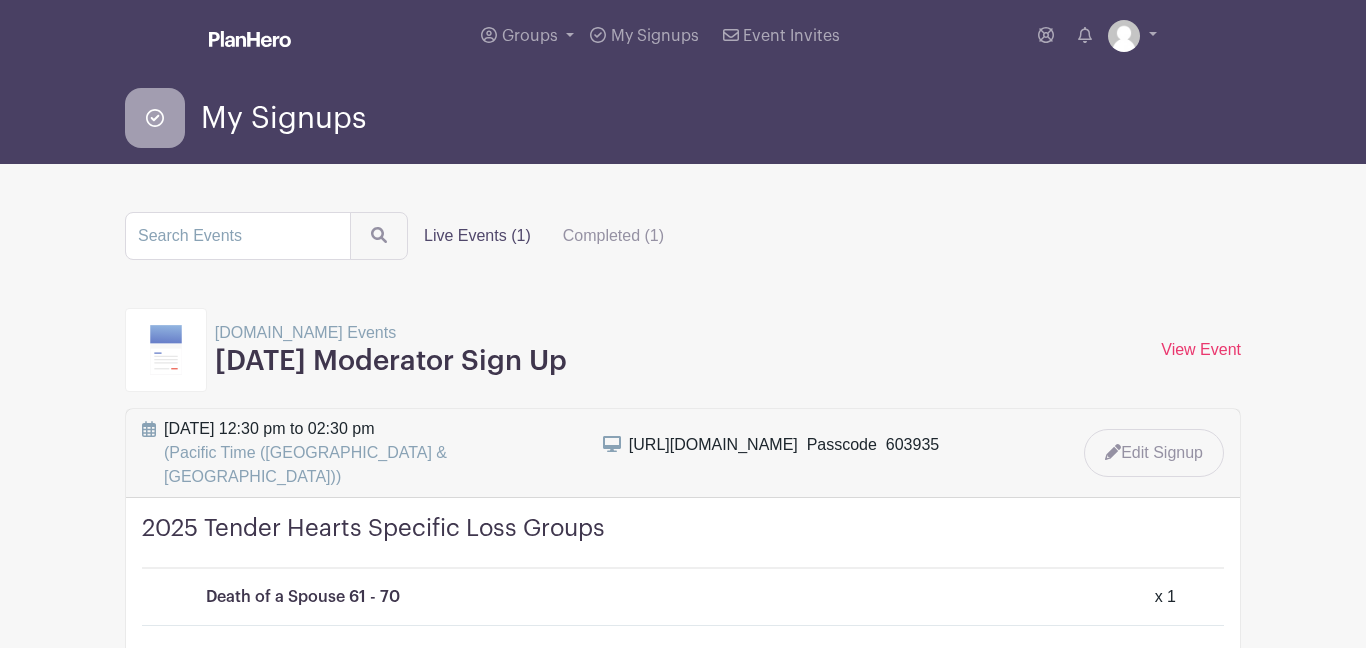 click on "[DATE] Moderator Sign Up" at bounding box center (391, 362) 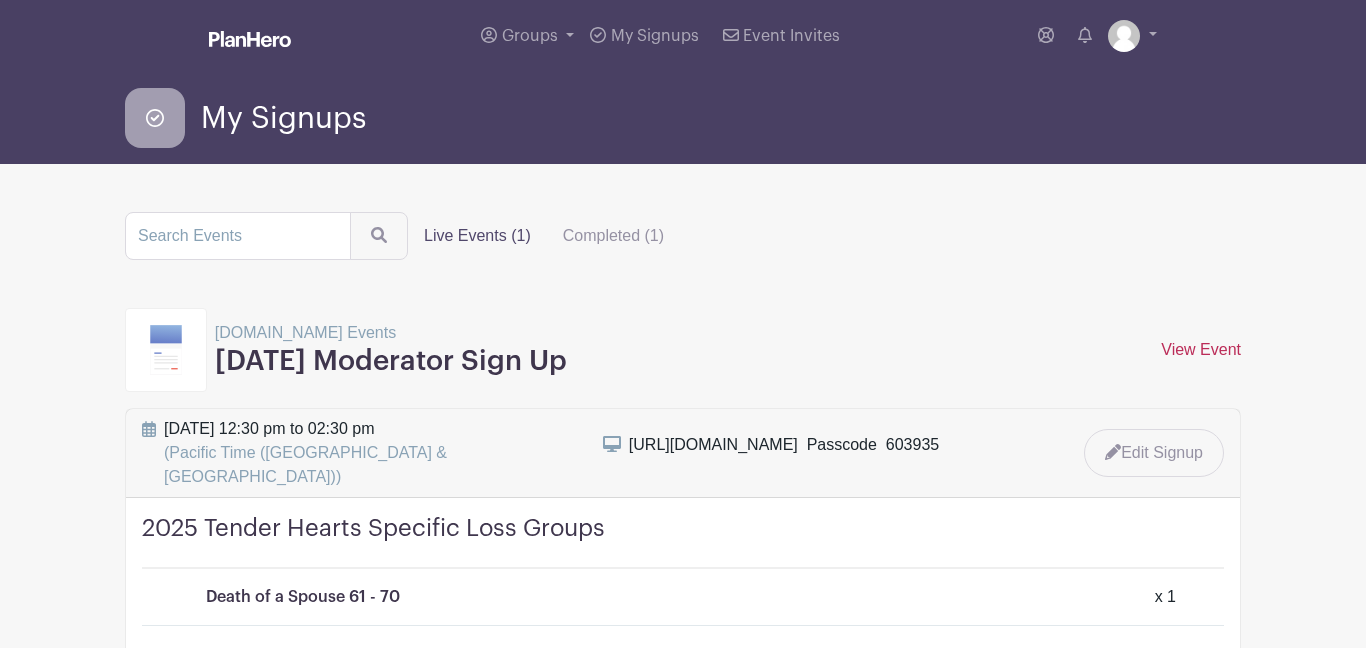 click on "View Event" at bounding box center (1201, 349) 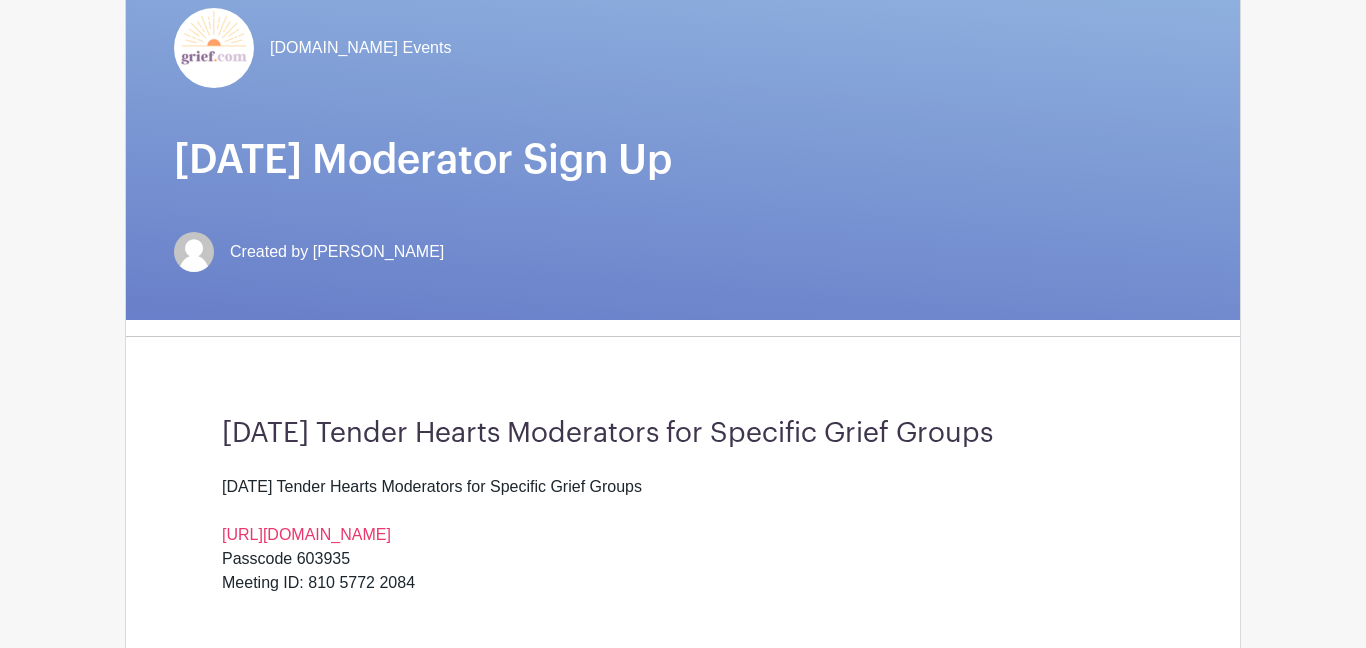 scroll, scrollTop: 67, scrollLeft: 0, axis: vertical 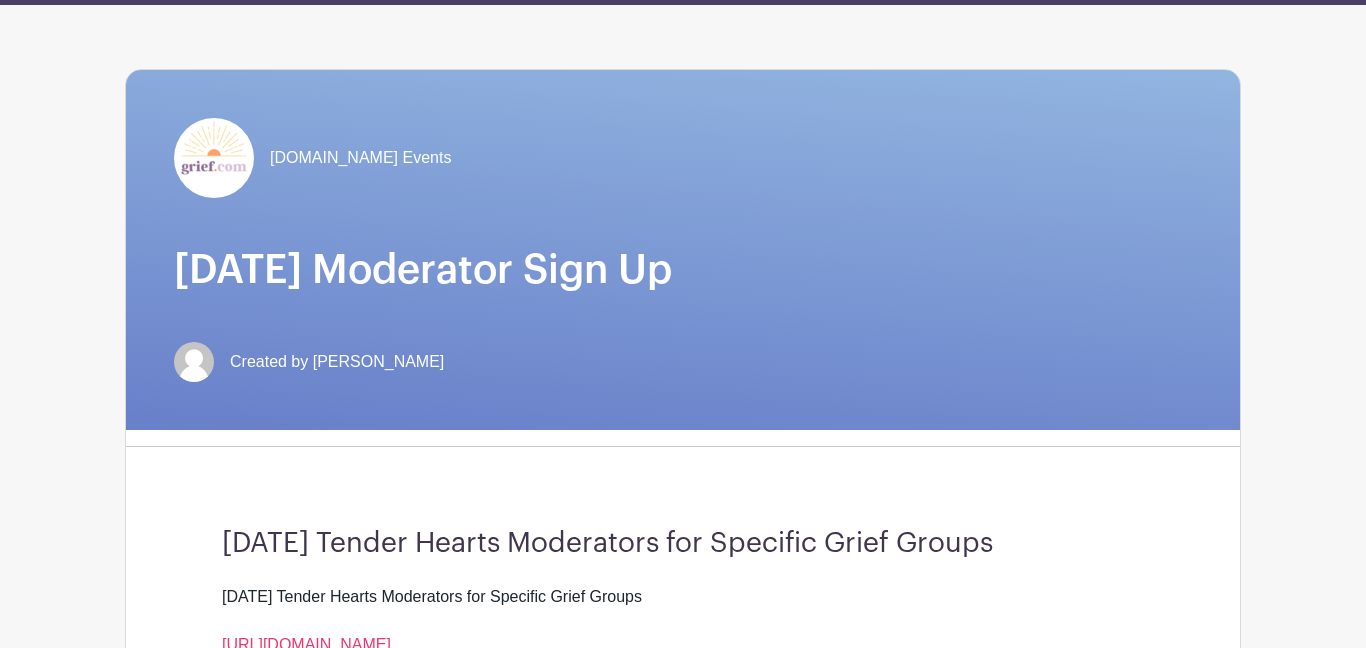 click on "Created by [PERSON_NAME]" at bounding box center [683, 362] 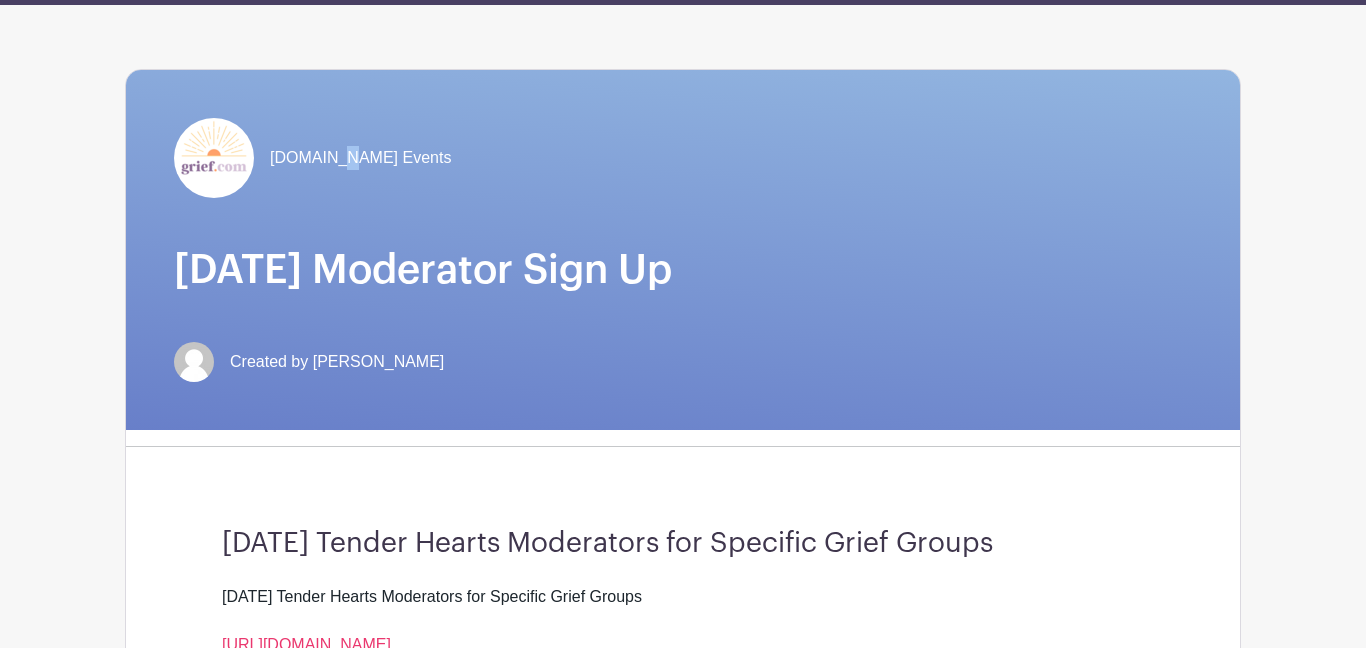 click on "[DOMAIN_NAME] Events" at bounding box center (360, 158) 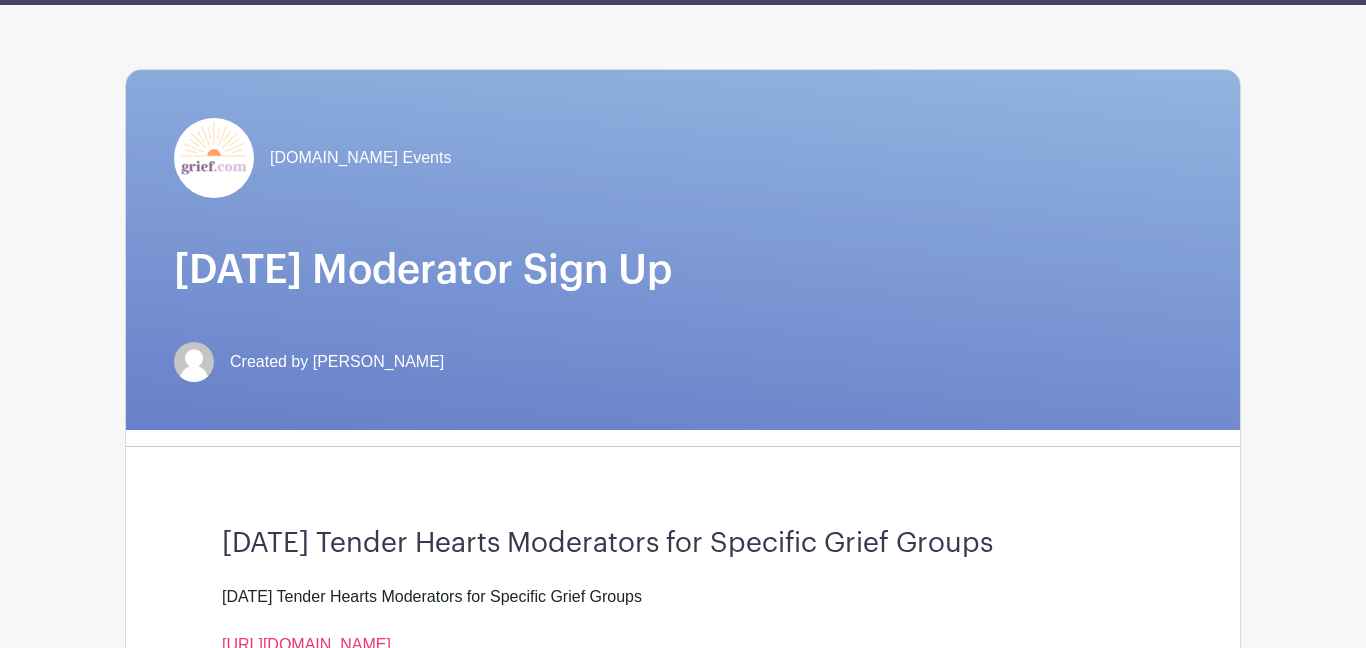 click on "[DOMAIN_NAME] Events" at bounding box center (360, 158) 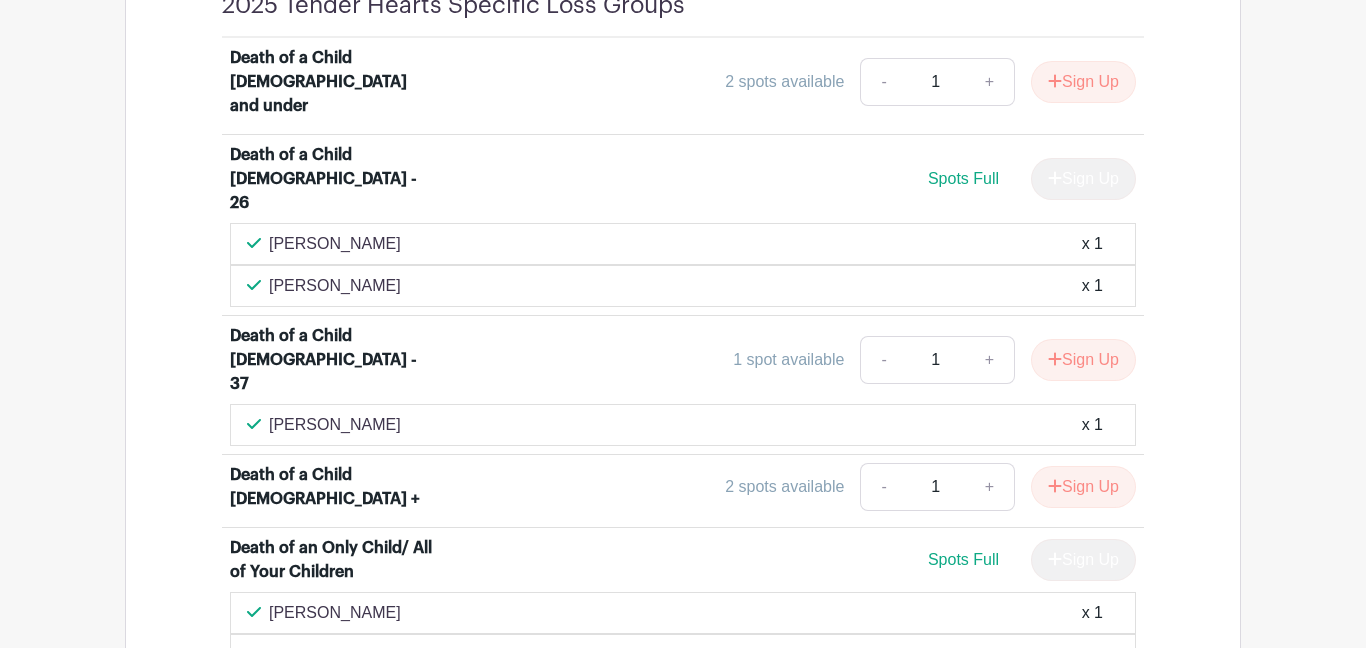 scroll, scrollTop: 0, scrollLeft: 0, axis: both 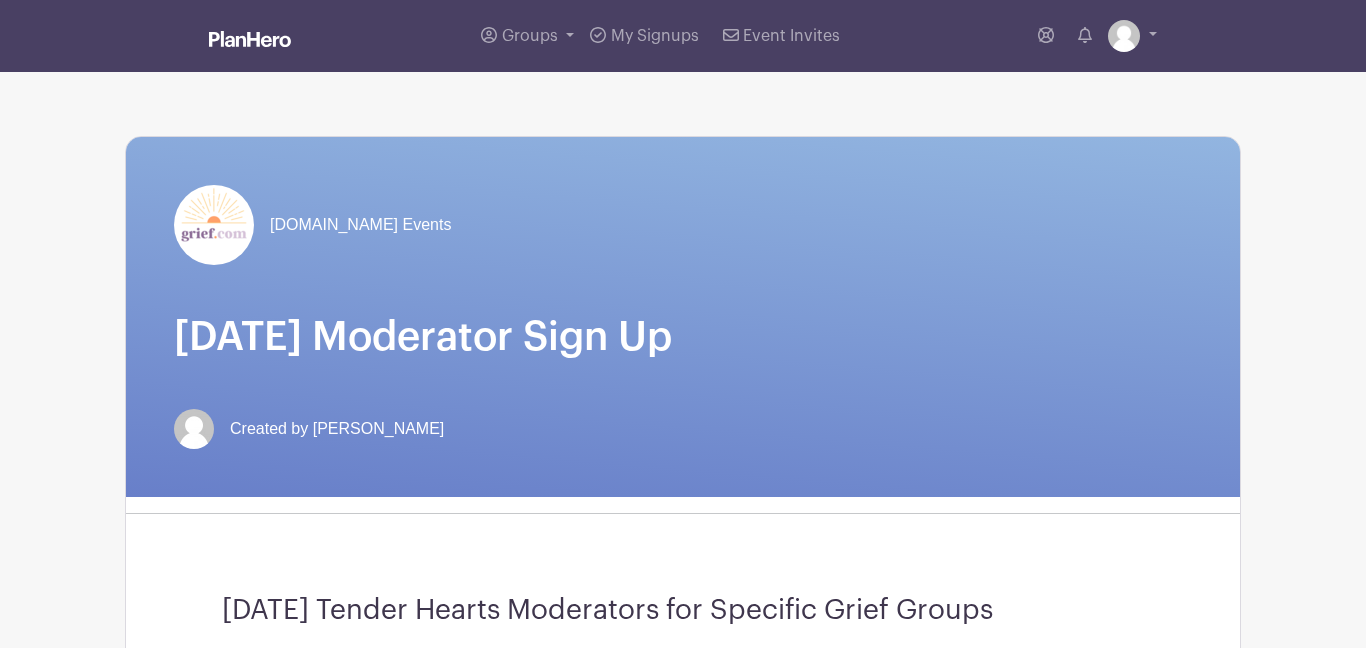 click at bounding box center (250, 39) 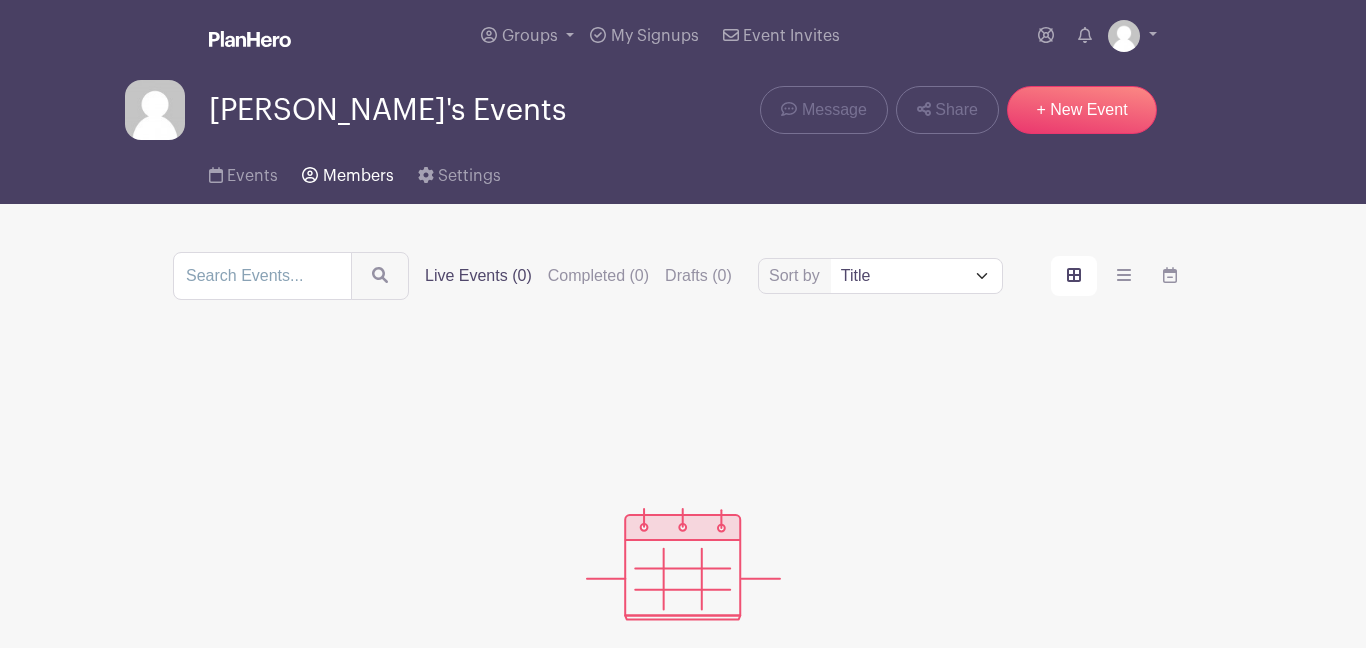 click on "Members" at bounding box center [358, 176] 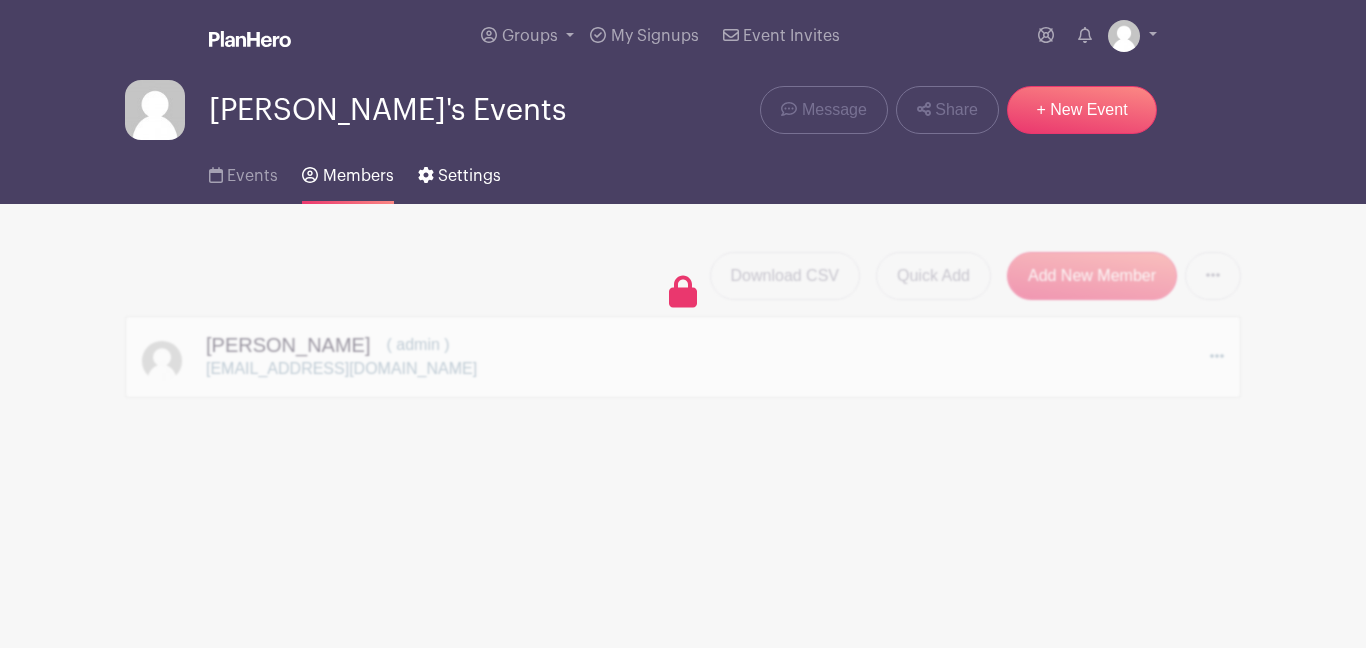 click on "Settings" at bounding box center (469, 176) 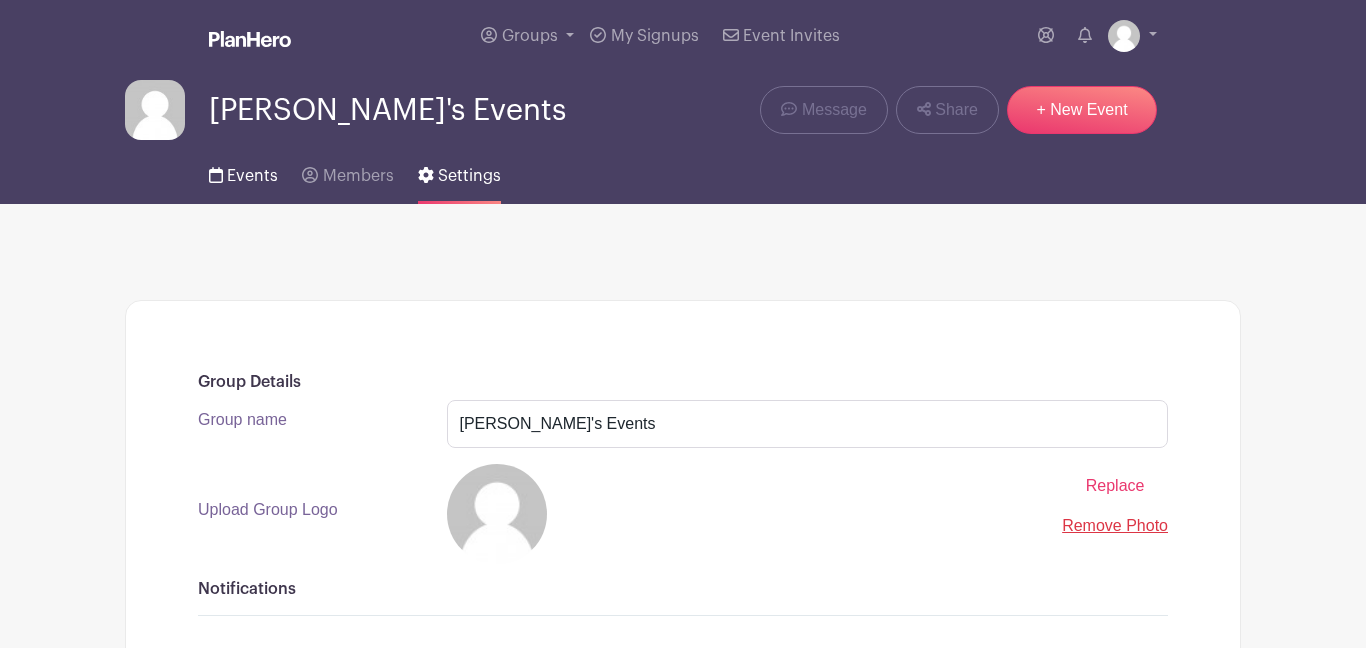 click on "Events" at bounding box center (243, 172) 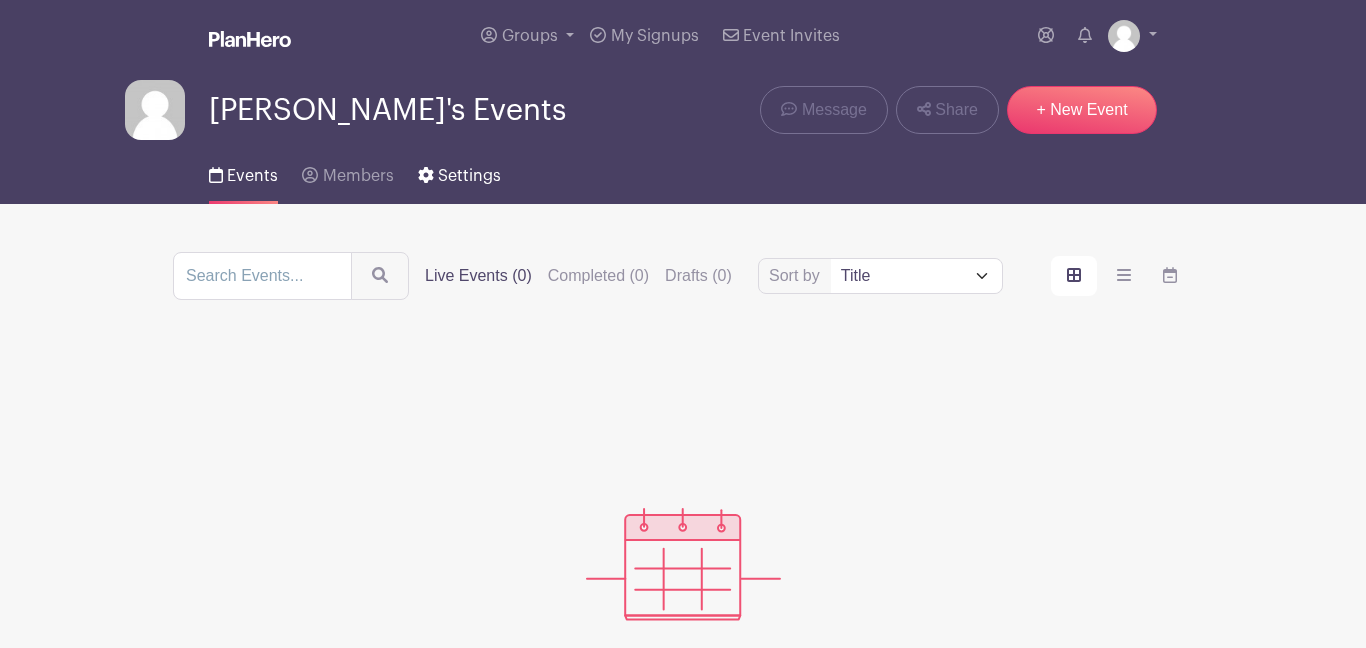 click on "Settings" at bounding box center [469, 176] 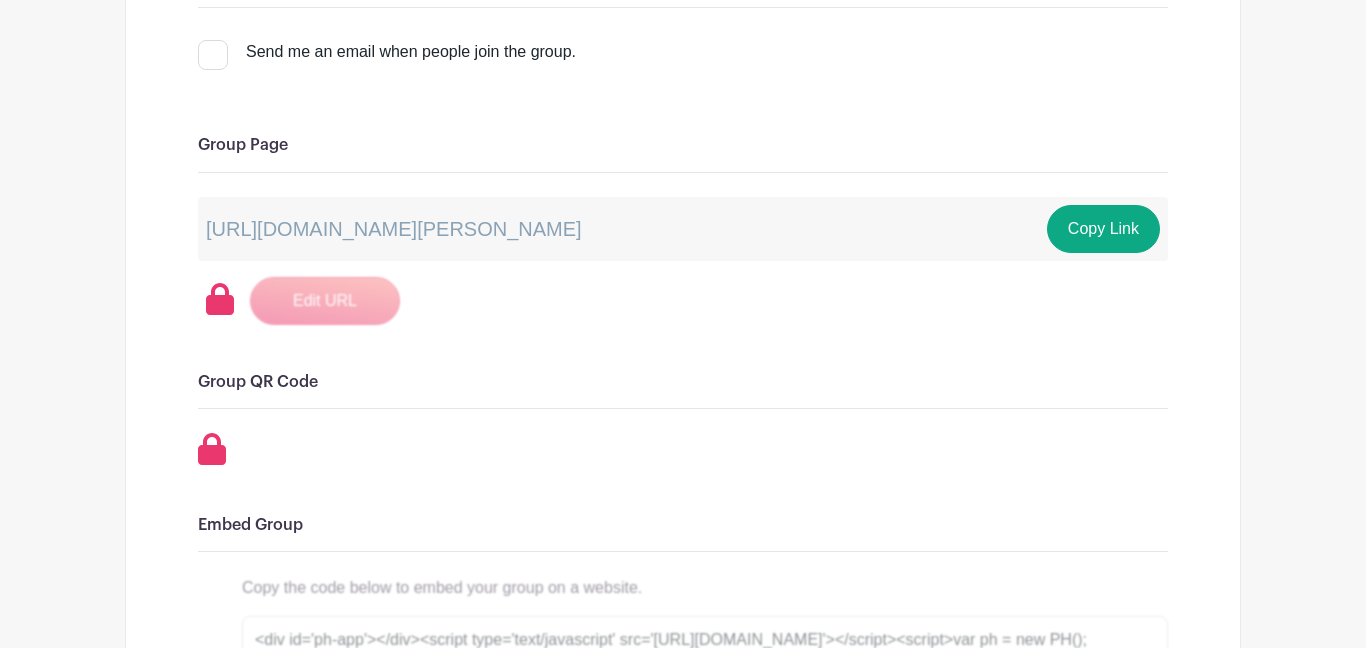 scroll, scrollTop: 0, scrollLeft: 0, axis: both 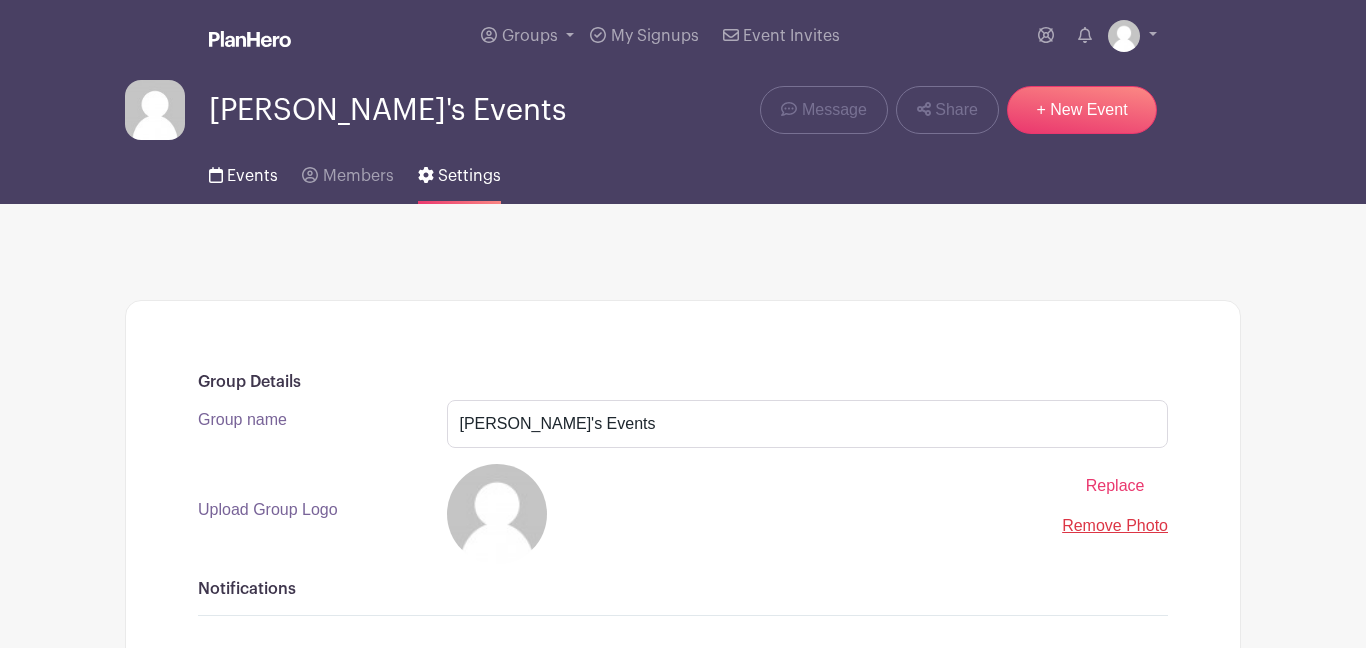 click on "Events" at bounding box center (252, 176) 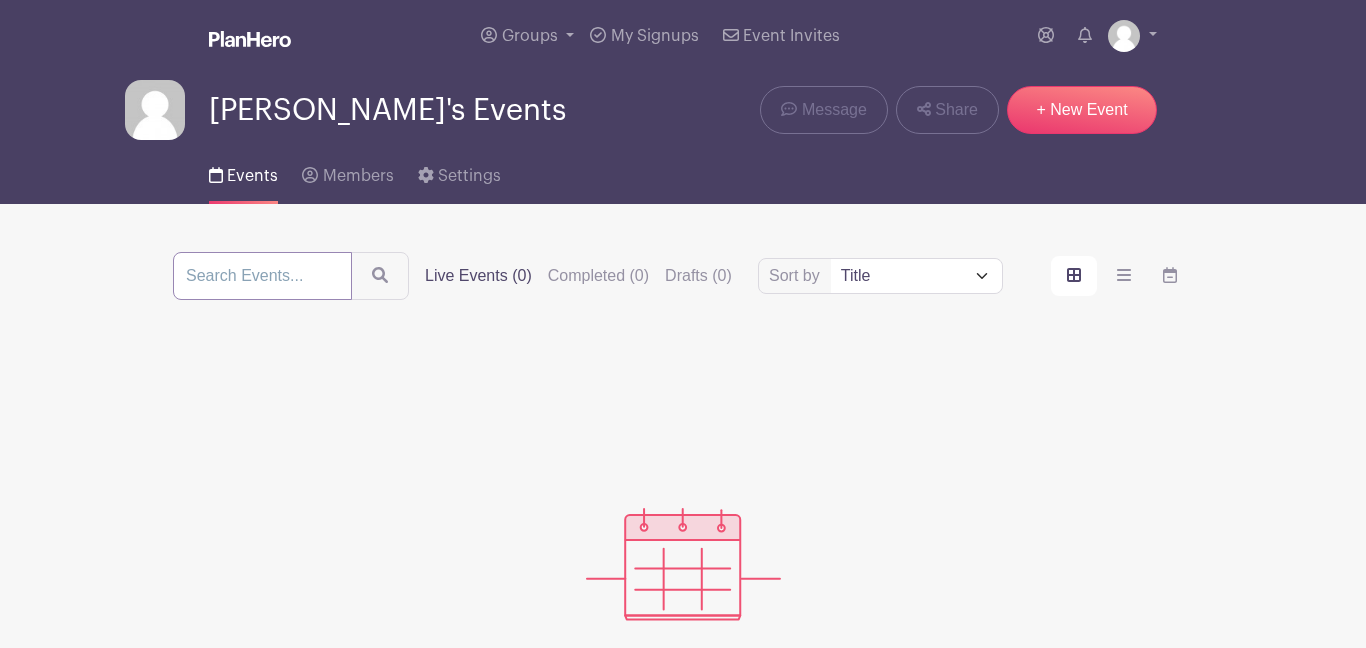 click at bounding box center [262, 276] 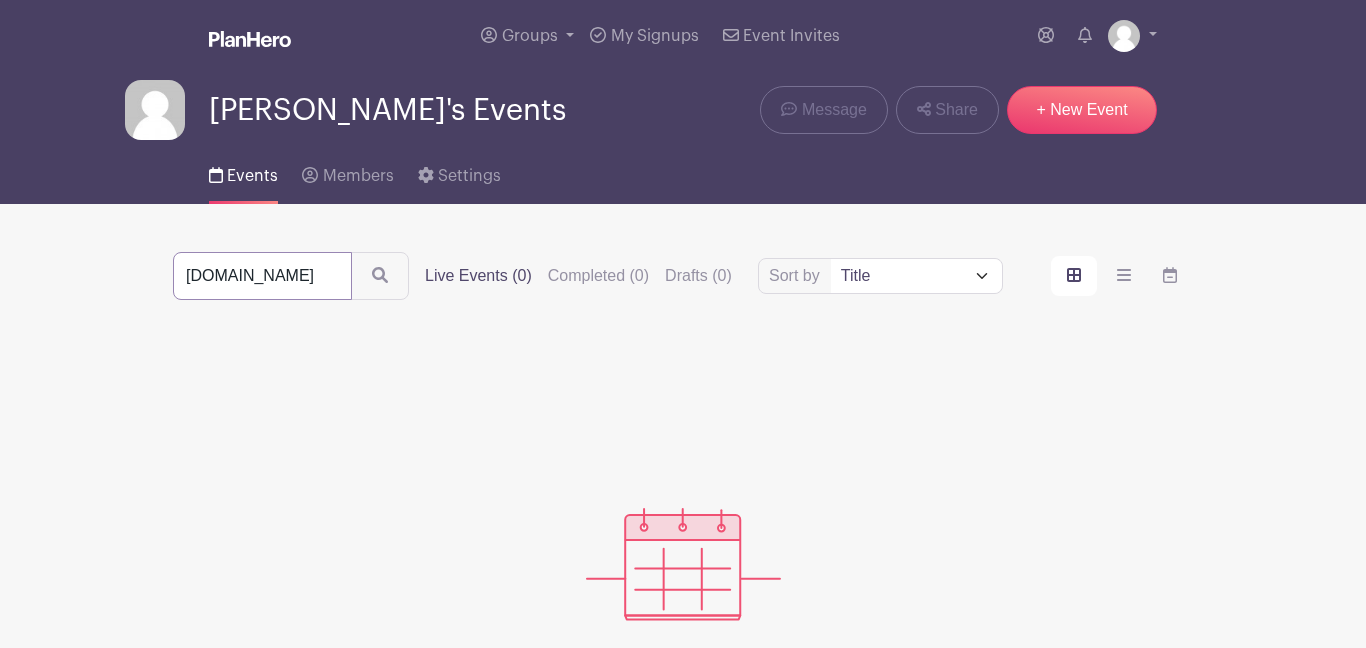 type on "grief.com" 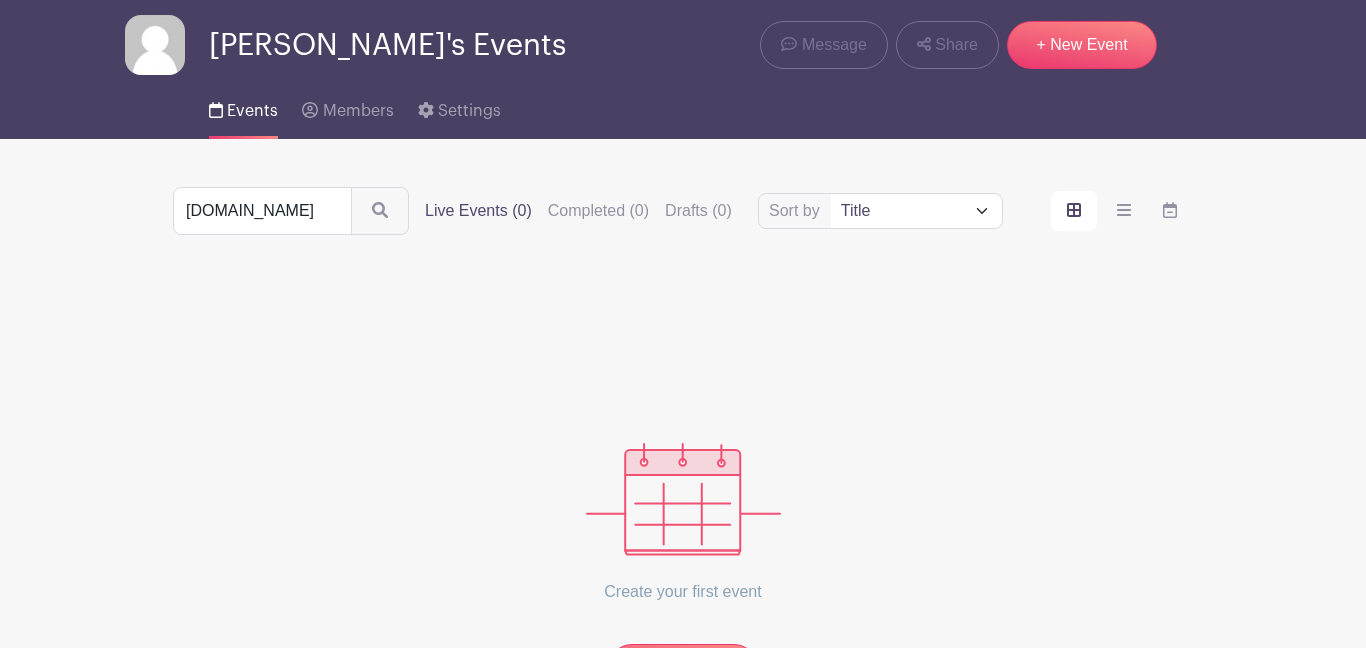 scroll, scrollTop: 32, scrollLeft: 0, axis: vertical 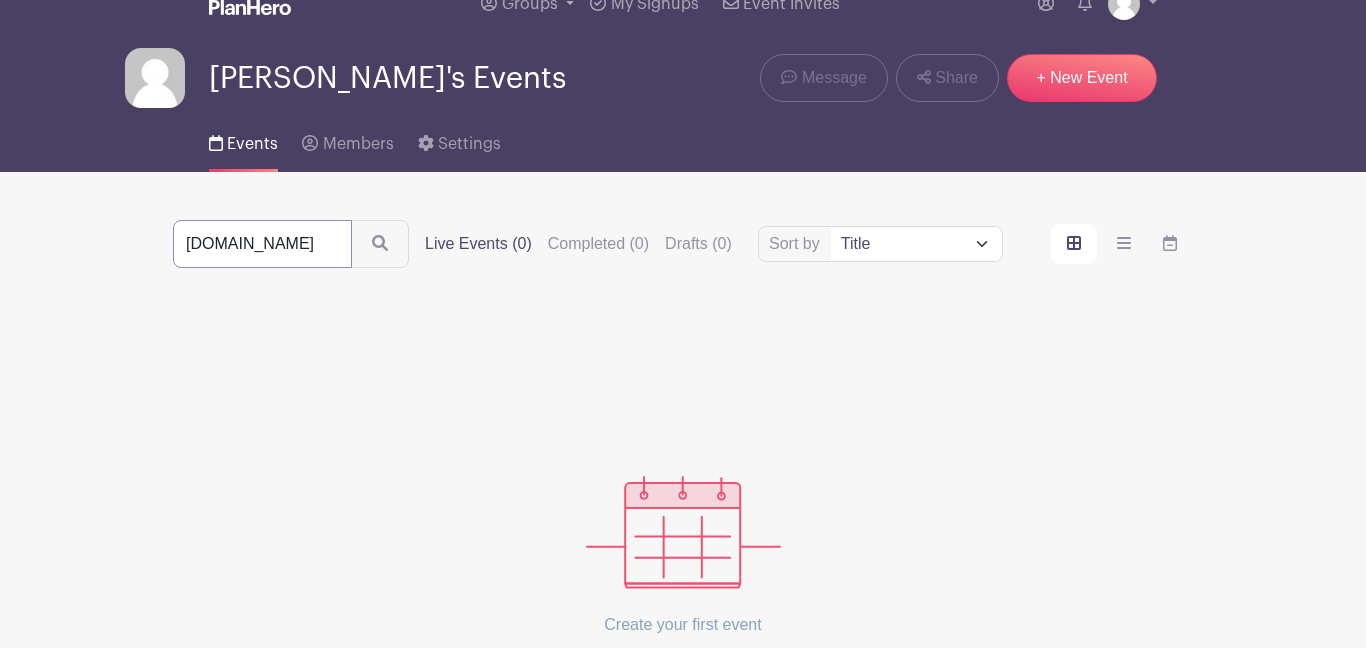 click on "grief.com" at bounding box center (262, 244) 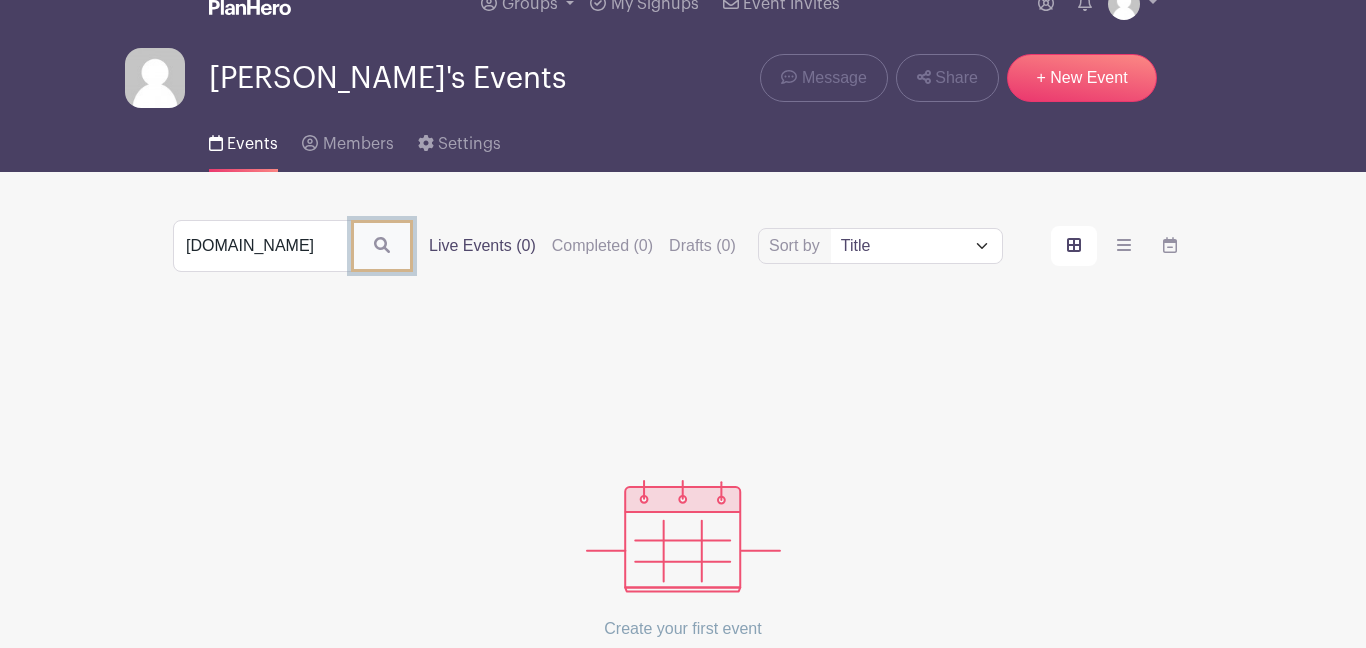 click 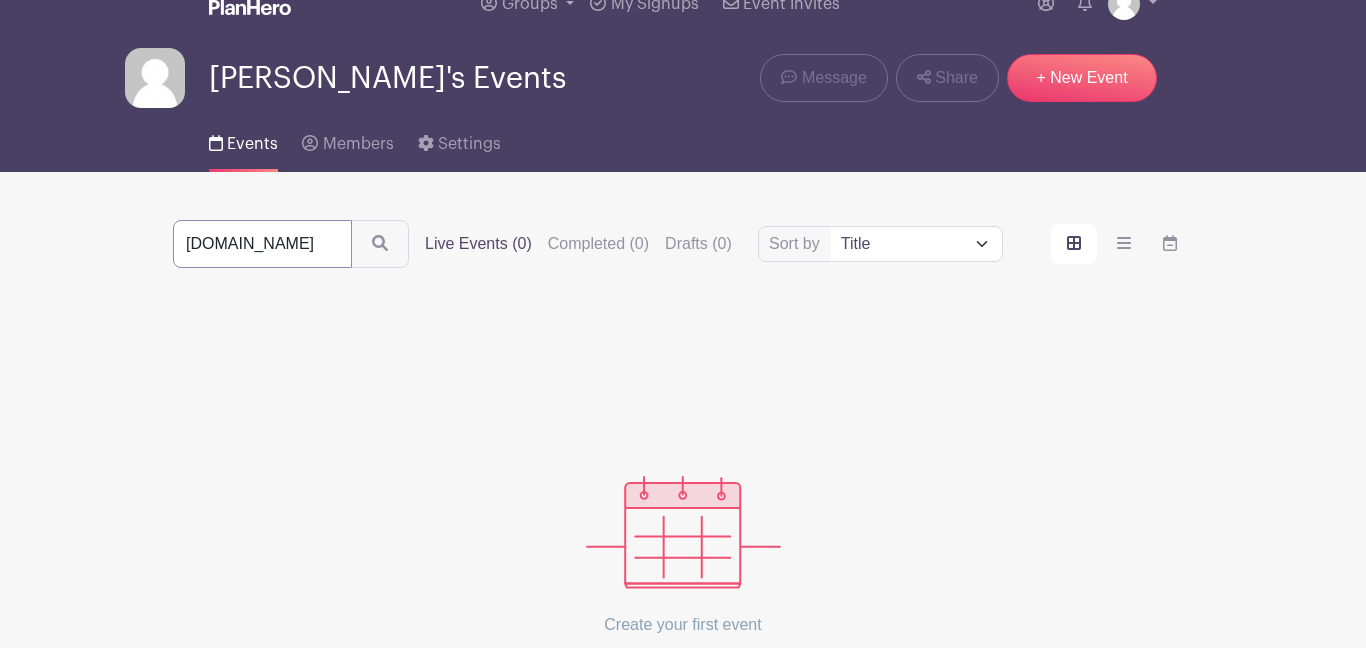 click on "grief.com" at bounding box center (262, 244) 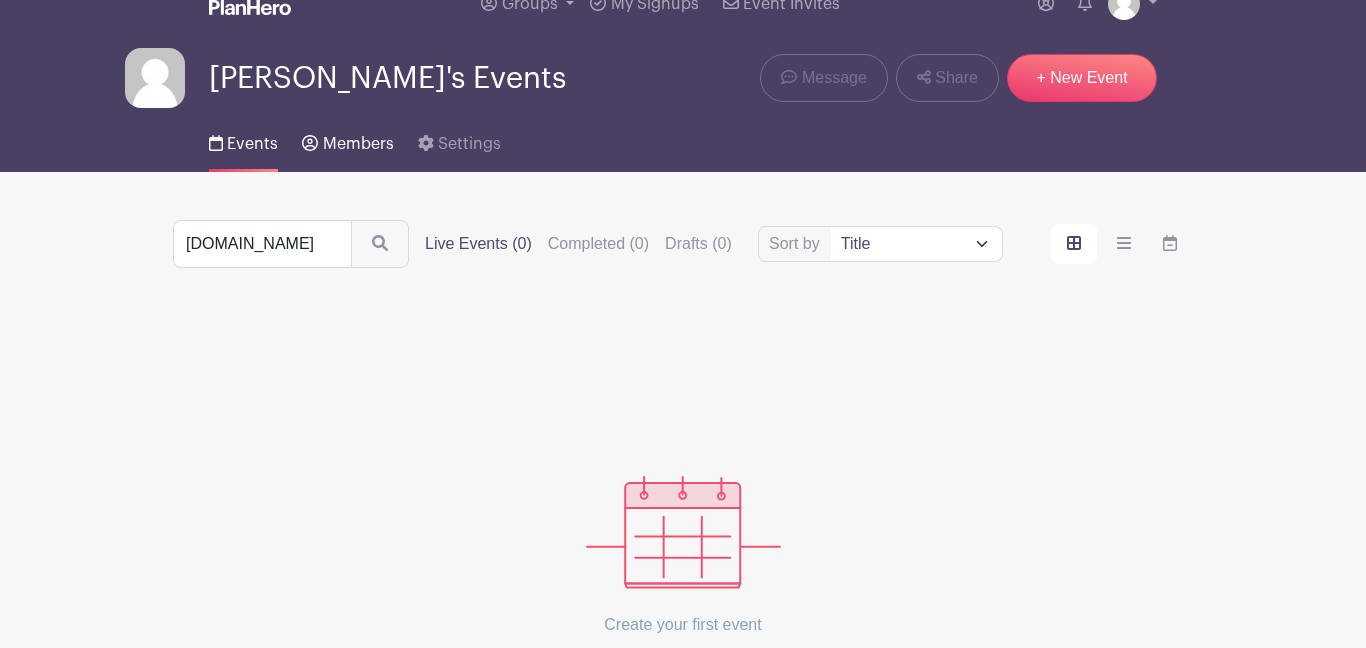 click on "Members" at bounding box center (347, 140) 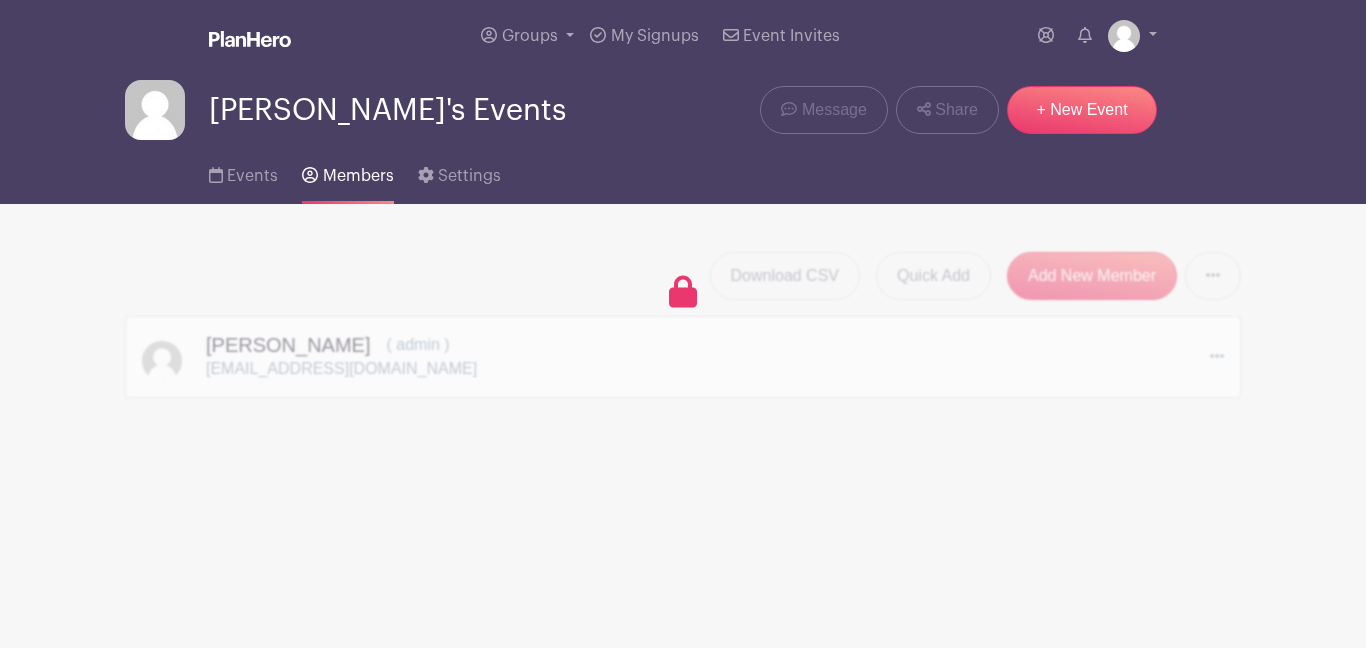 click on "Download CSV
Quick Add
Add New Member
Send Invitations to all Pending Members
Barbara Hoyer
( admin )
bhoyer3550@aol.com
Edit" at bounding box center (683, 325) 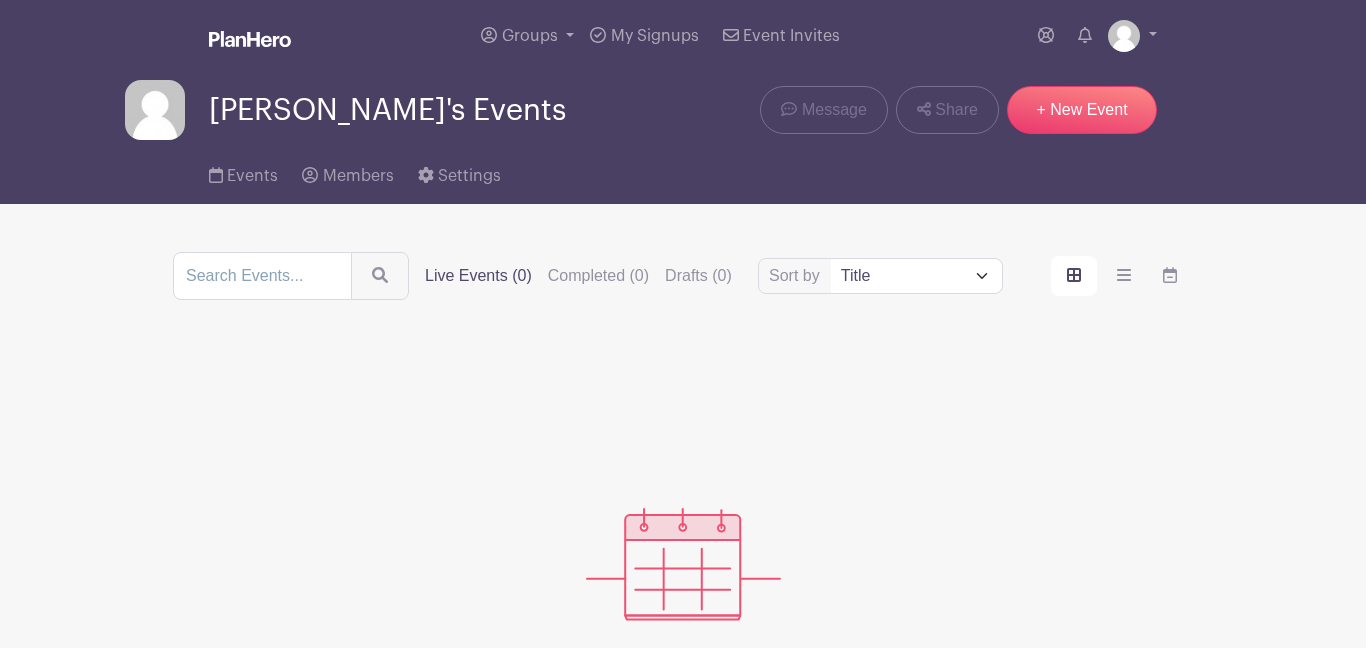 click on "[PERSON_NAME]'s Events" at bounding box center [345, 110] 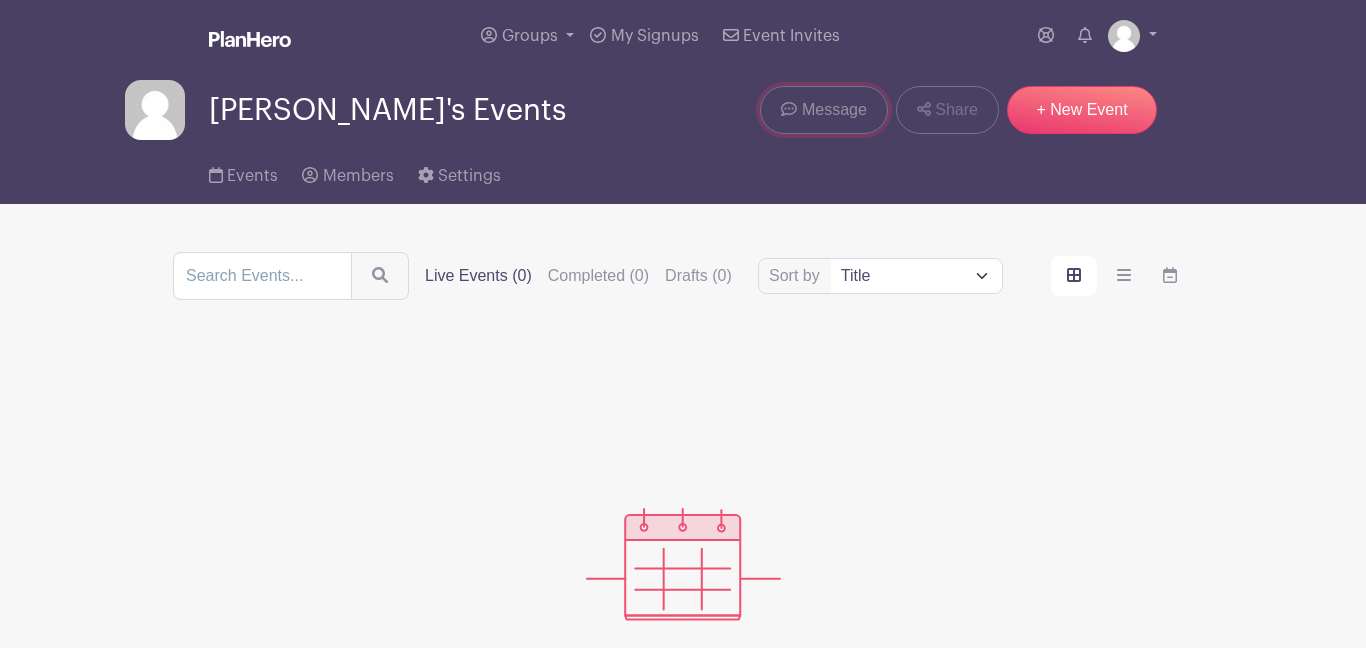 click 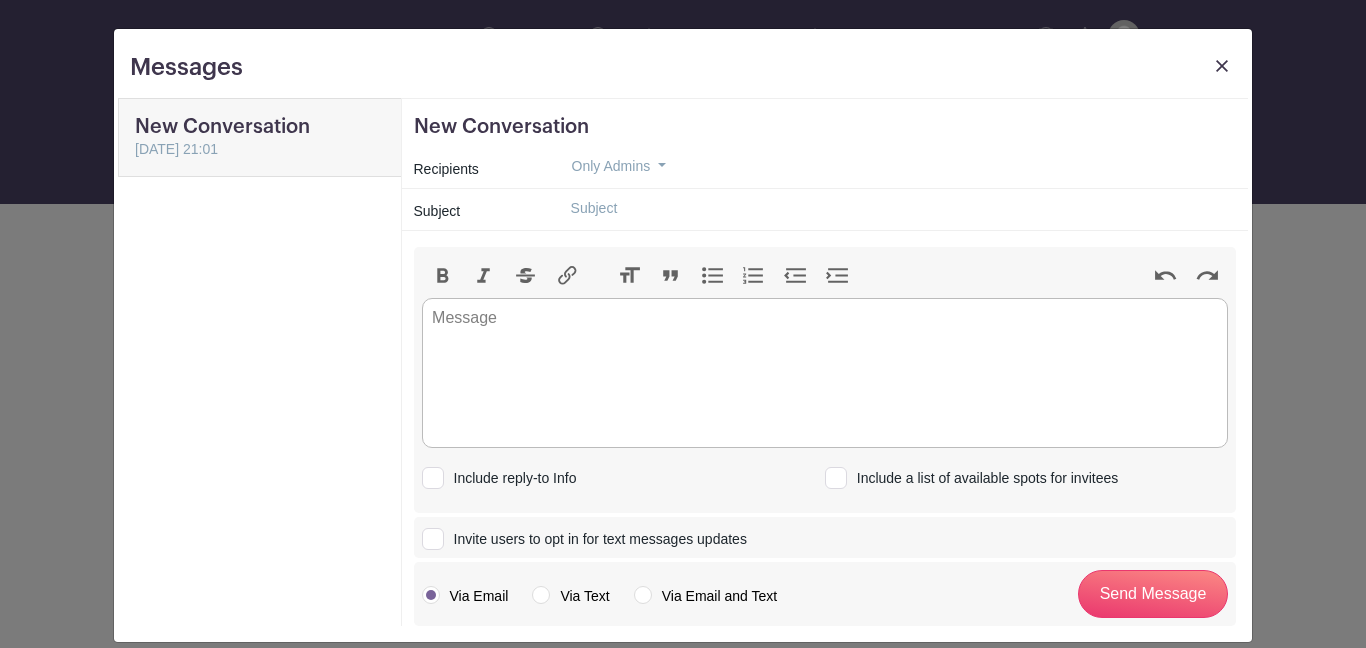 click at bounding box center (1222, 71) 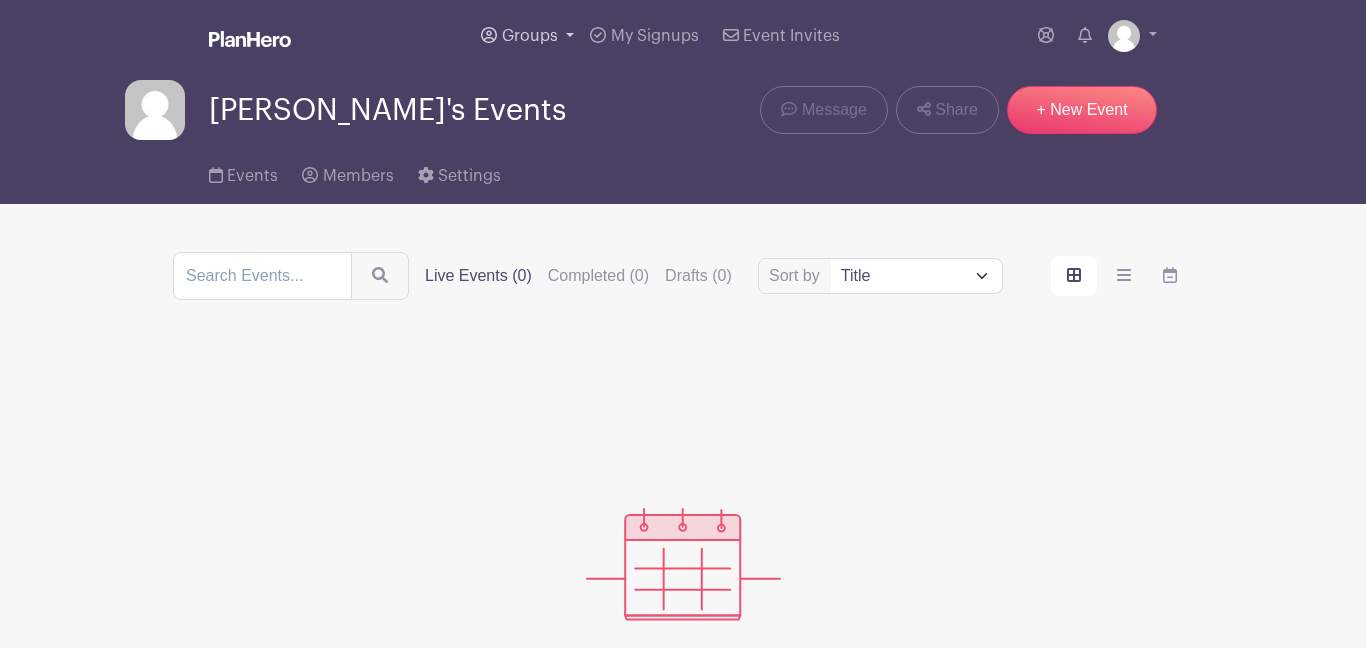 click on "Groups" at bounding box center (530, 36) 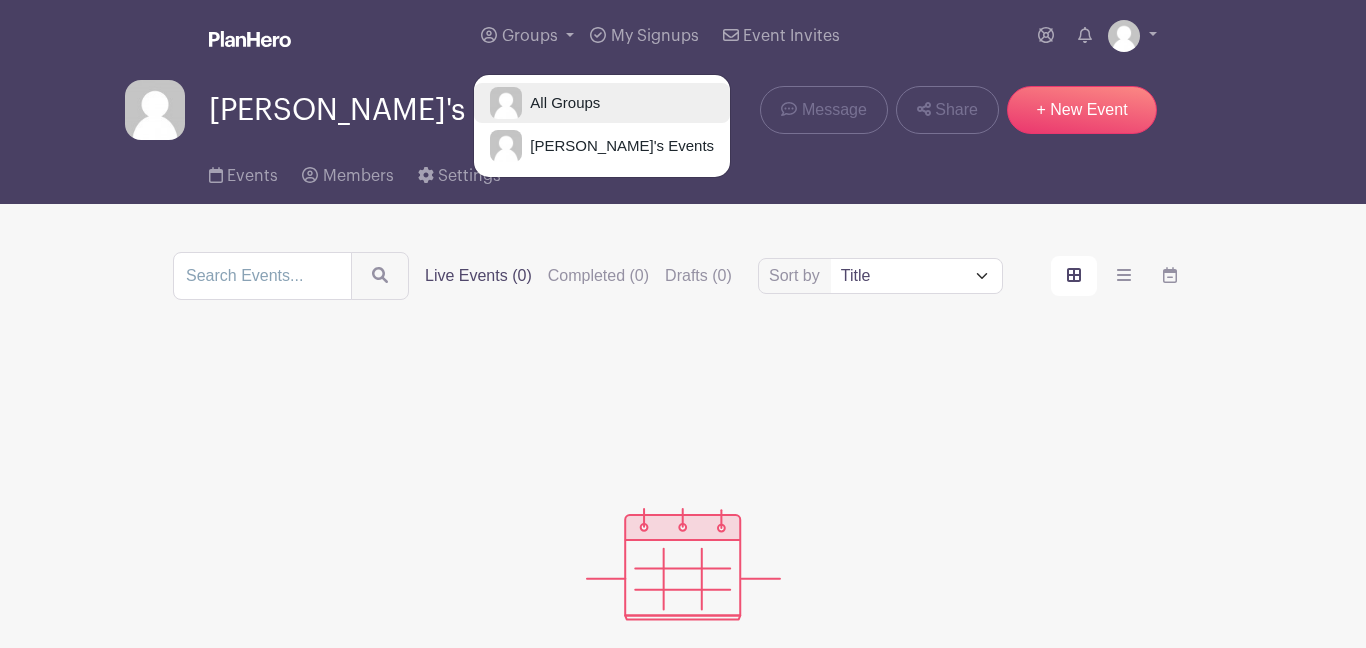 click on "All Groups" at bounding box center [602, 103] 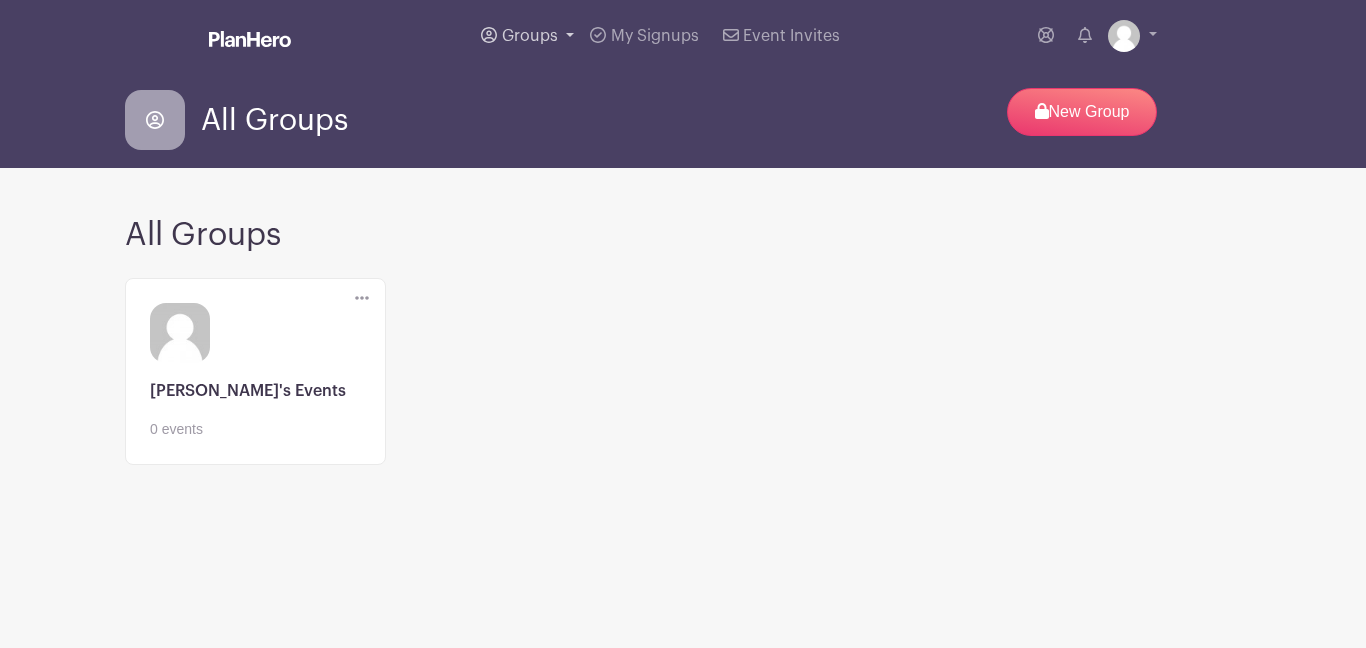 click on "Groups" at bounding box center (527, 36) 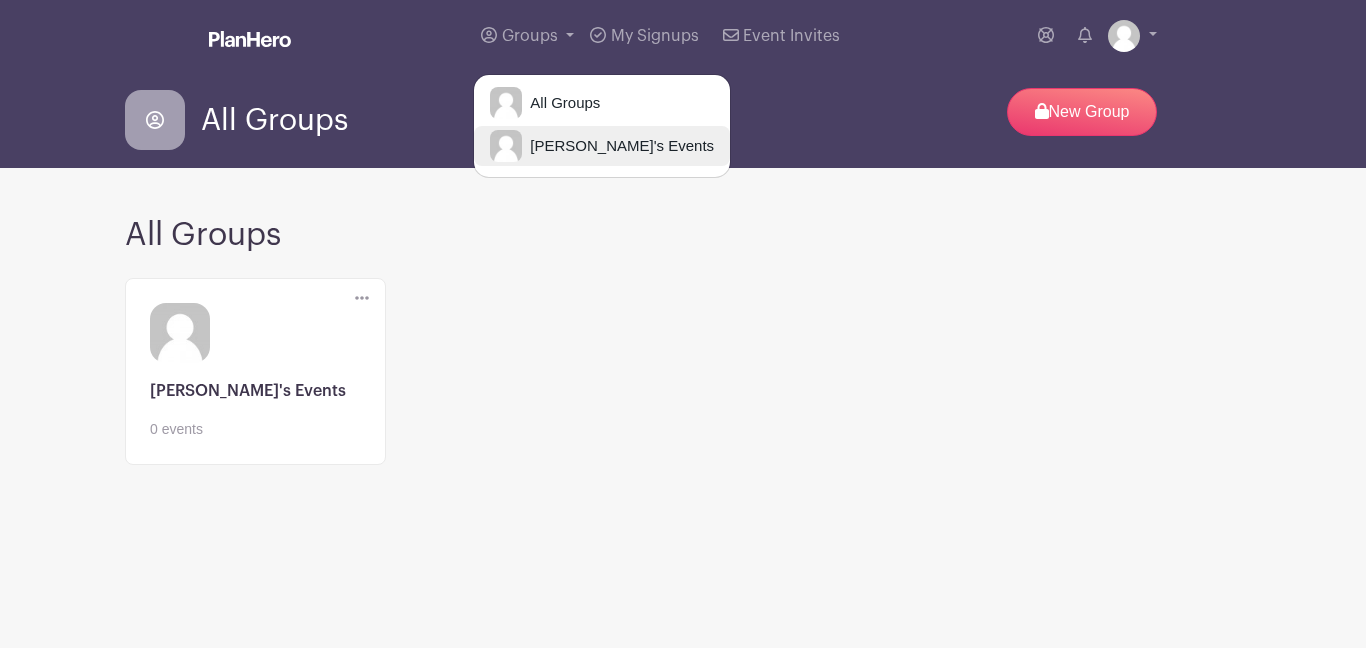 click on "[PERSON_NAME]'s Events" at bounding box center (618, 146) 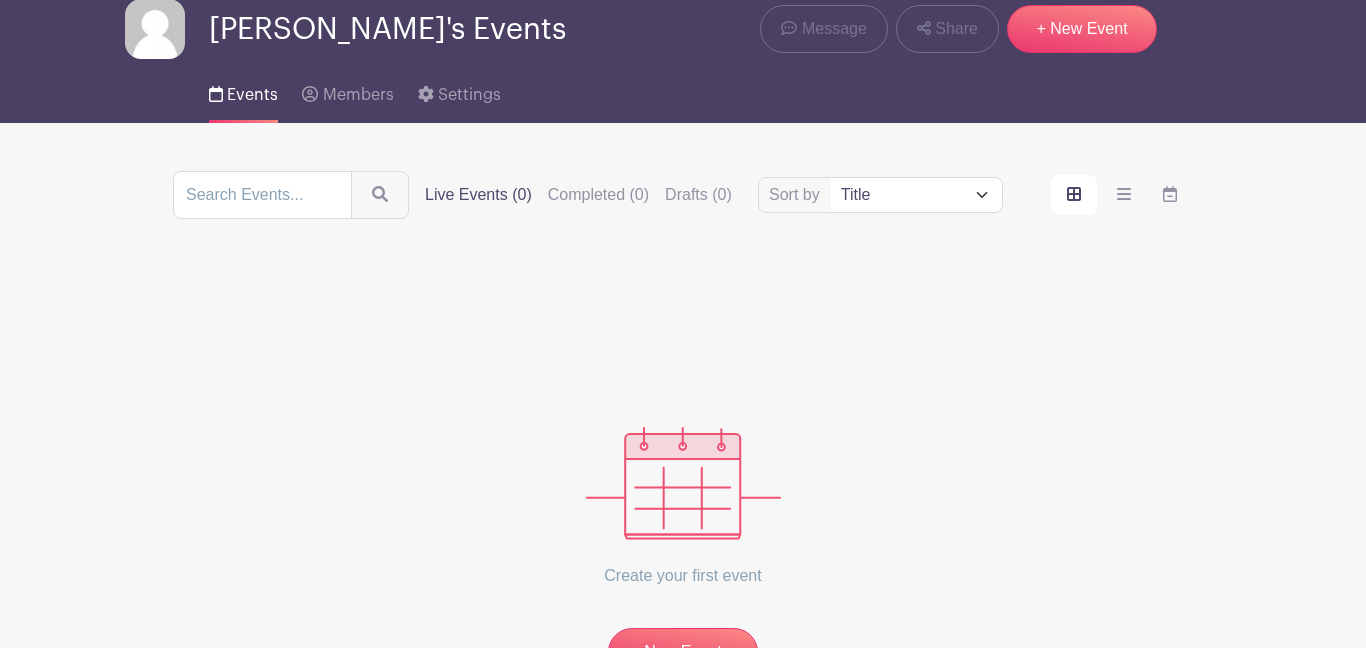 scroll, scrollTop: 0, scrollLeft: 0, axis: both 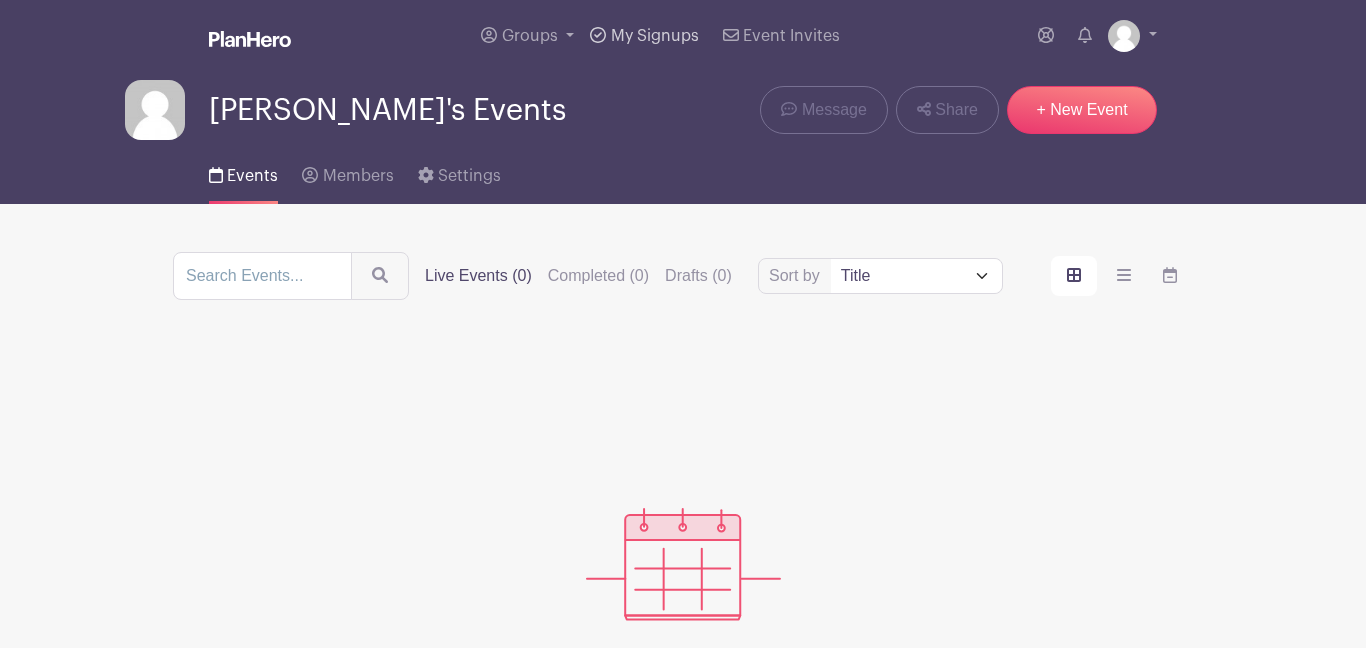 click on "My Signups" at bounding box center [655, 36] 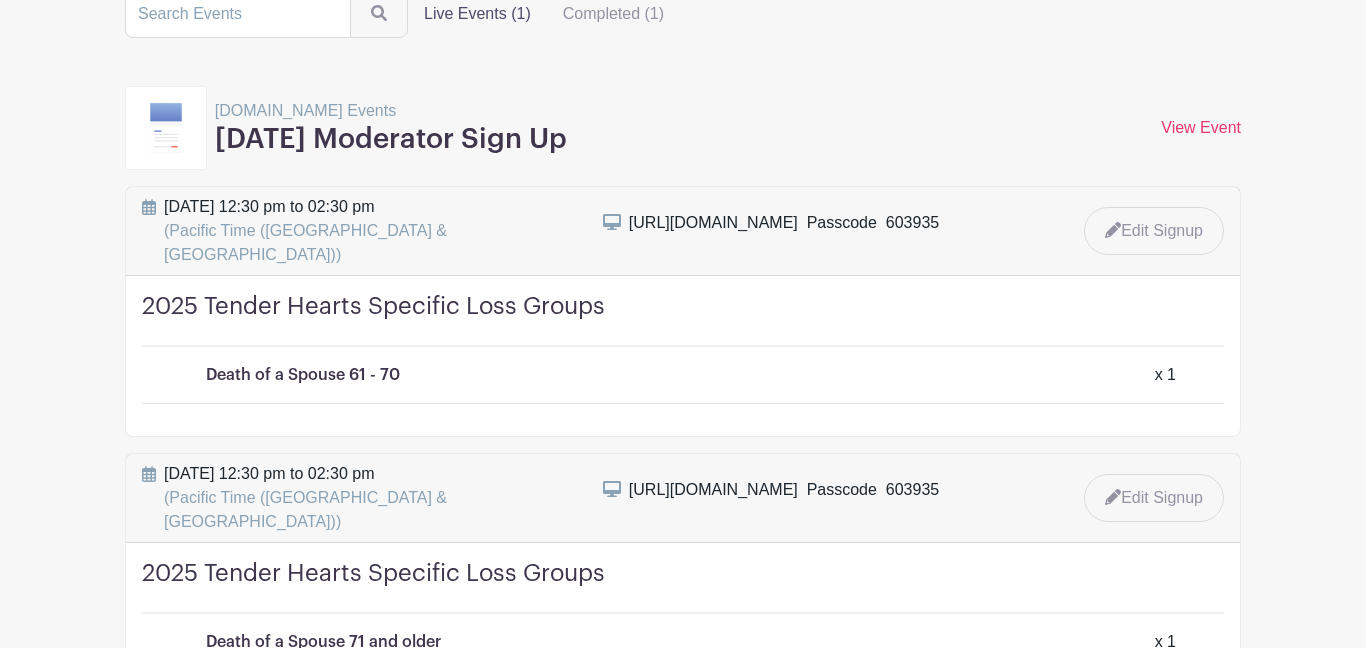 scroll, scrollTop: 0, scrollLeft: 0, axis: both 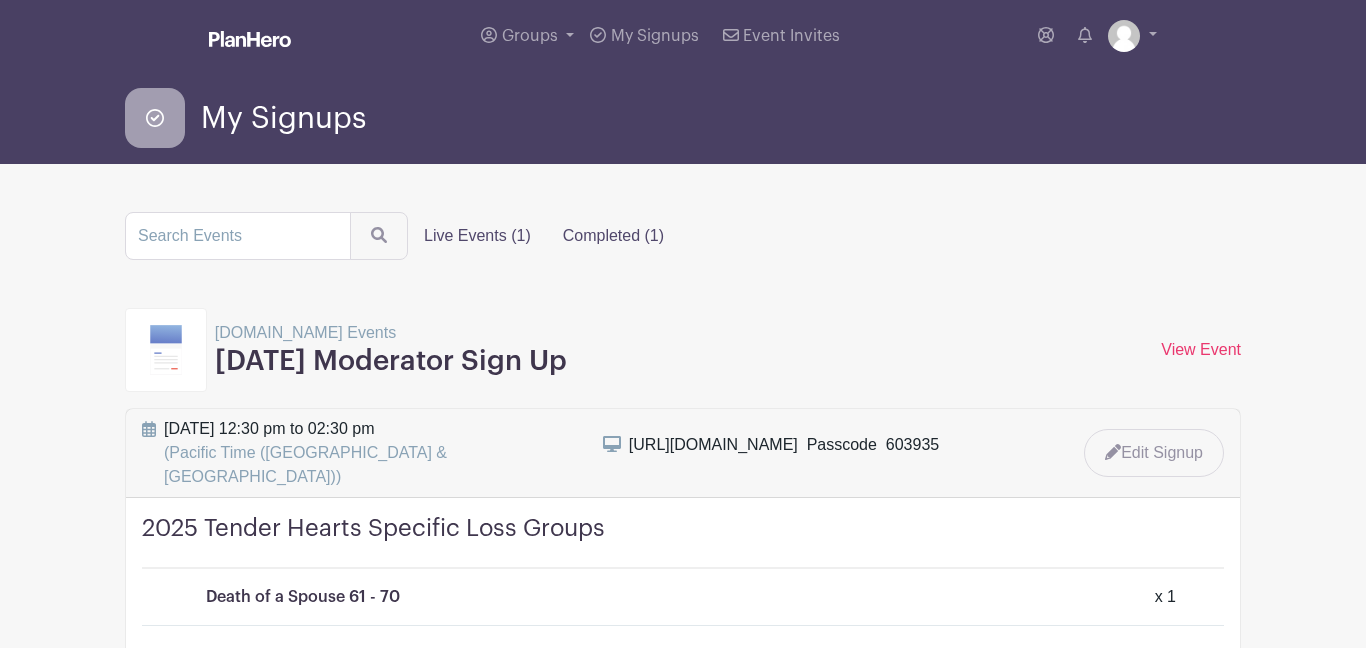 click on "Completed (1)" at bounding box center (613, 236) 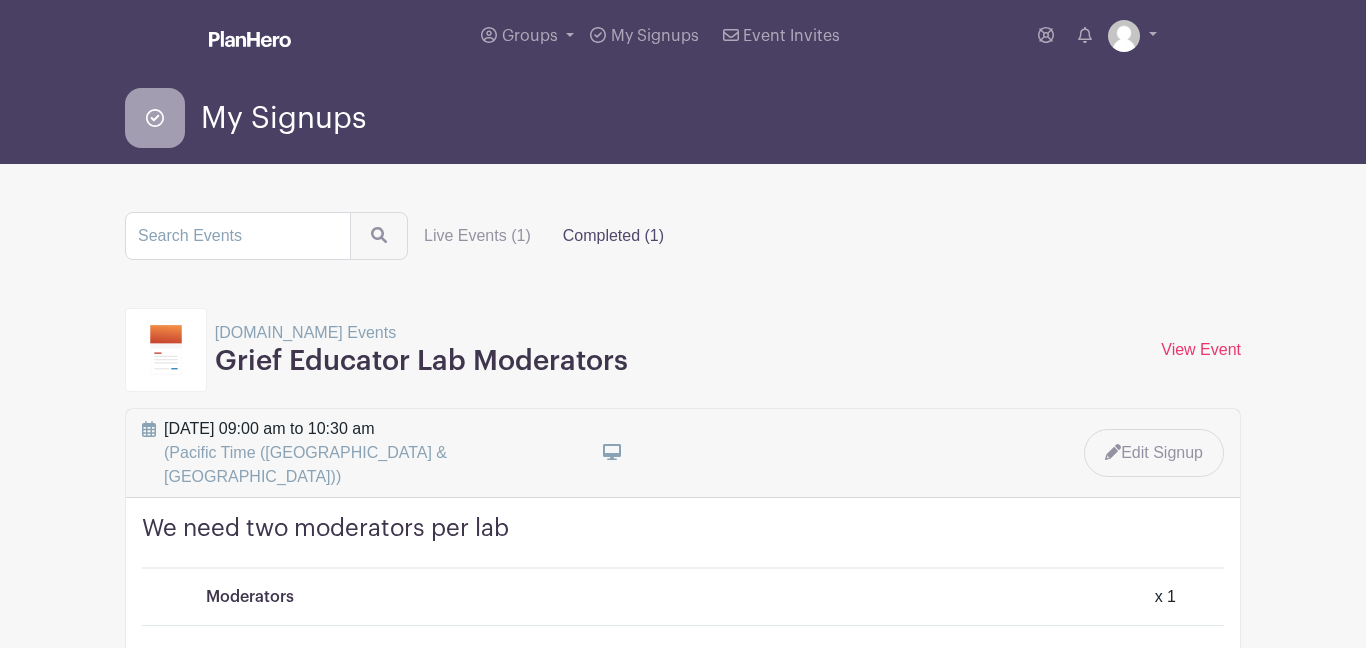 scroll, scrollTop: 112, scrollLeft: 0, axis: vertical 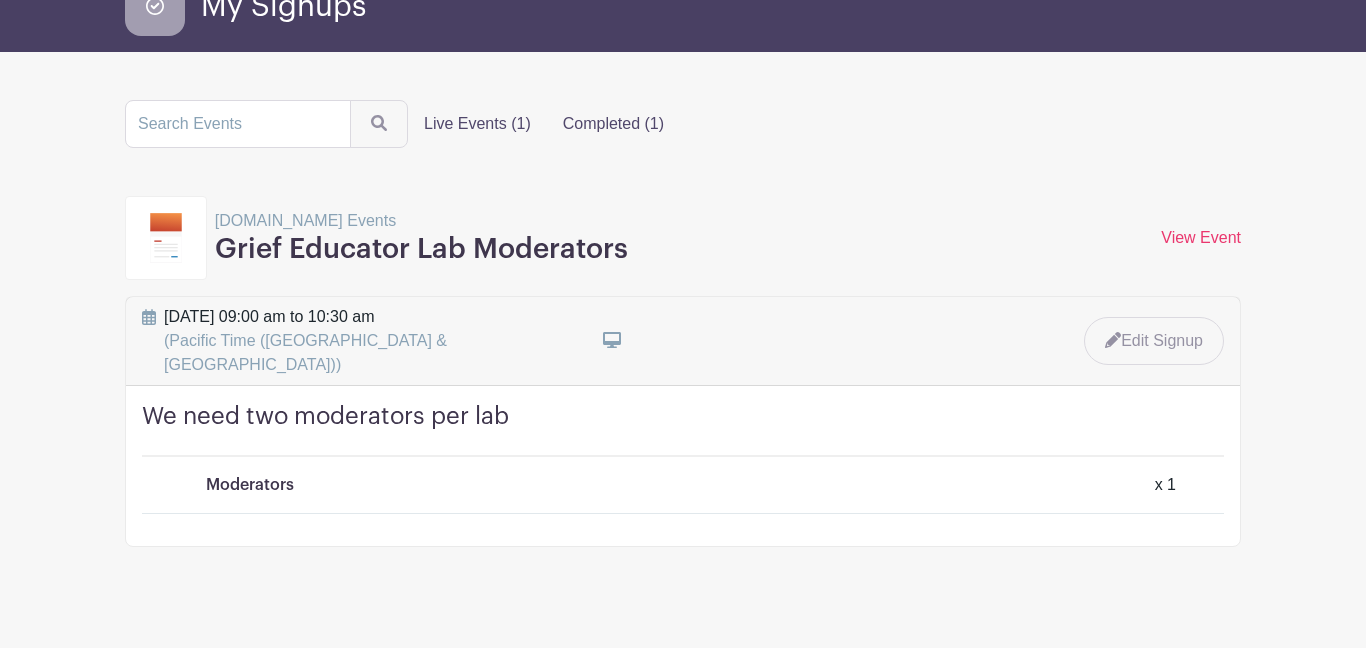 click on "Live Events (1)" at bounding box center (477, 124) 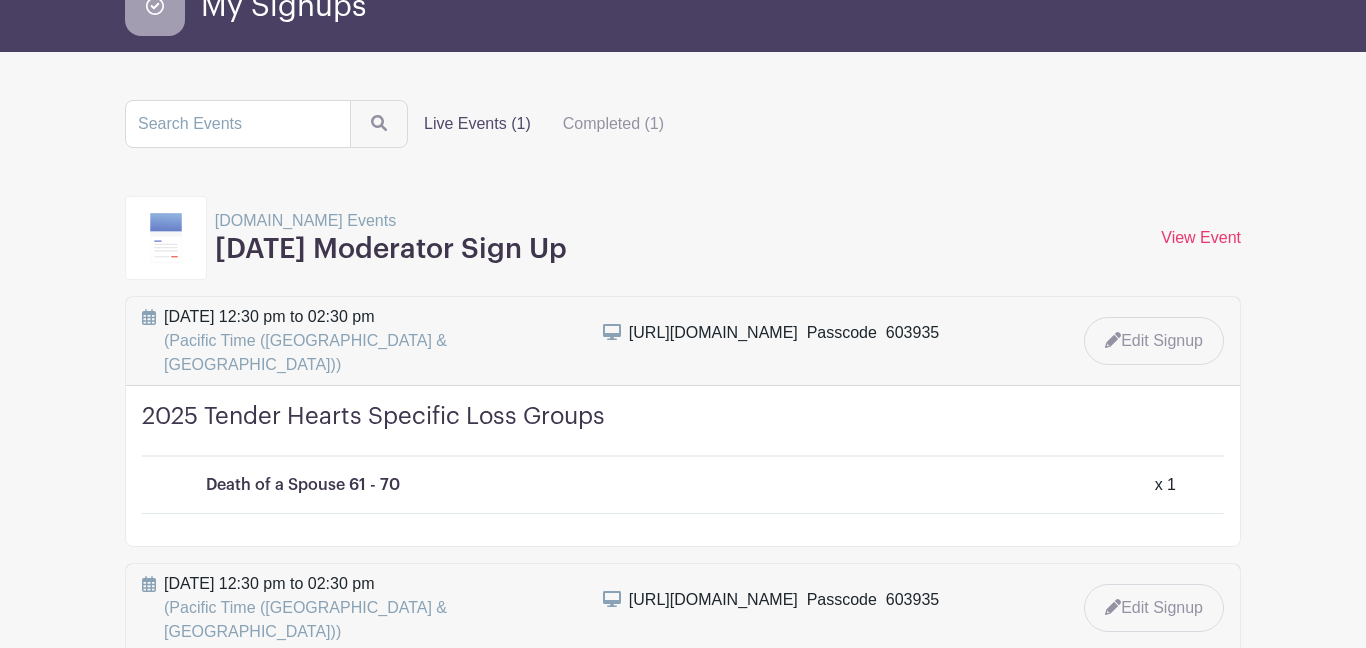 click on "Live Events (1)" at bounding box center [477, 124] 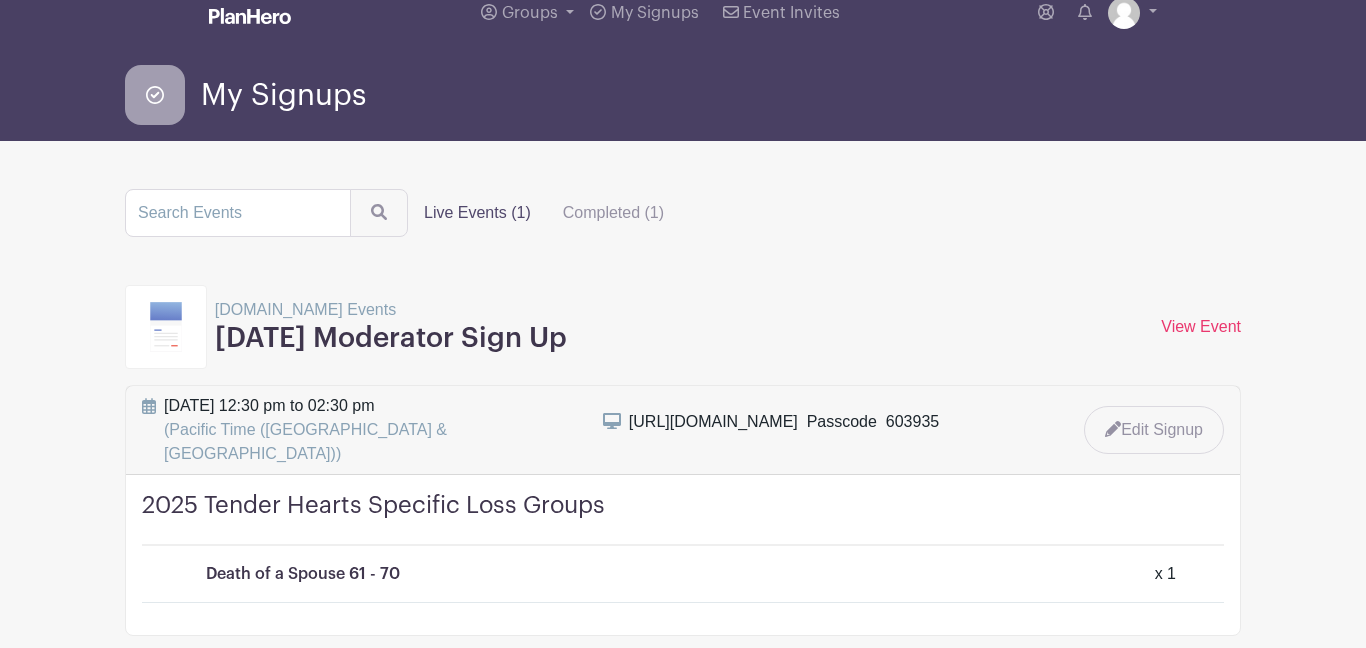 scroll, scrollTop: 10, scrollLeft: 0, axis: vertical 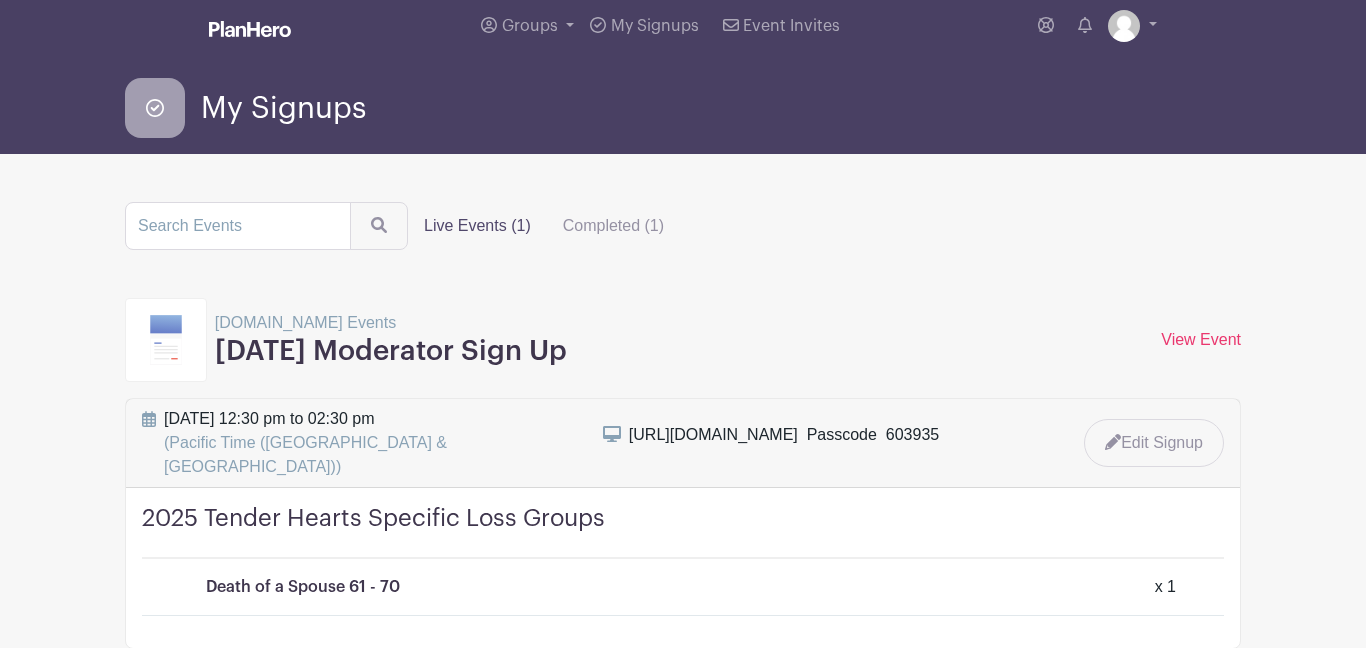 click on "My Signups" at bounding box center [283, 108] 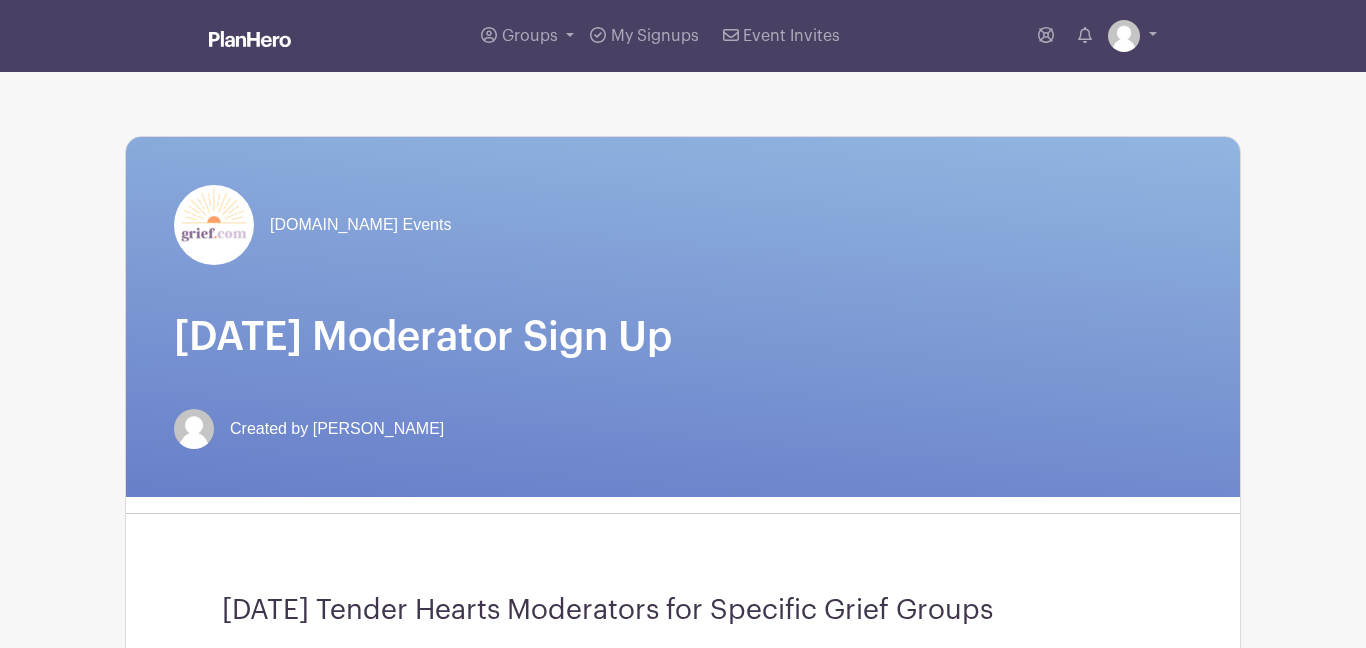 scroll, scrollTop: 0, scrollLeft: 0, axis: both 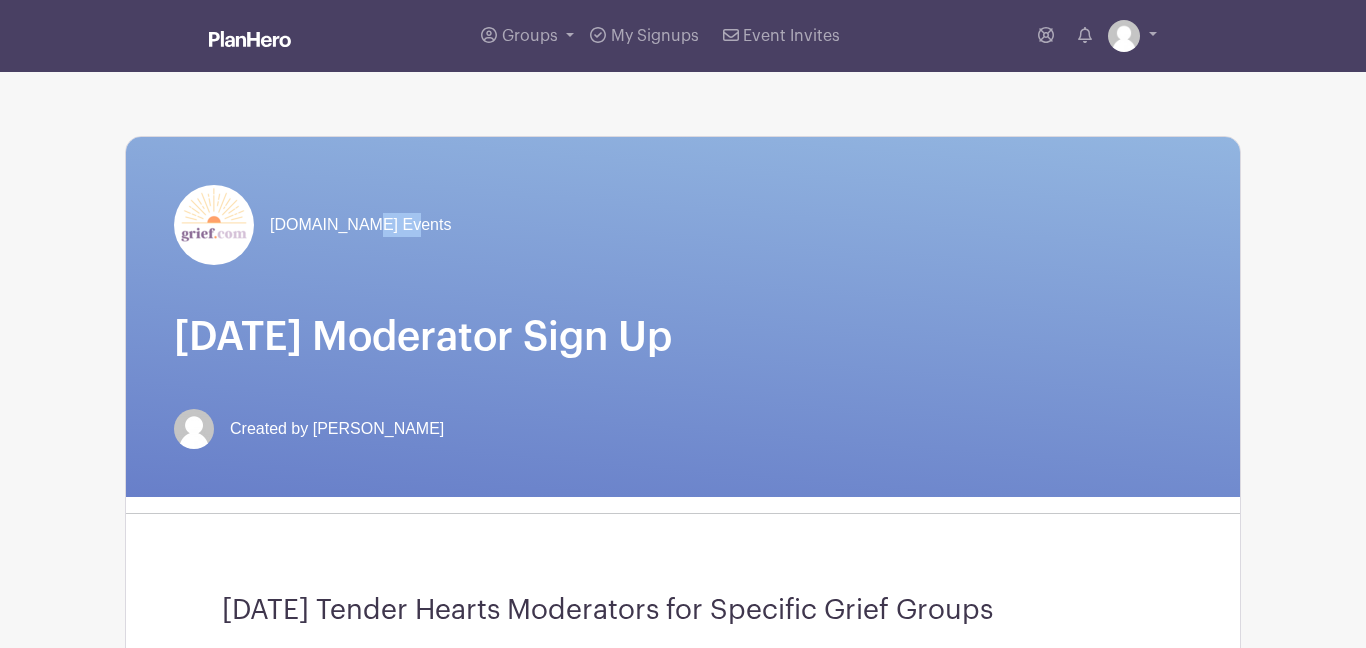 drag, startPoint x: 352, startPoint y: 221, endPoint x: 415, endPoint y: 228, distance: 63.387695 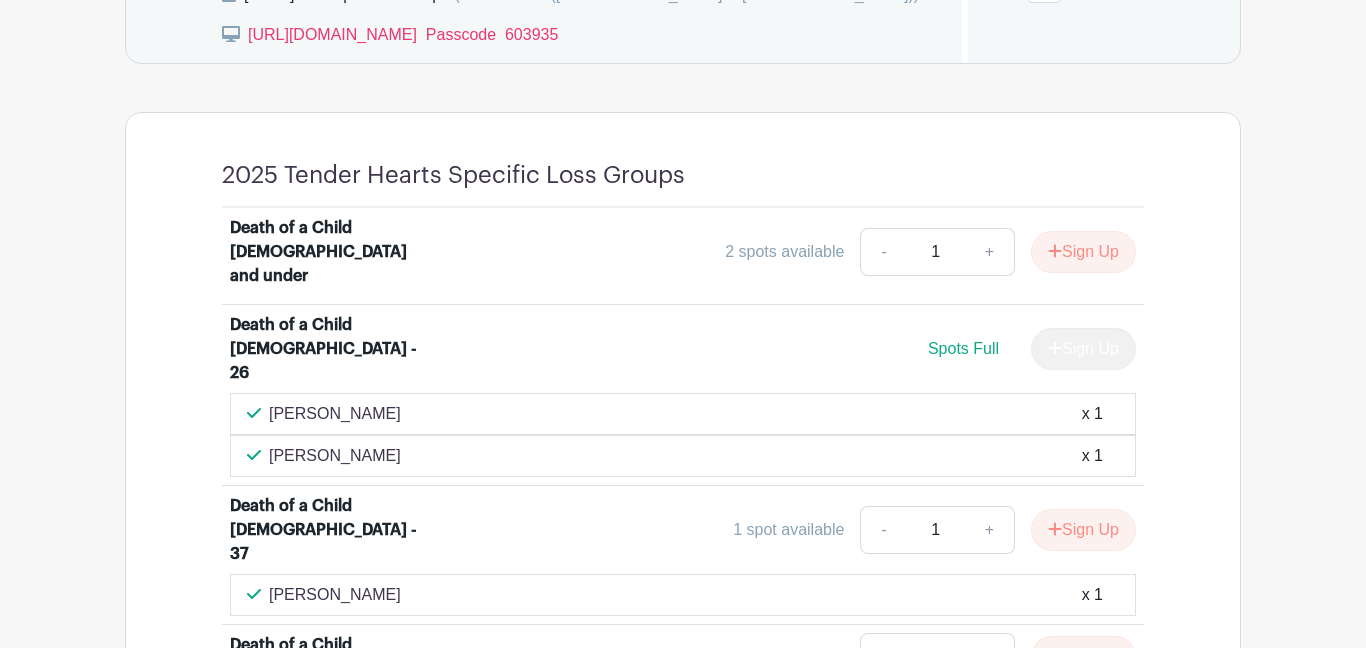 scroll, scrollTop: 1274, scrollLeft: 0, axis: vertical 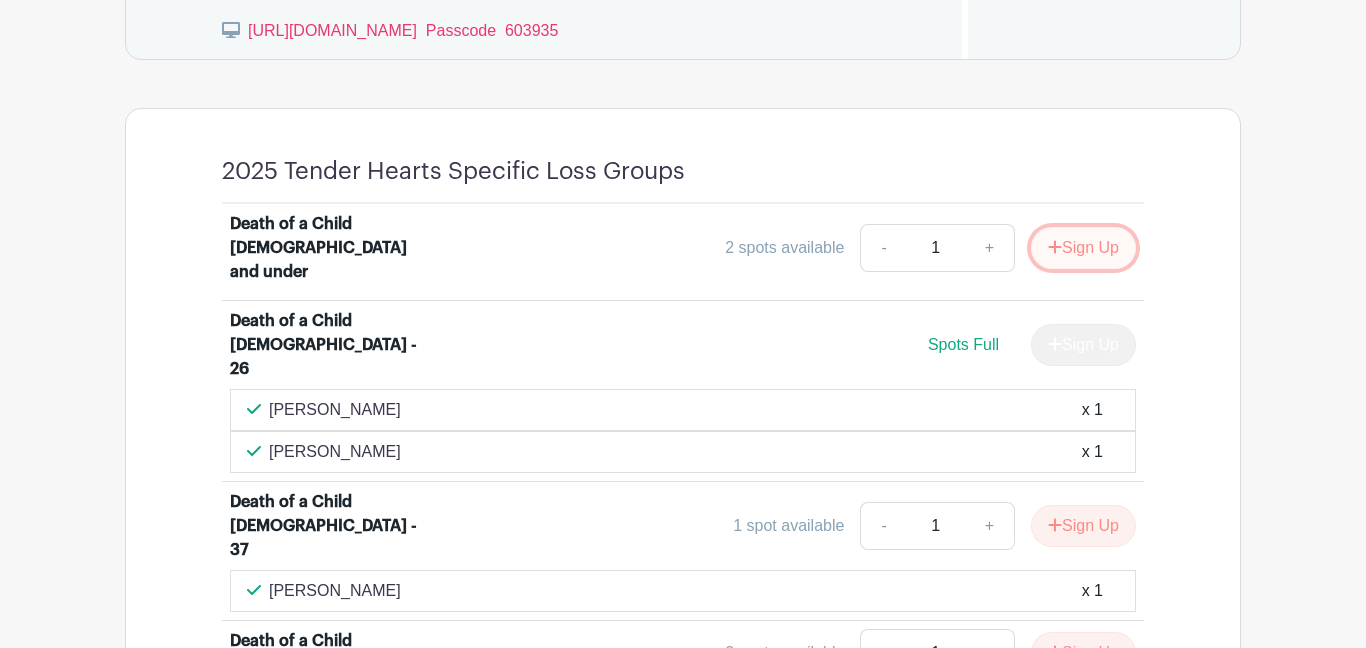 click on "Sign Up" at bounding box center (1083, 248) 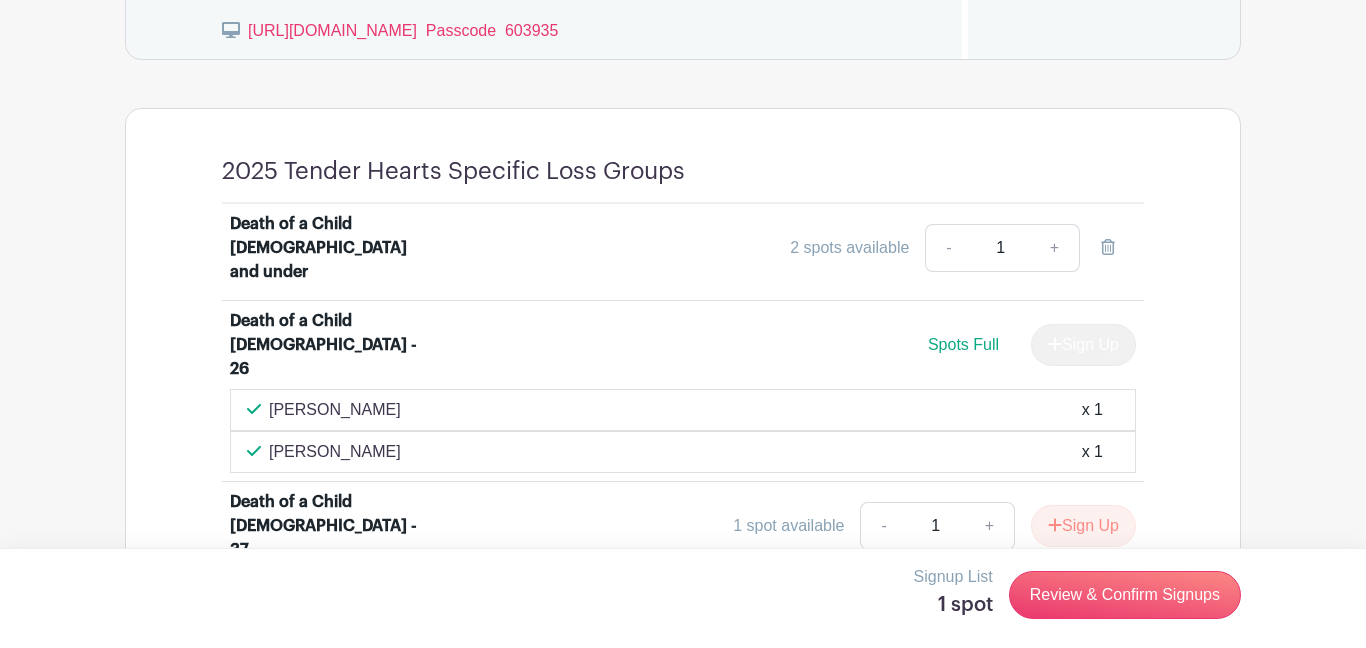 click on "2025 Tender Hearts Specific Loss Groups
Death of a Child 17 and under
2 spots available
-
1
+
Death of a Child 18 - 26
Spots Full  Sign Up
Laura Busse
x 1
Melissa Bowers
x 1
-" at bounding box center [683, 1782] 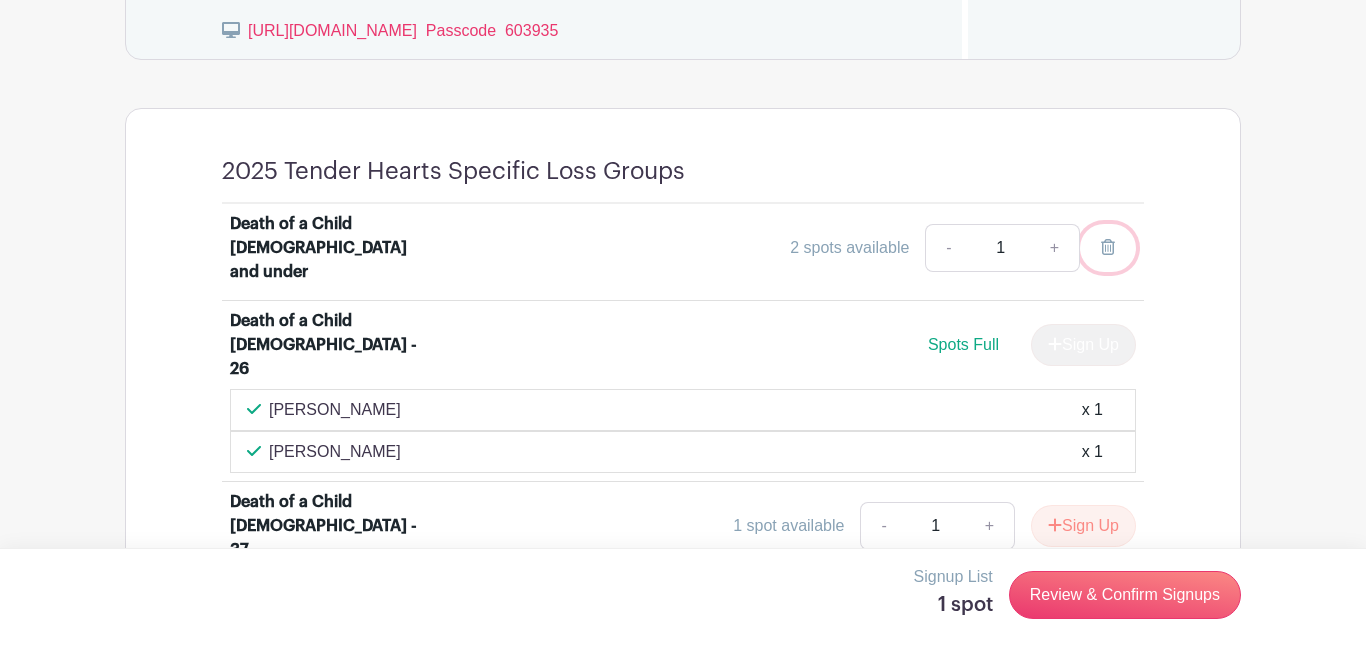 click 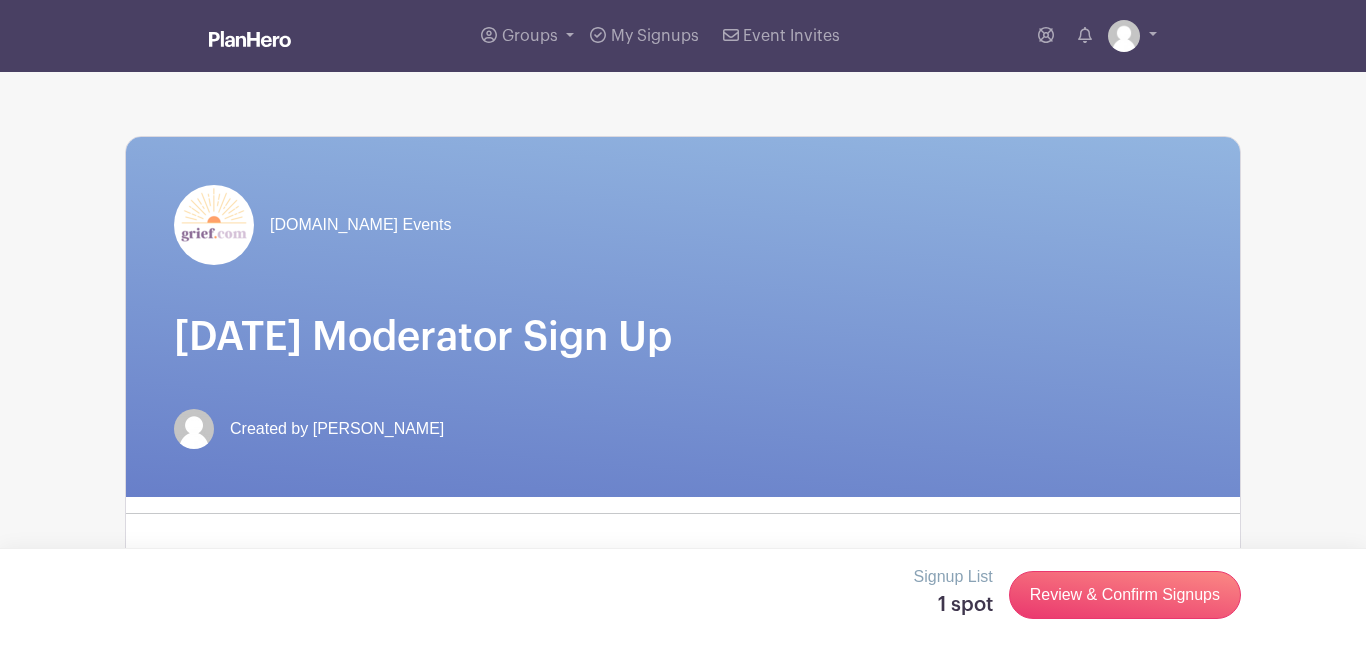 scroll, scrollTop: 1301, scrollLeft: 0, axis: vertical 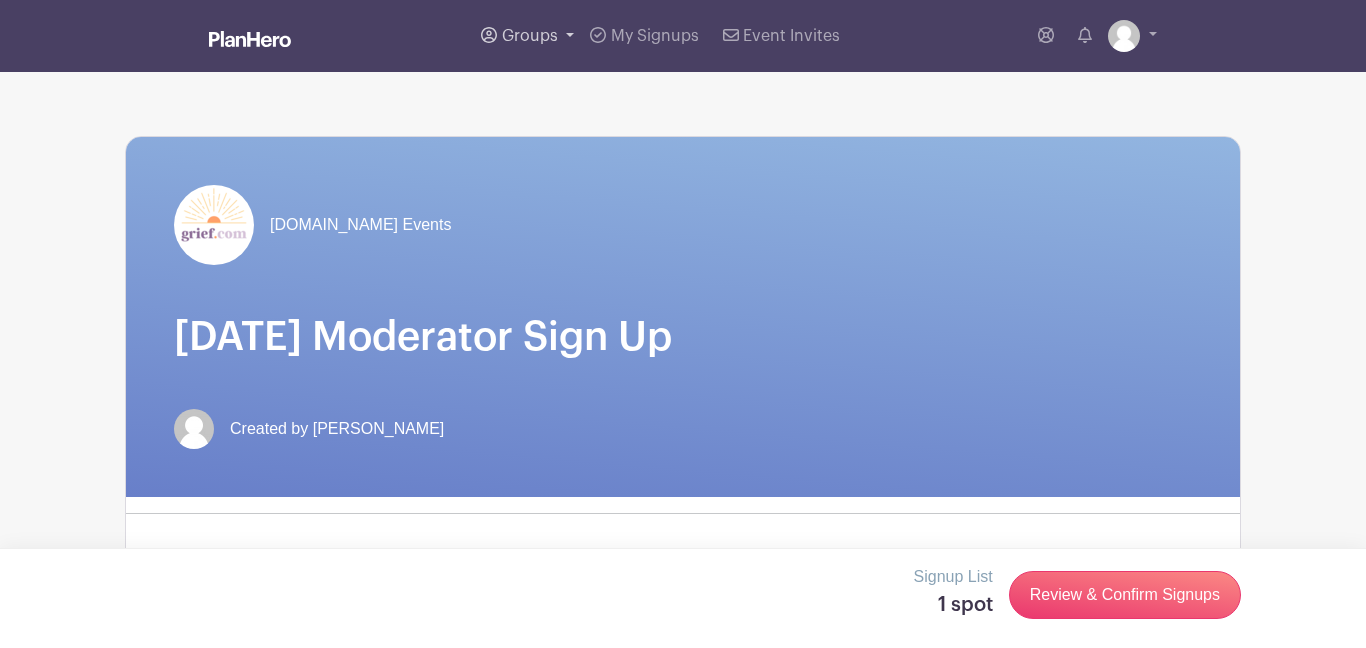 click on "Groups" at bounding box center (530, 36) 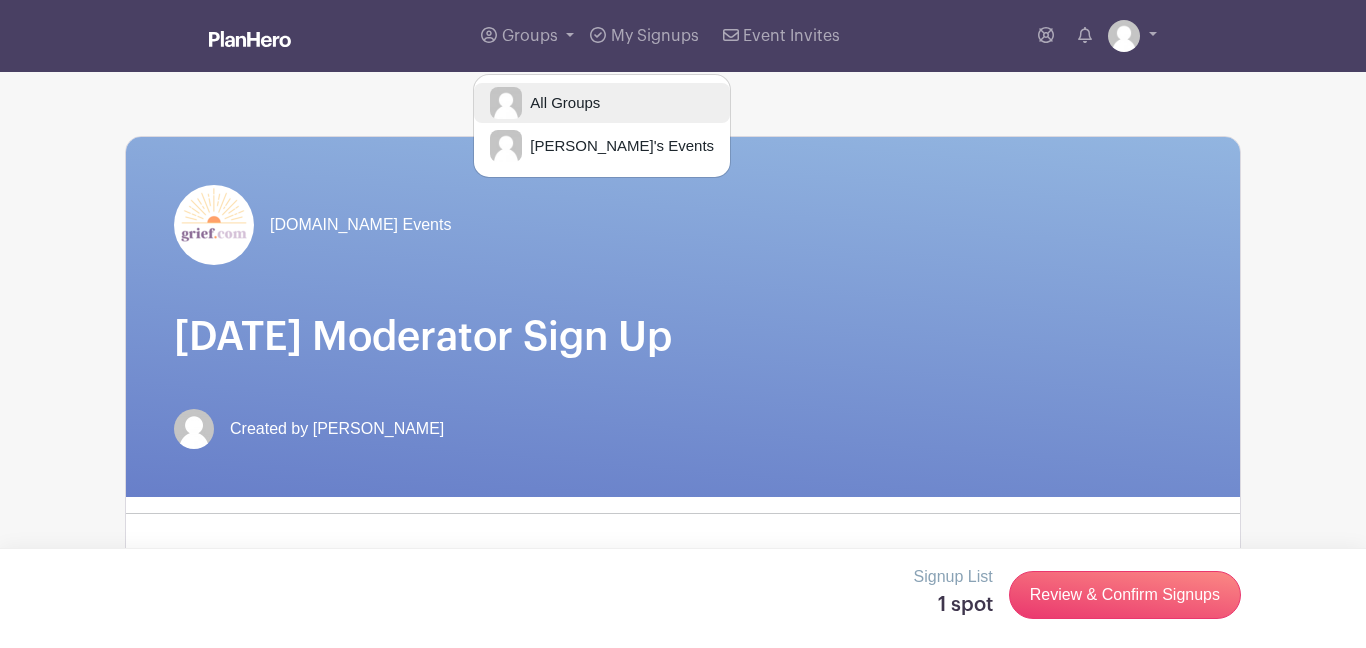 click at bounding box center (506, 103) 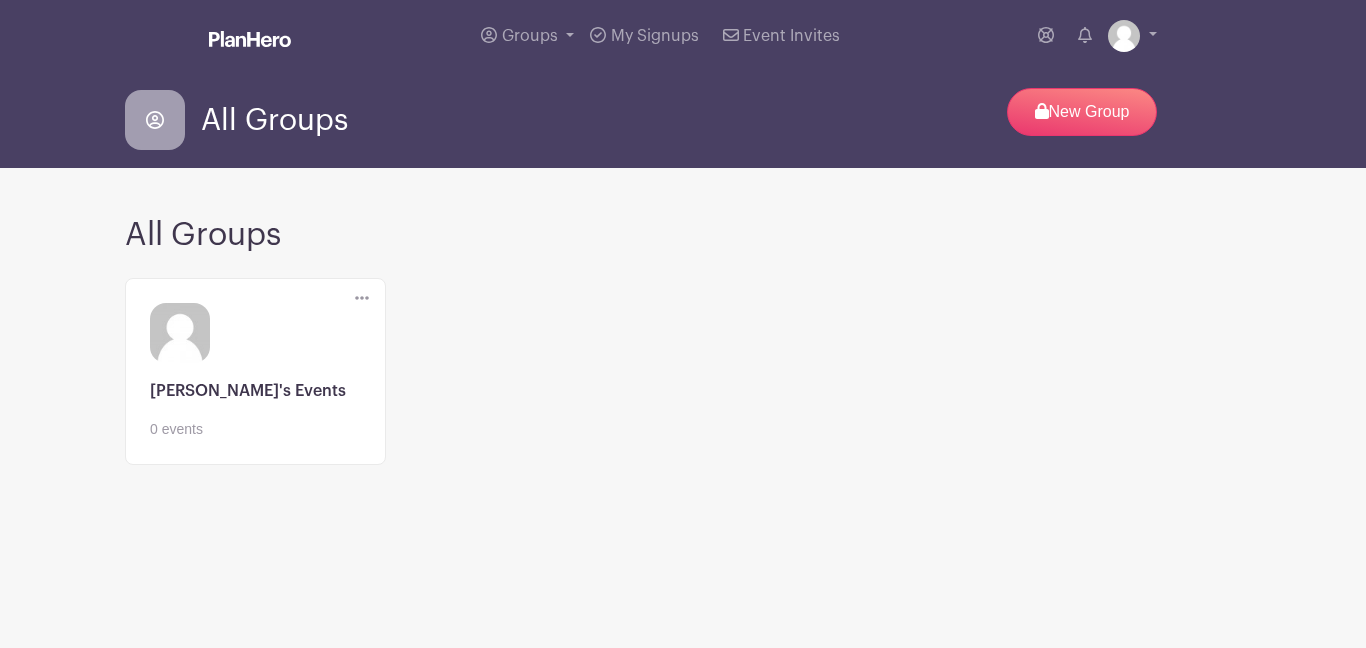 click at bounding box center [255, 440] 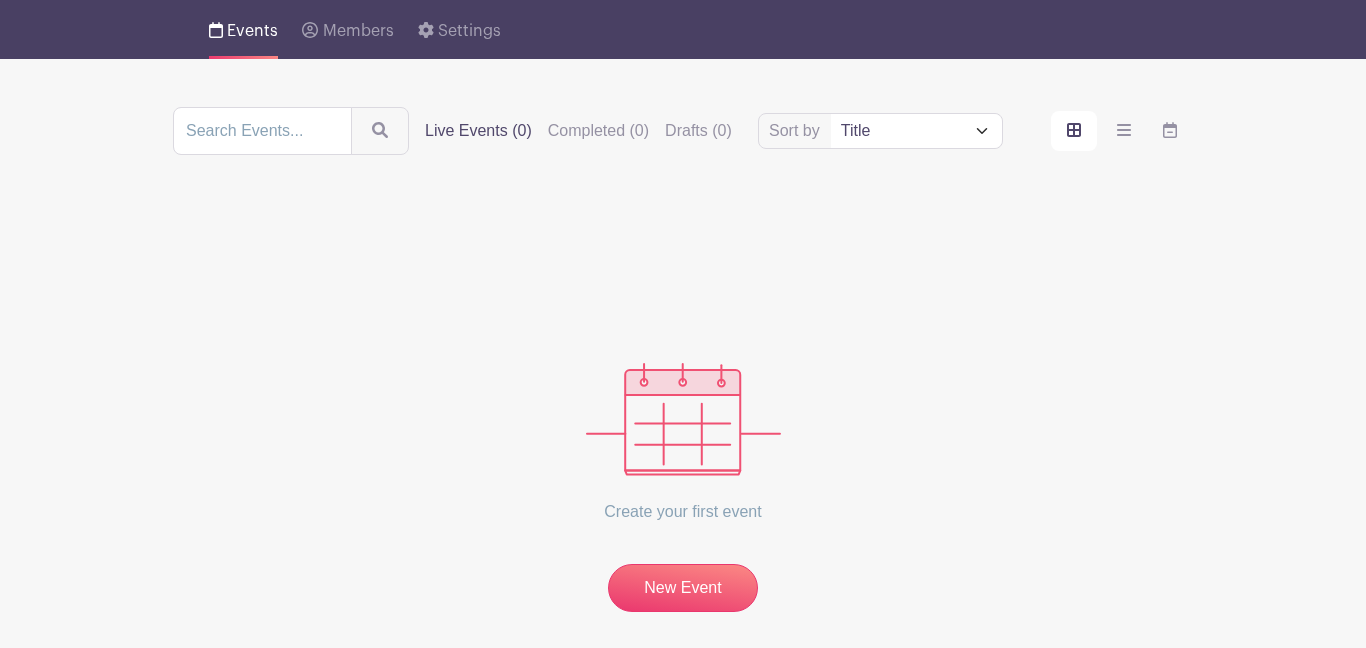 scroll, scrollTop: 35, scrollLeft: 0, axis: vertical 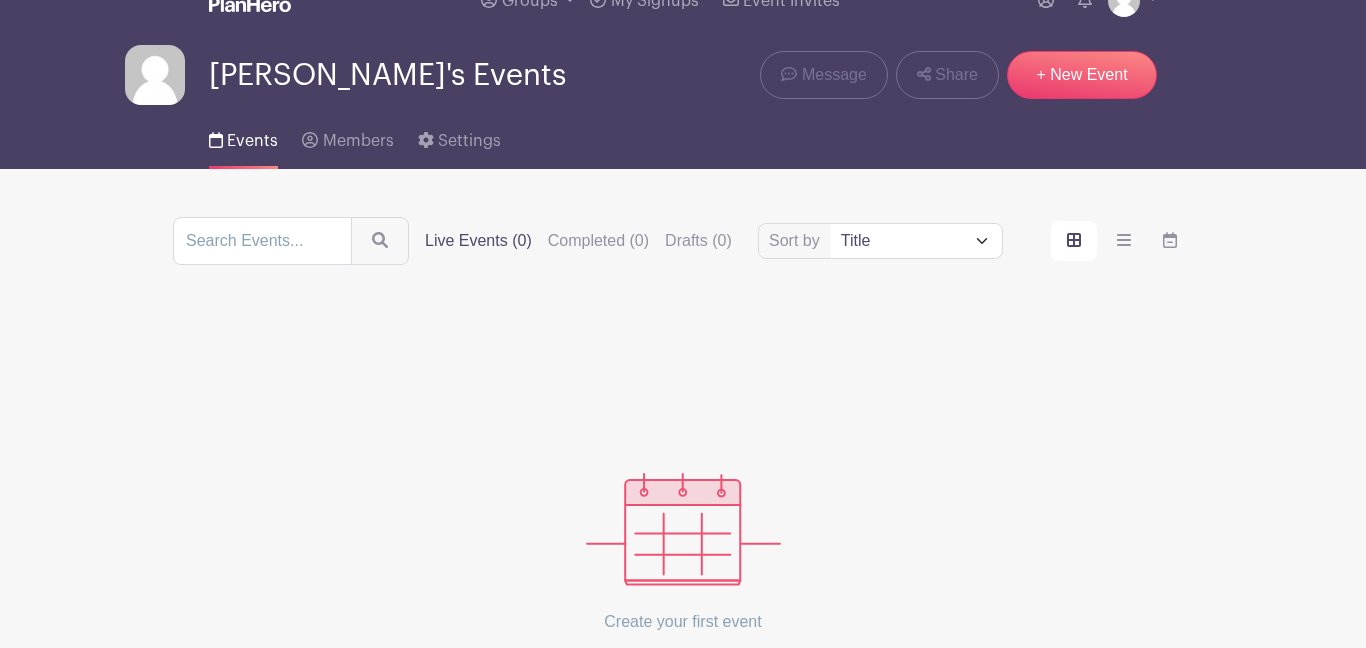 click on "[PERSON_NAME]'s Events" at bounding box center (387, 75) 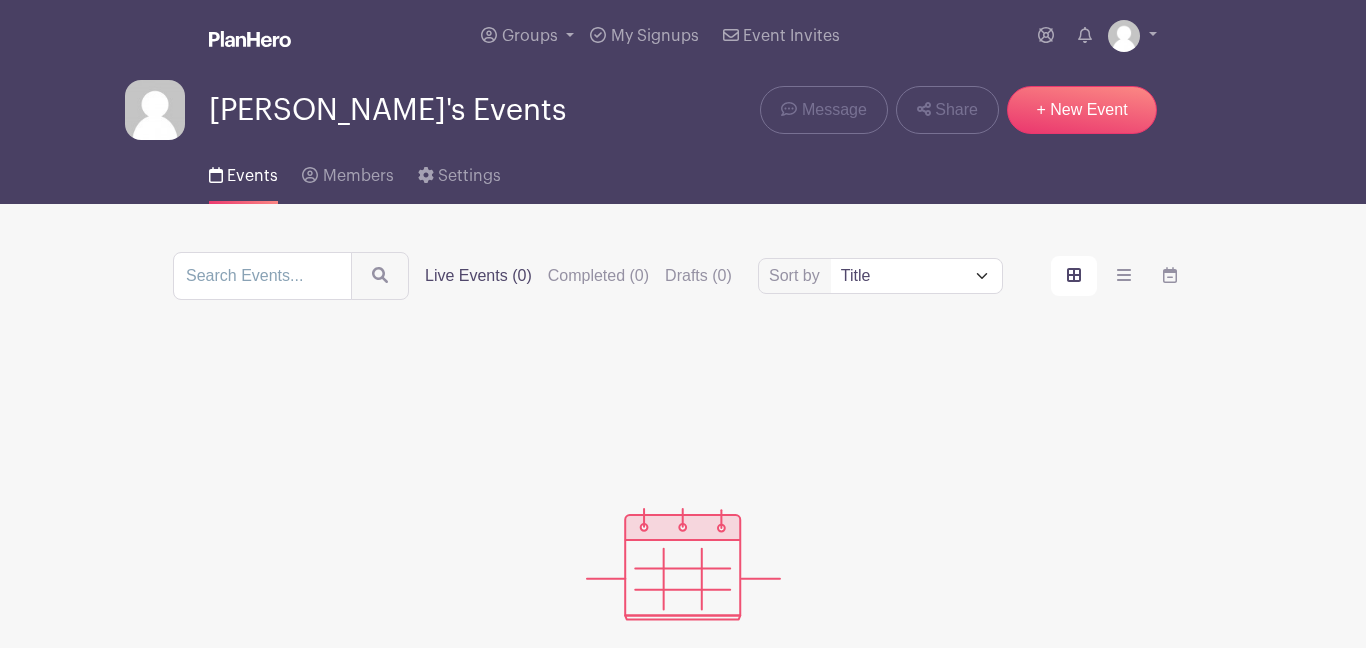 click at bounding box center [250, 40] 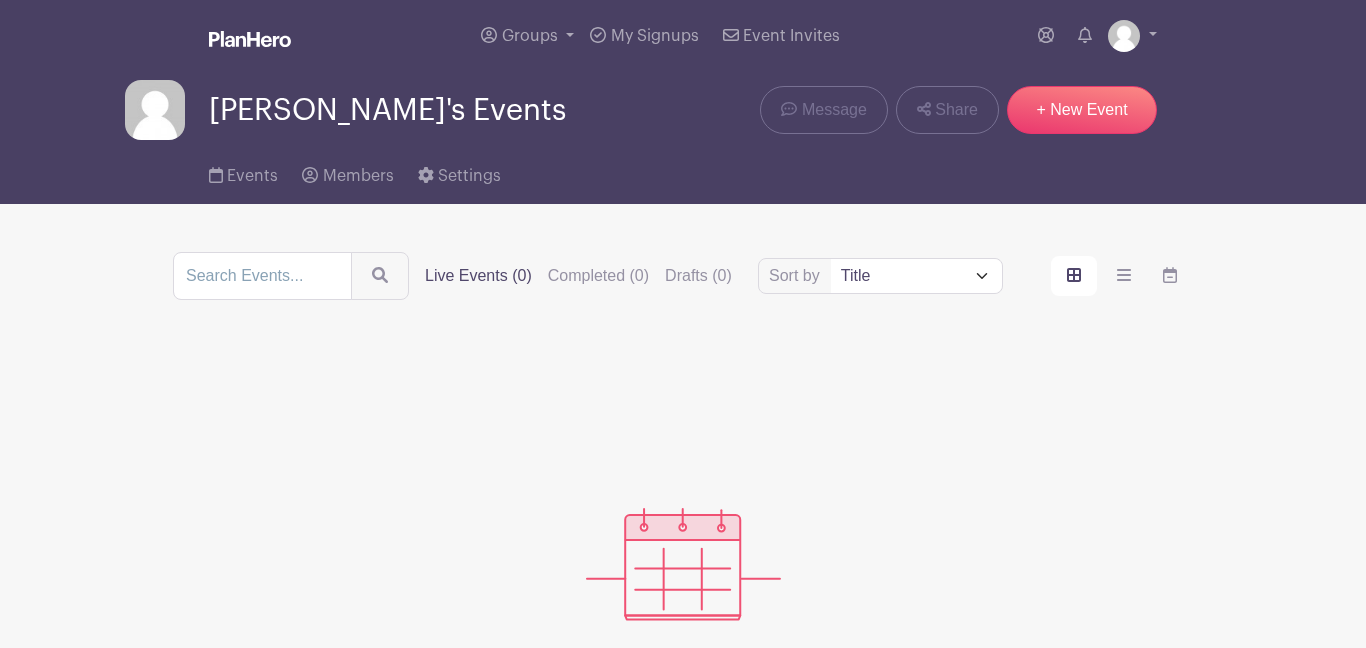 click at bounding box center (250, 39) 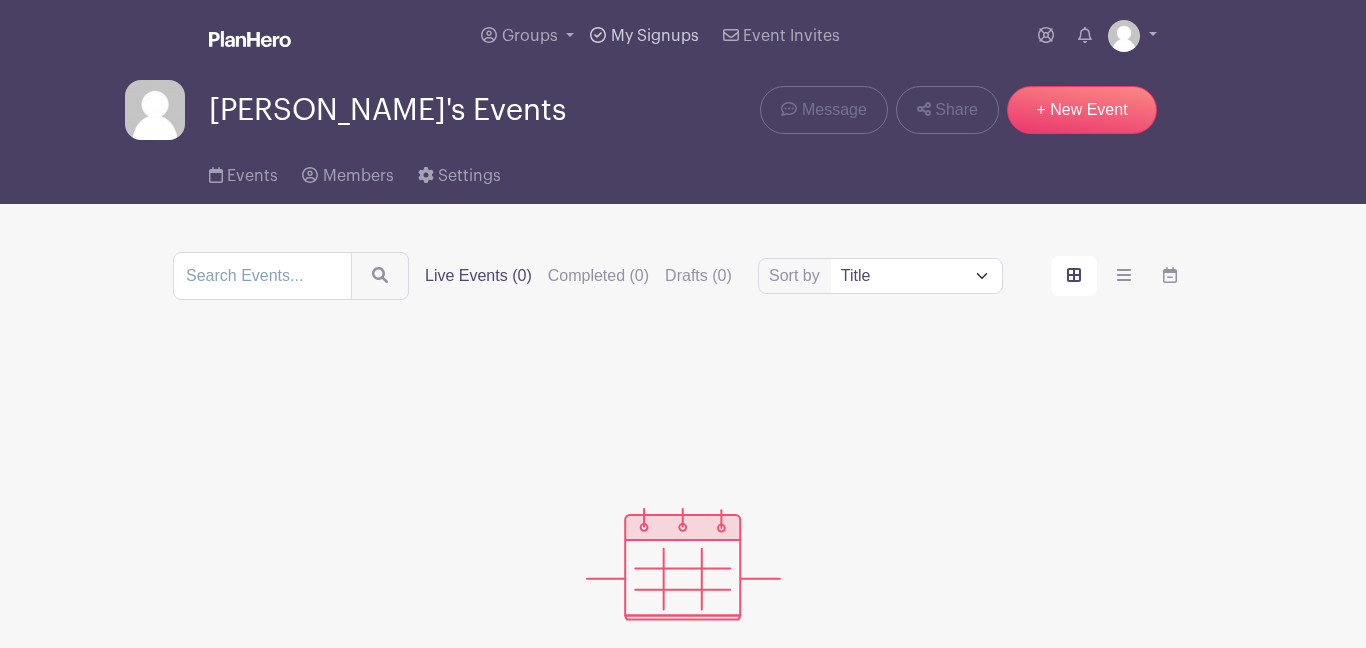 click on "My Signups" at bounding box center (655, 36) 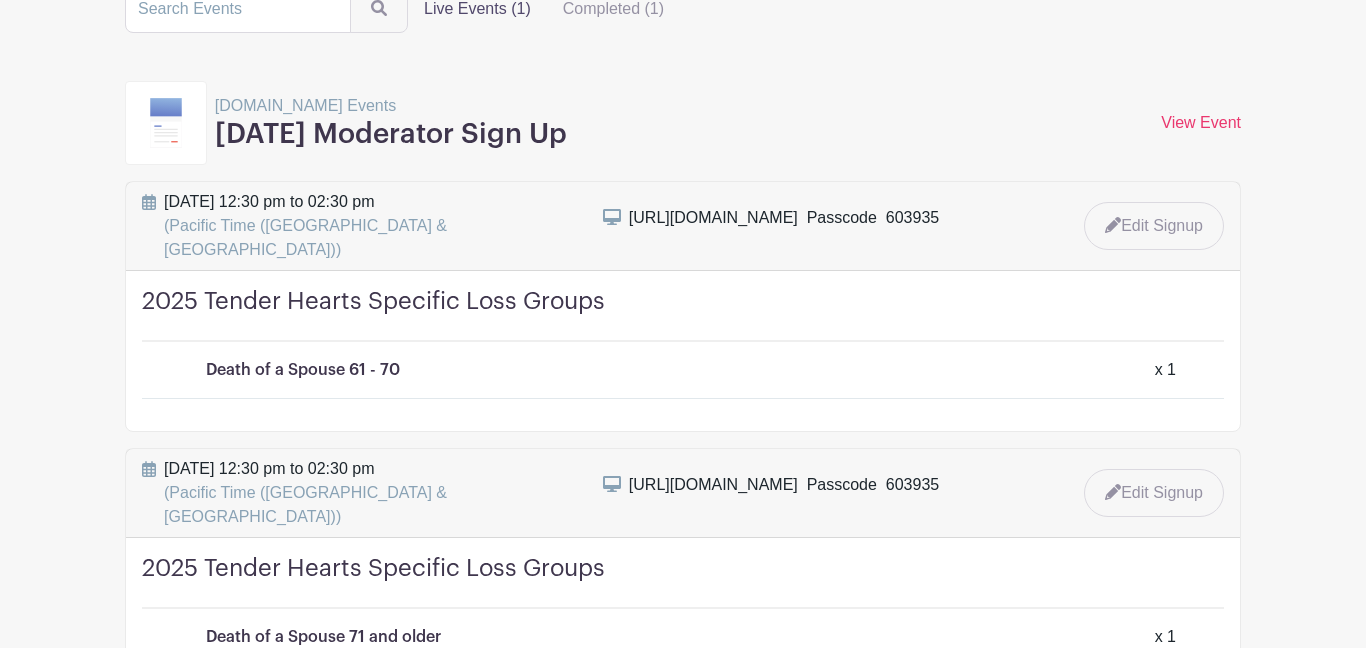 scroll, scrollTop: 0, scrollLeft: 0, axis: both 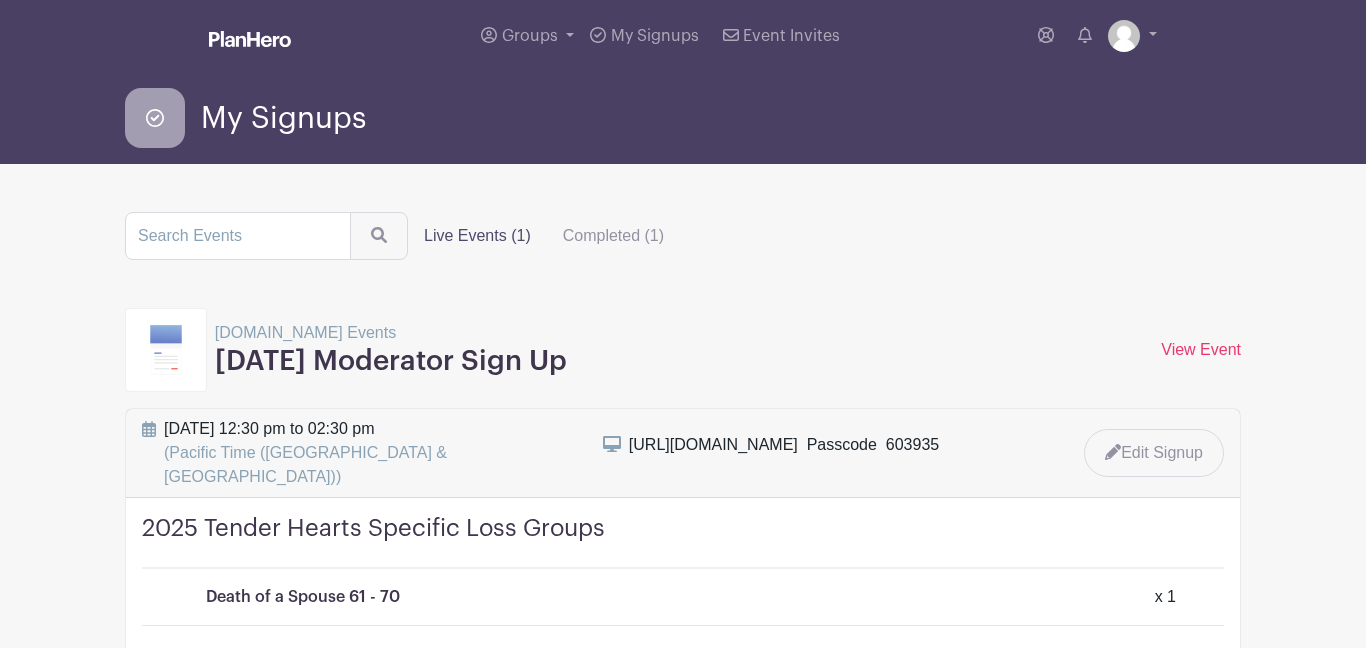 click on "Groups
All Groups
Barbara's Events
My Signups
Event Invites
My account
Logout" at bounding box center (683, 36) 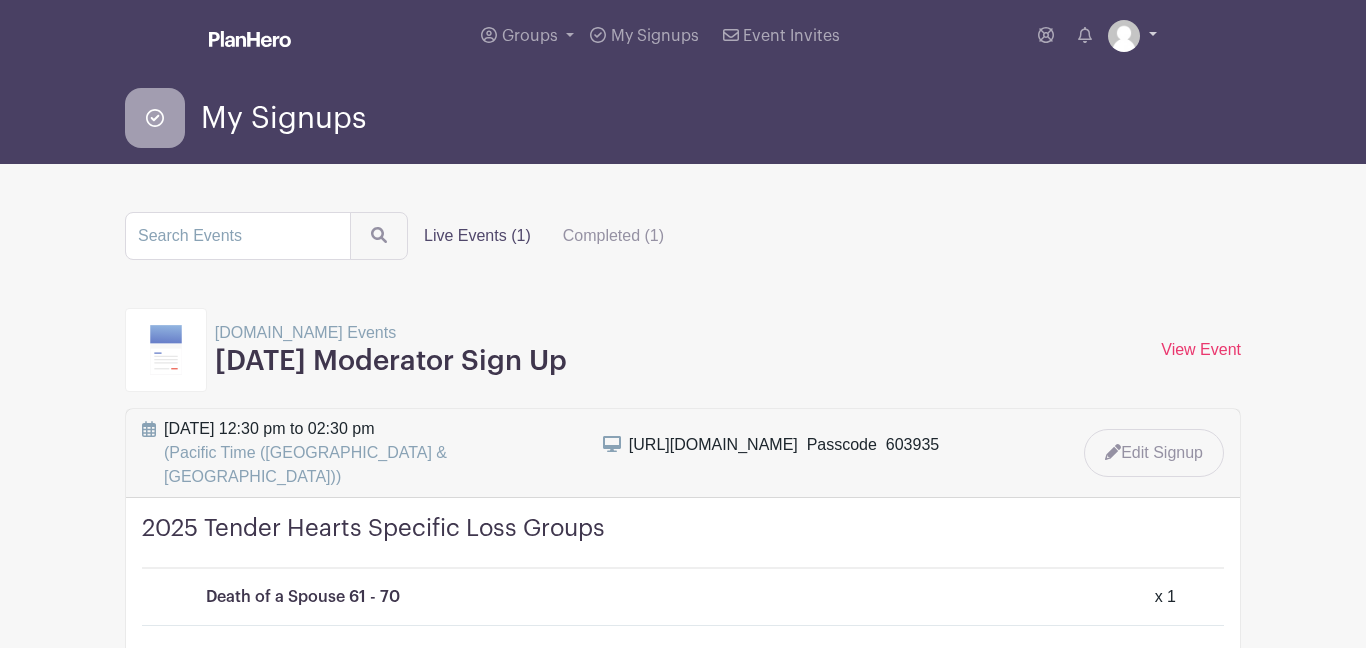 click at bounding box center (1124, 36) 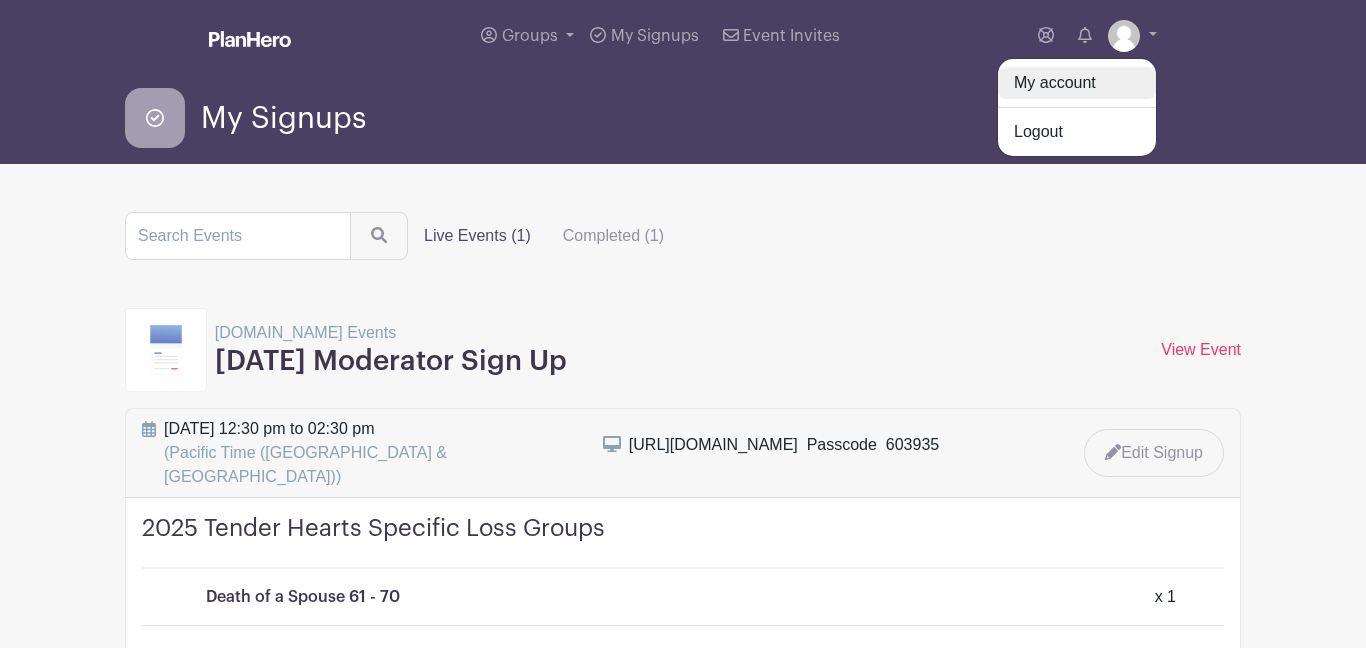 click on "My account" at bounding box center [1077, 83] 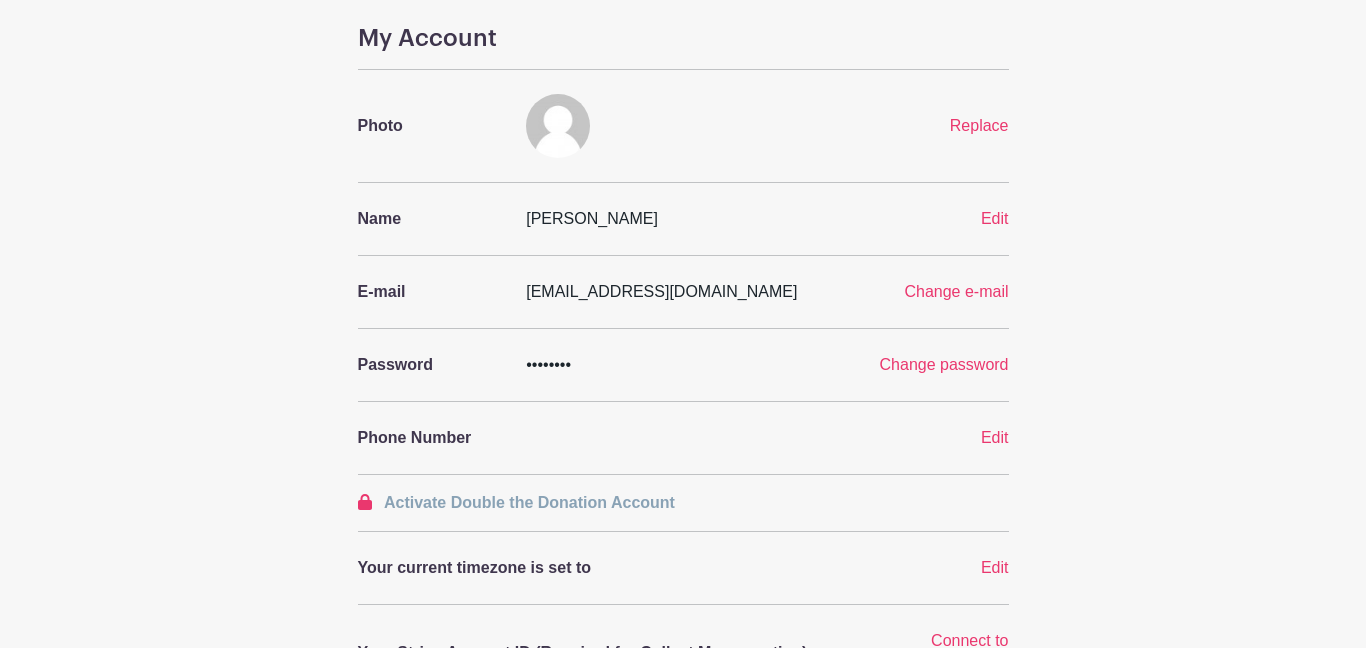 scroll, scrollTop: 0, scrollLeft: 0, axis: both 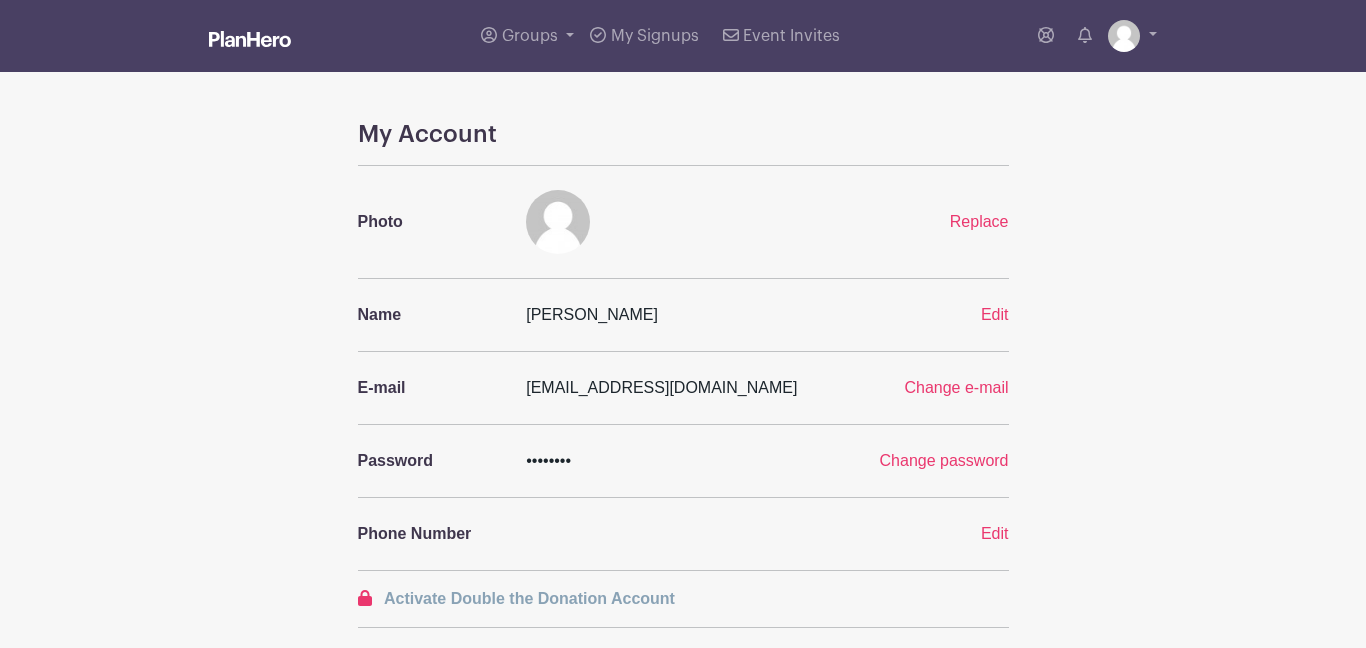 click on "Groups
All Groups
Barbara's Events
My Signups
Event Invites
My account
Logout" at bounding box center (683, 36) 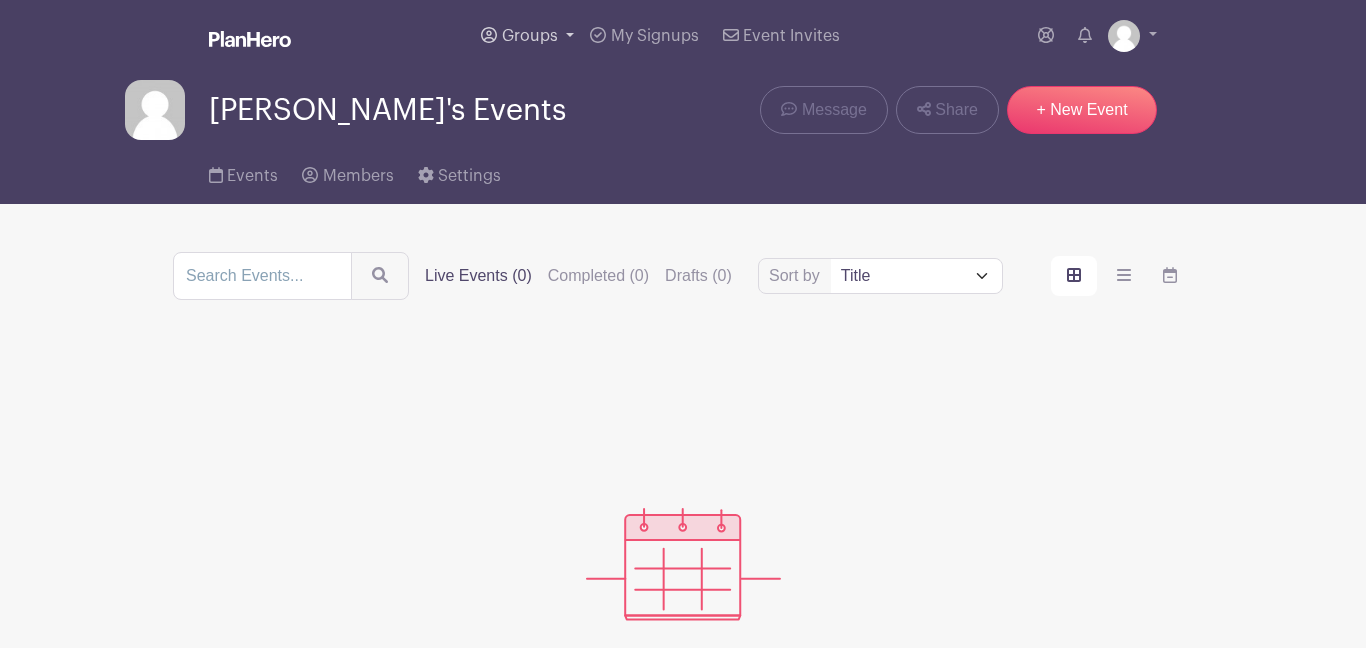 click on "Groups" at bounding box center (527, 36) 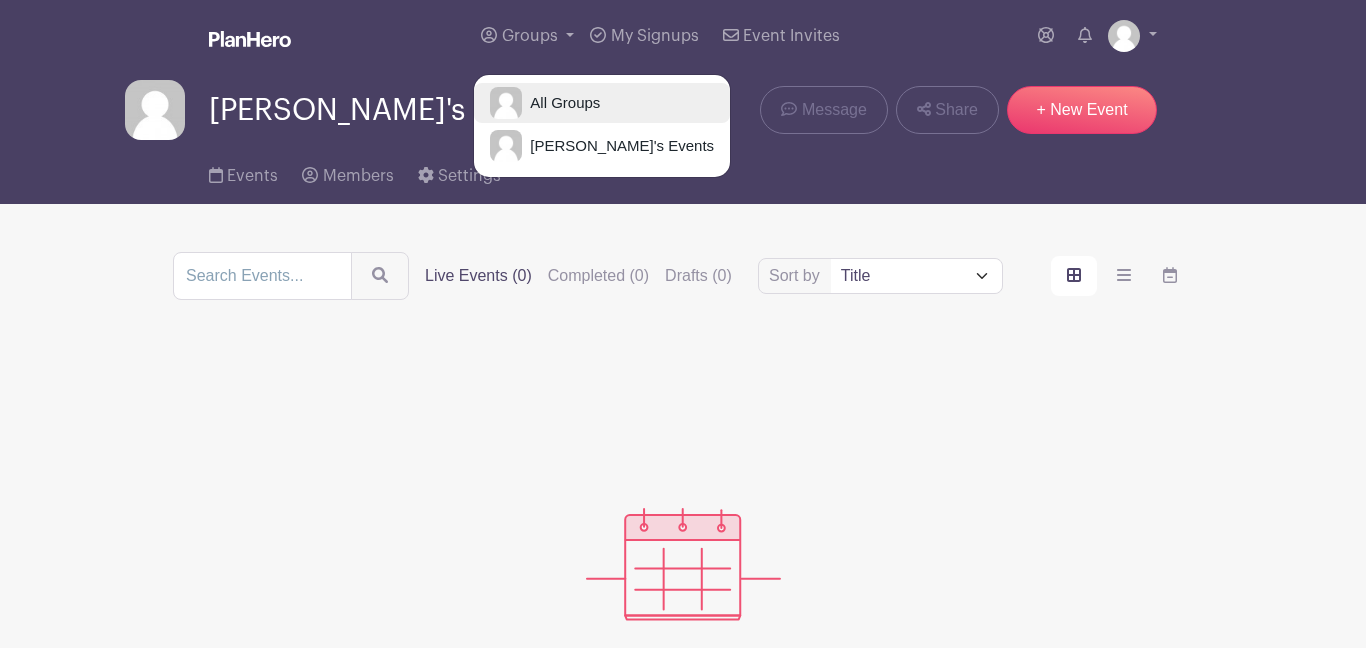 click on "All Groups" at bounding box center (561, 103) 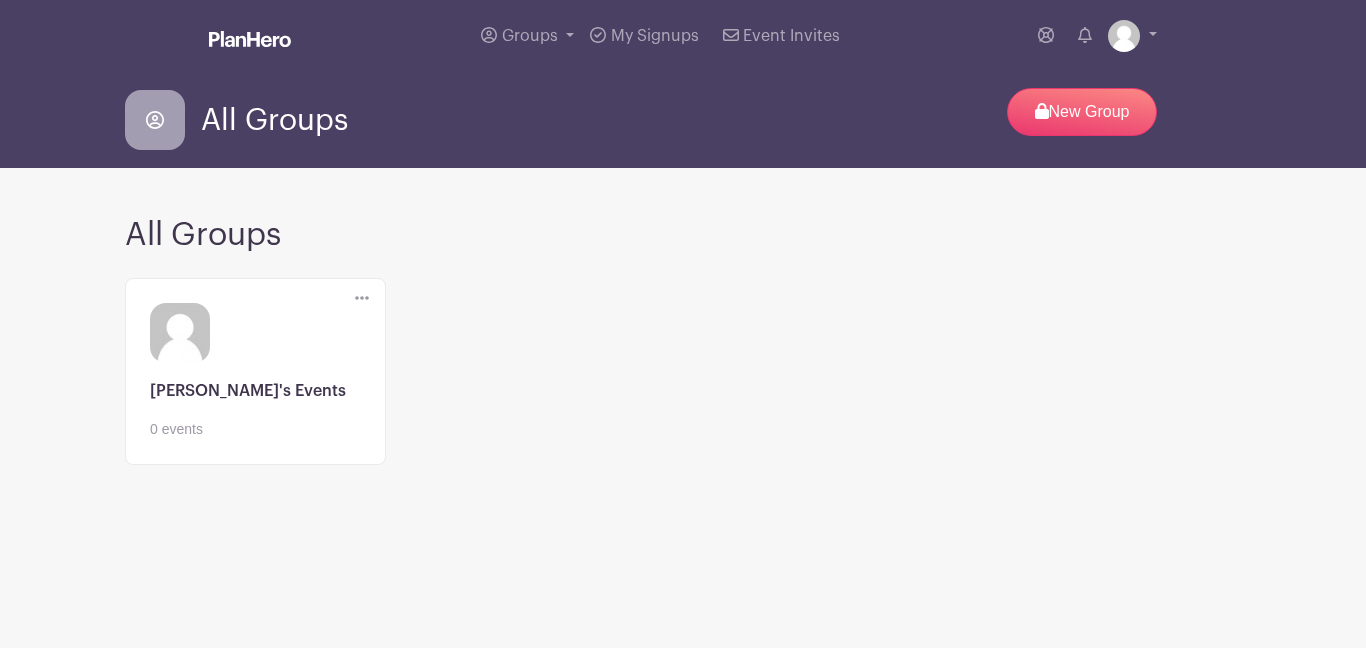 click at bounding box center (255, 440) 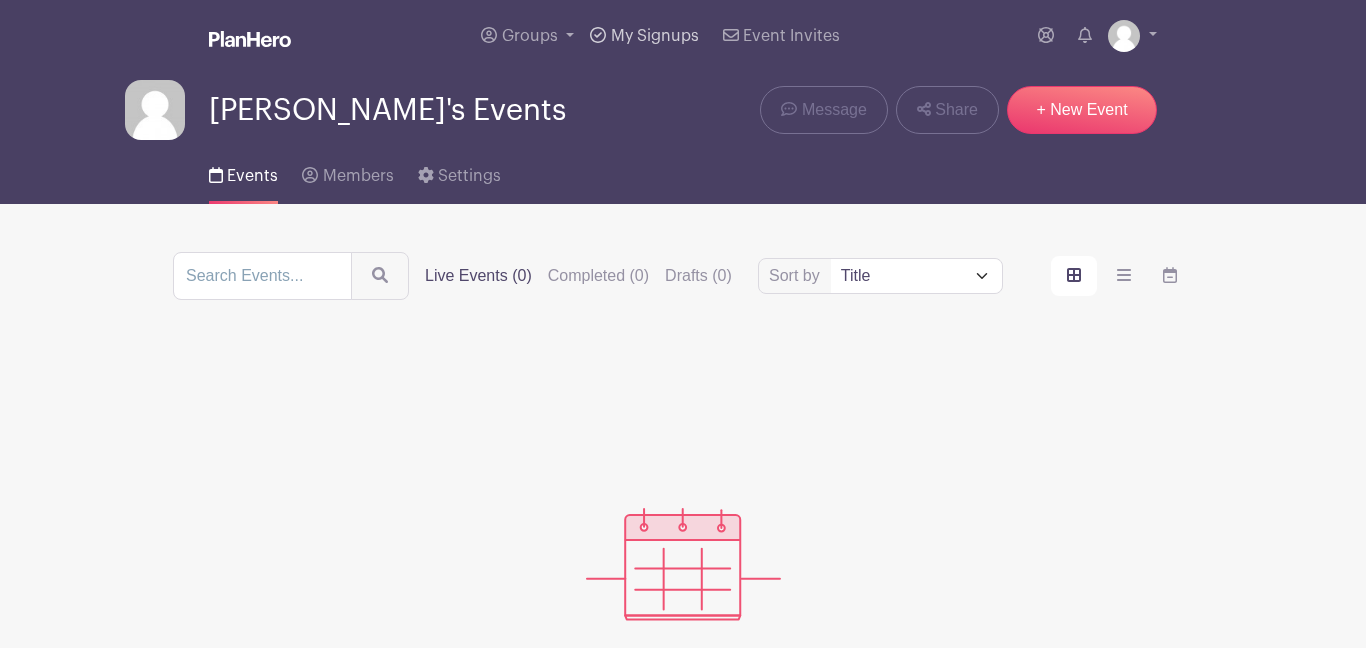 click on "My Signups" at bounding box center [655, 36] 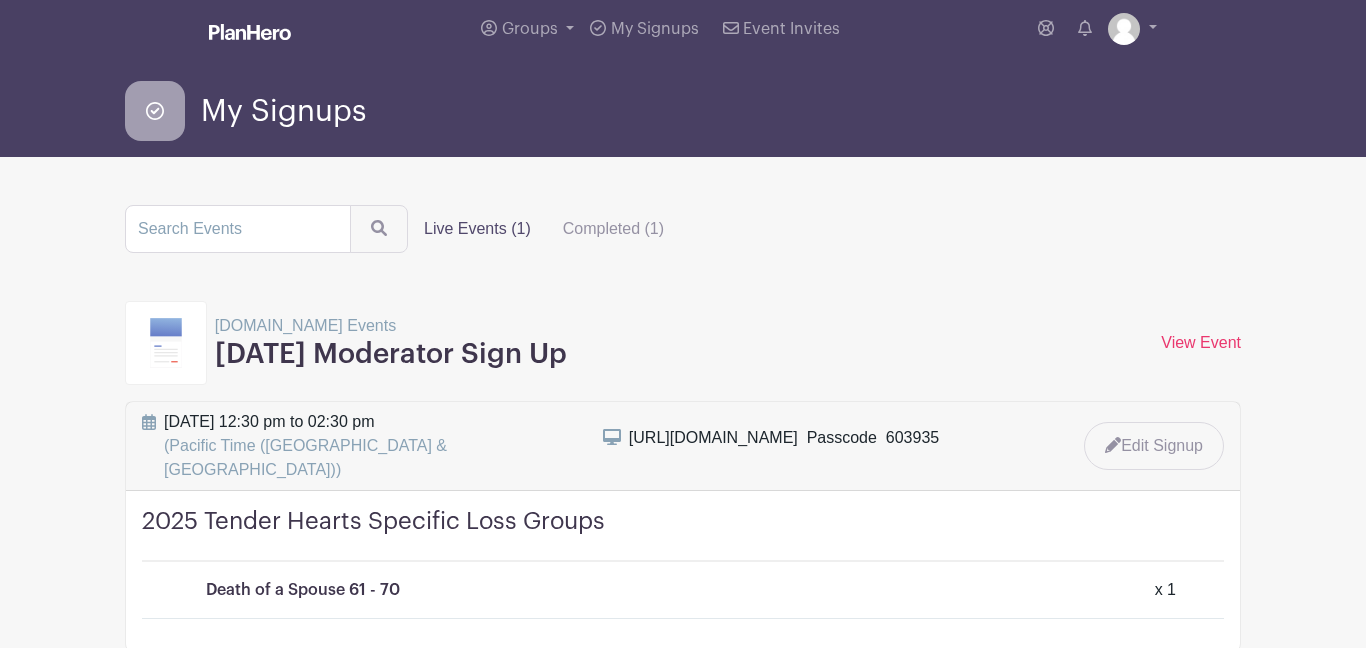 scroll, scrollTop: 6, scrollLeft: 0, axis: vertical 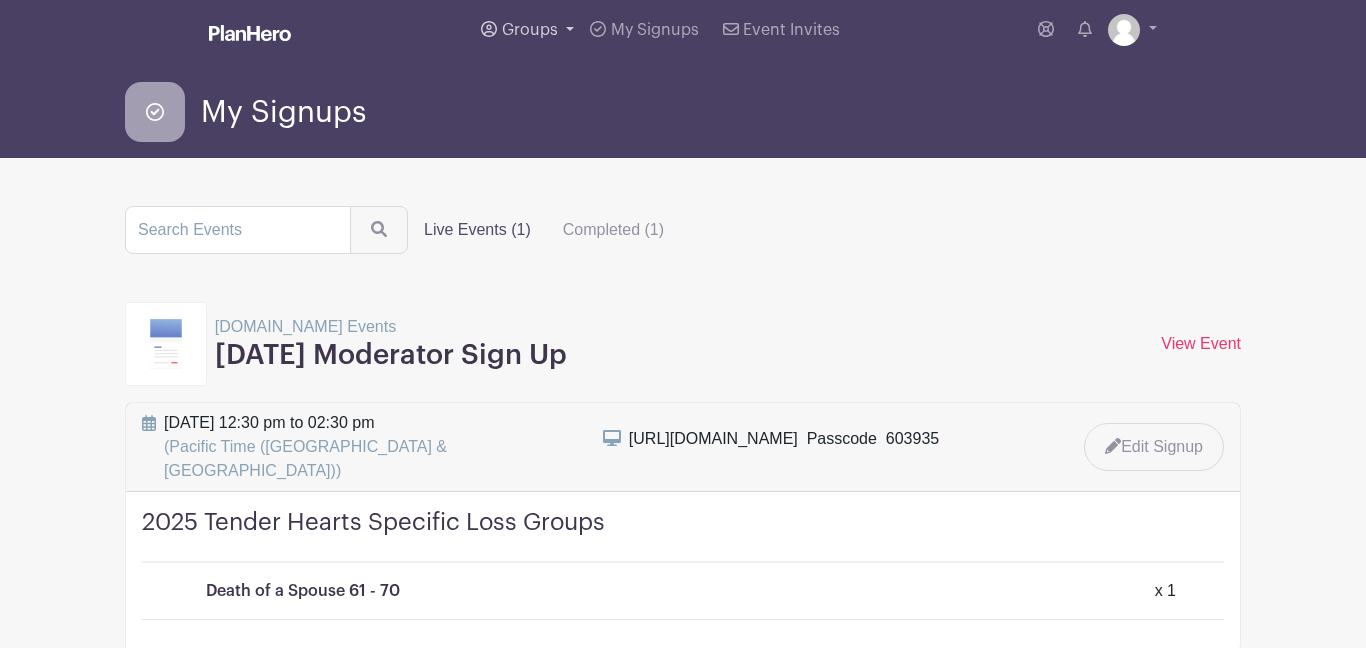 click on "Groups" at bounding box center (530, 30) 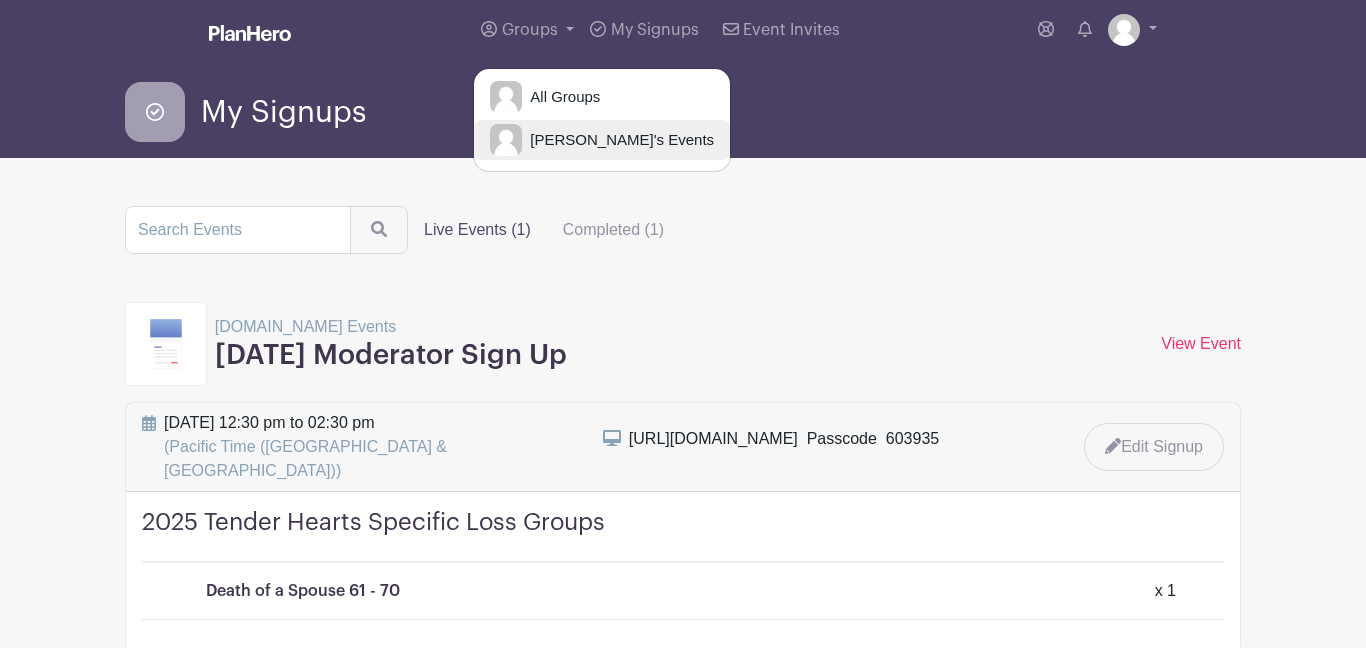 click on "[PERSON_NAME]'s Events" at bounding box center [618, 140] 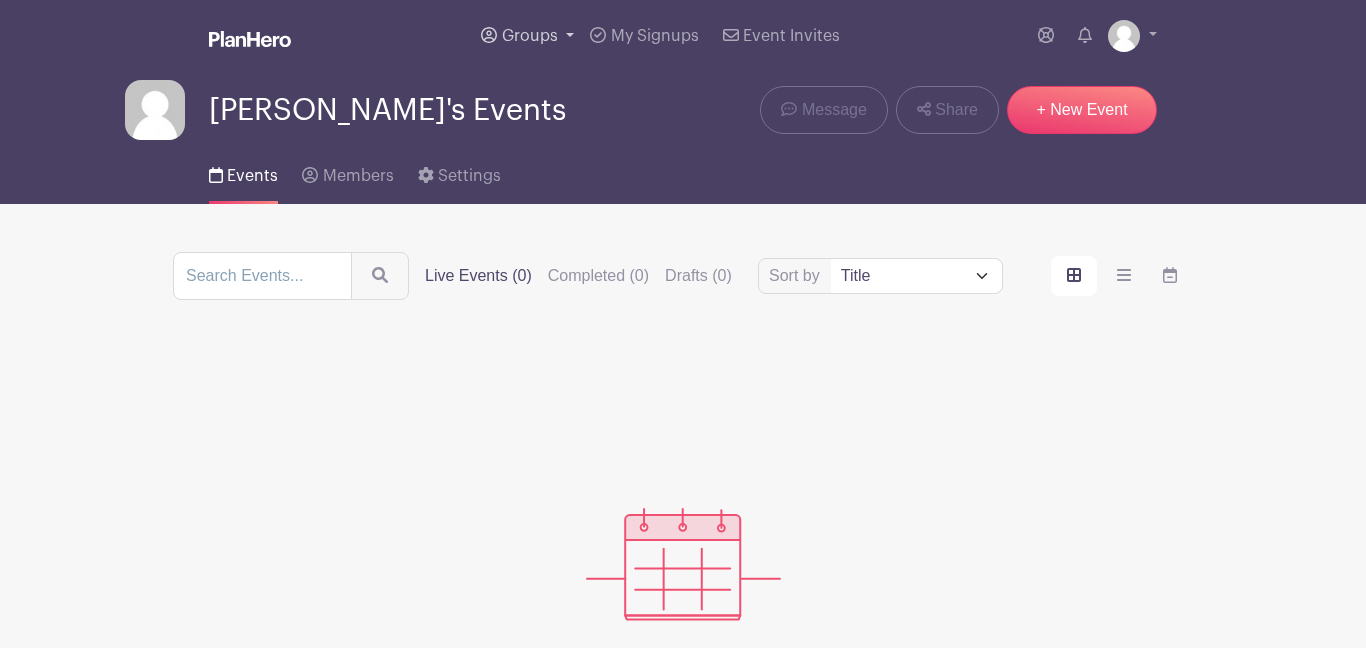 click on "Groups" at bounding box center [527, 36] 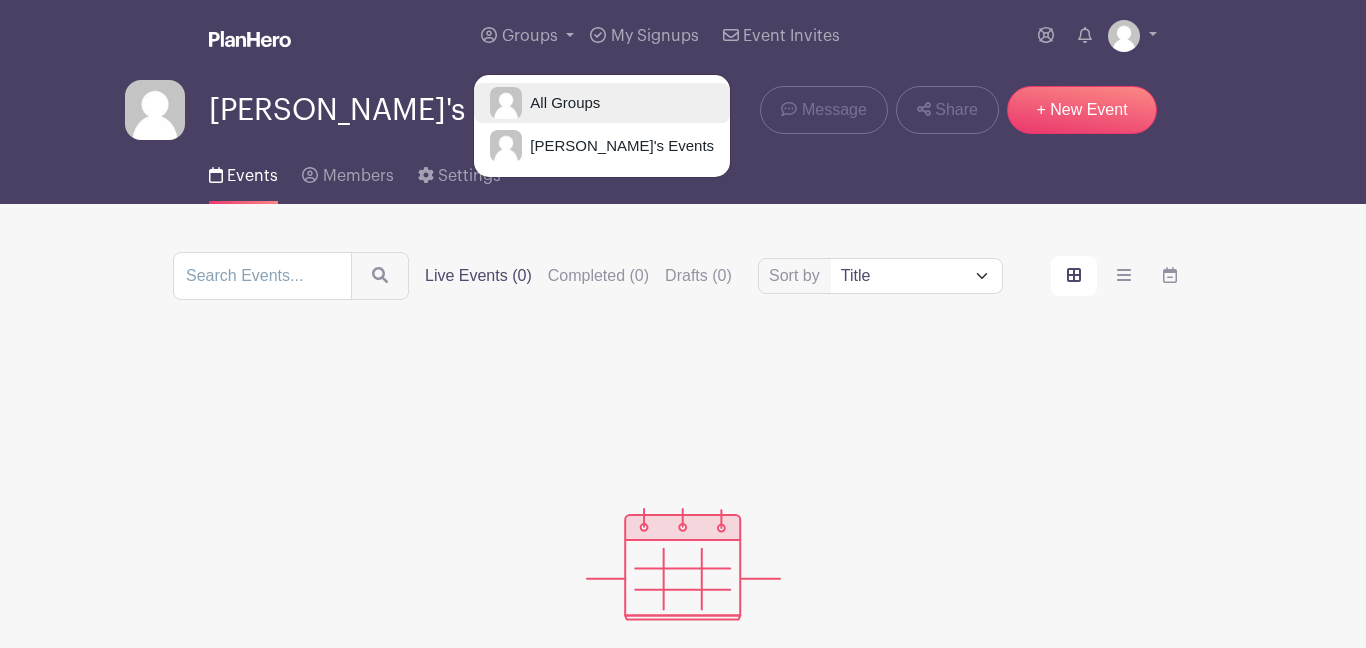 click on "All Groups" at bounding box center [561, 103] 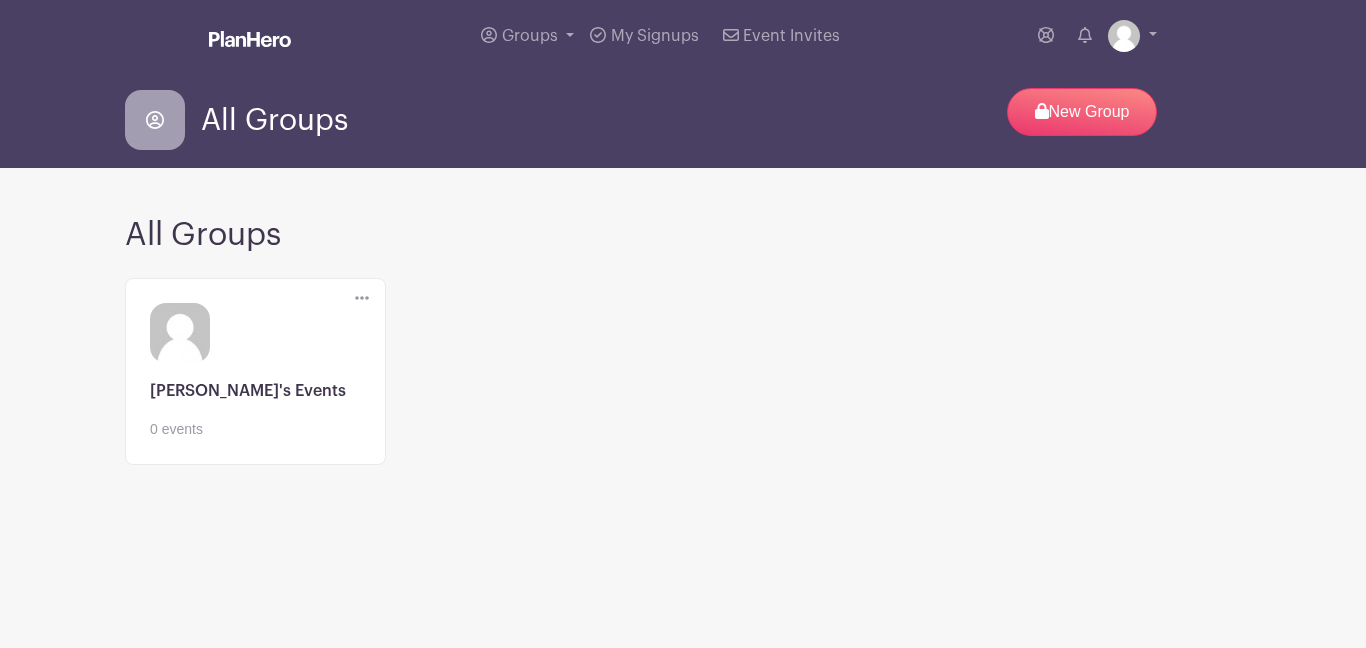 click at bounding box center (255, 440) 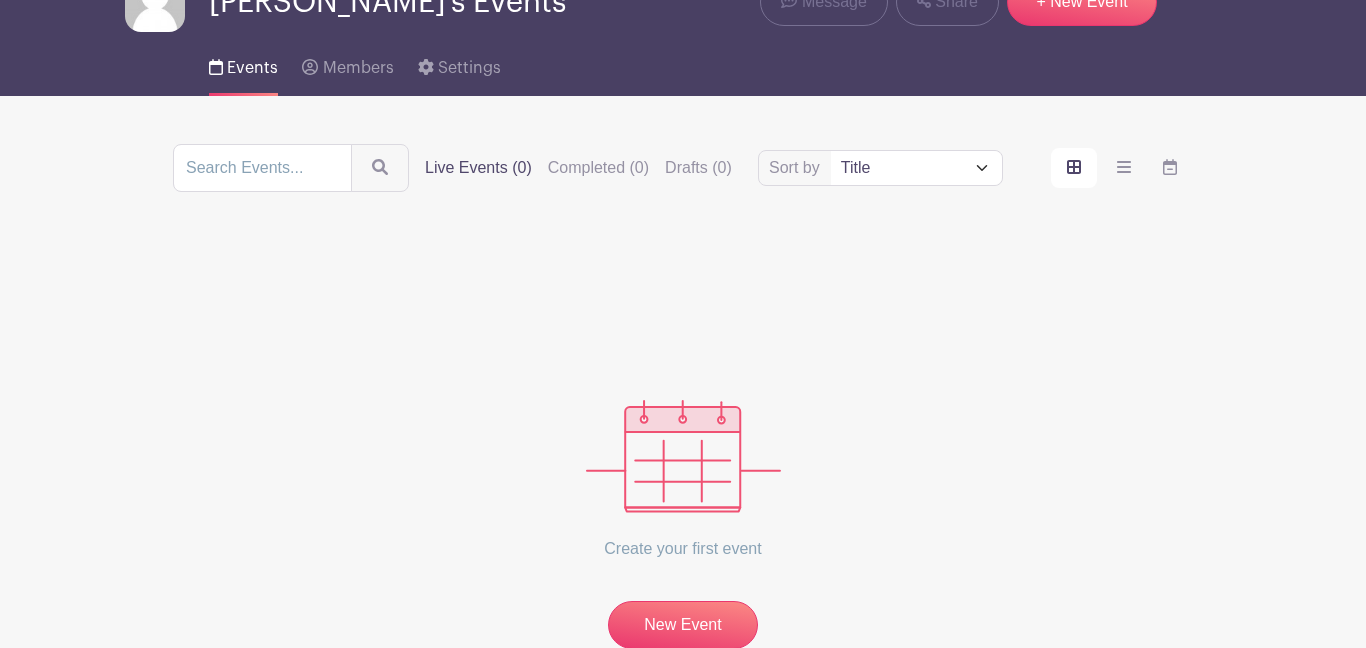 scroll, scrollTop: 0, scrollLeft: 0, axis: both 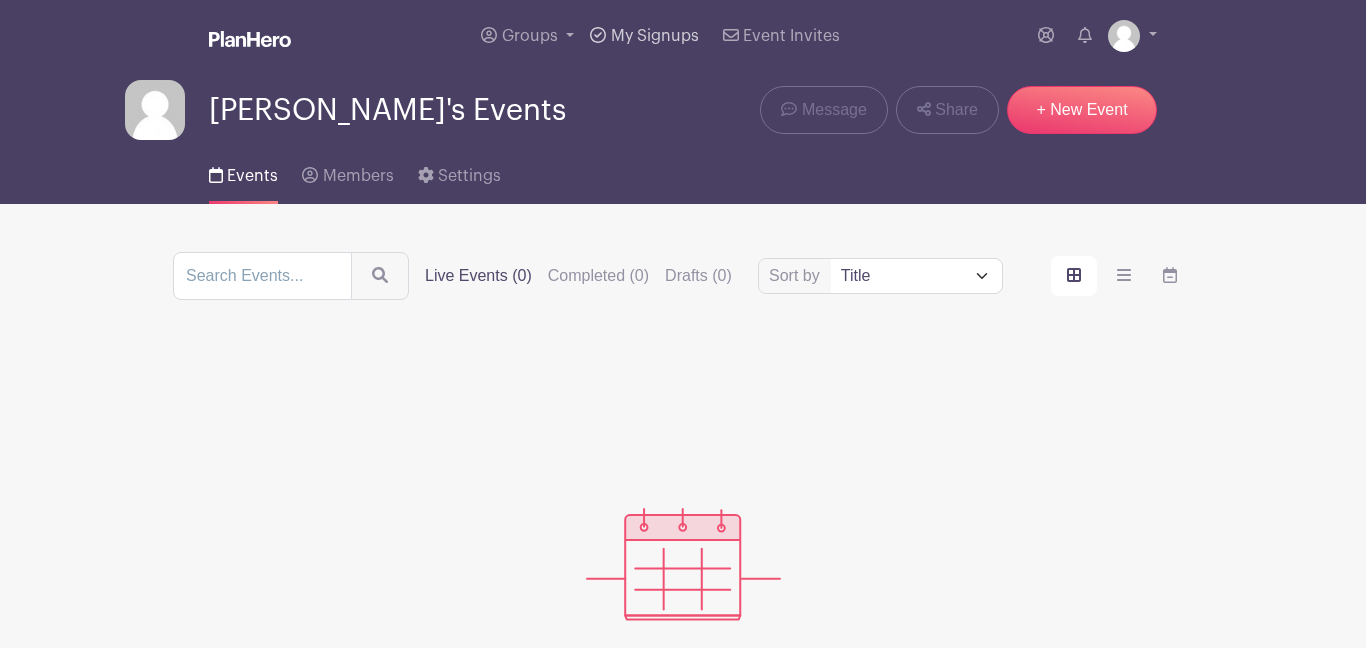 click on "My Signups" at bounding box center (644, 36) 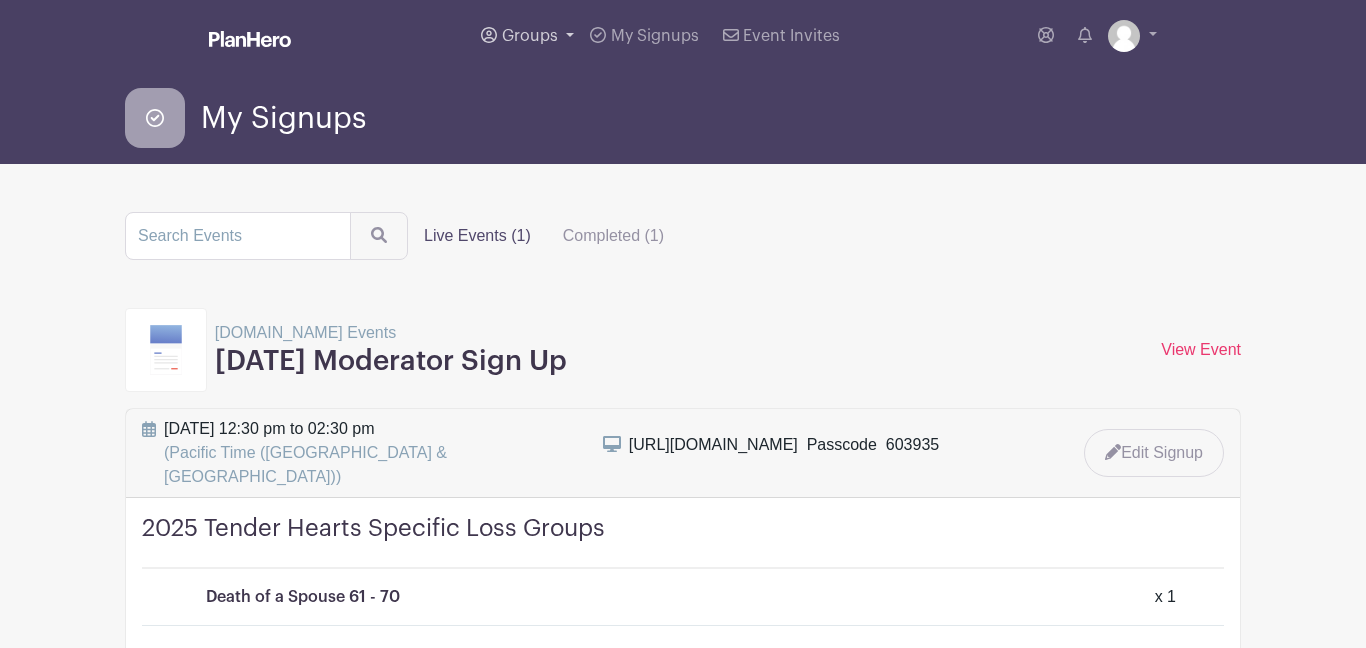 click on "Groups" at bounding box center [530, 36] 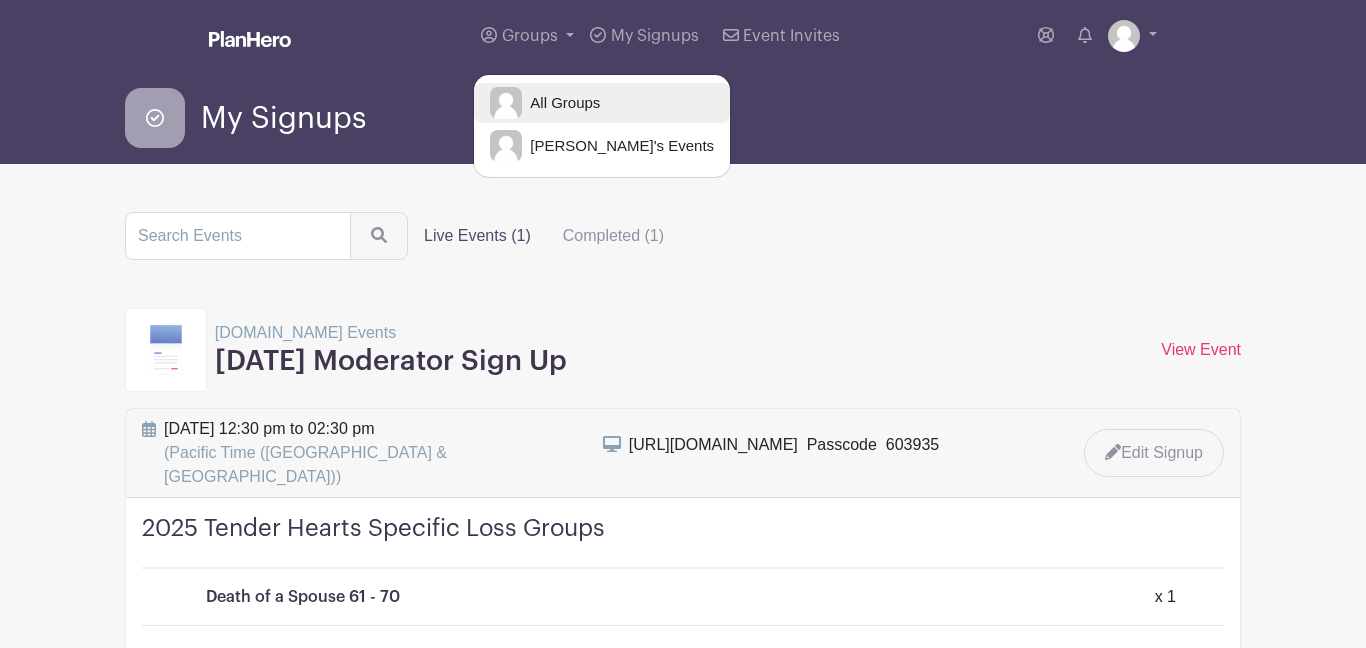 click on "All Groups" at bounding box center (561, 103) 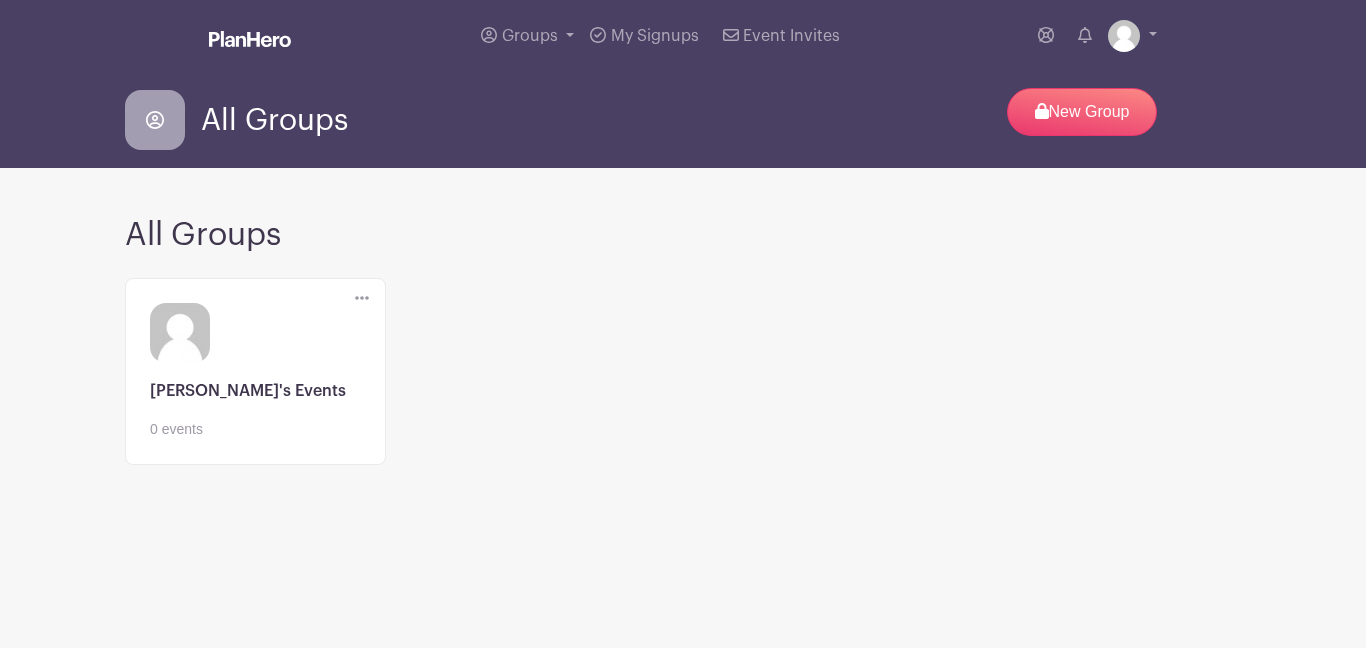 click at bounding box center [255, 440] 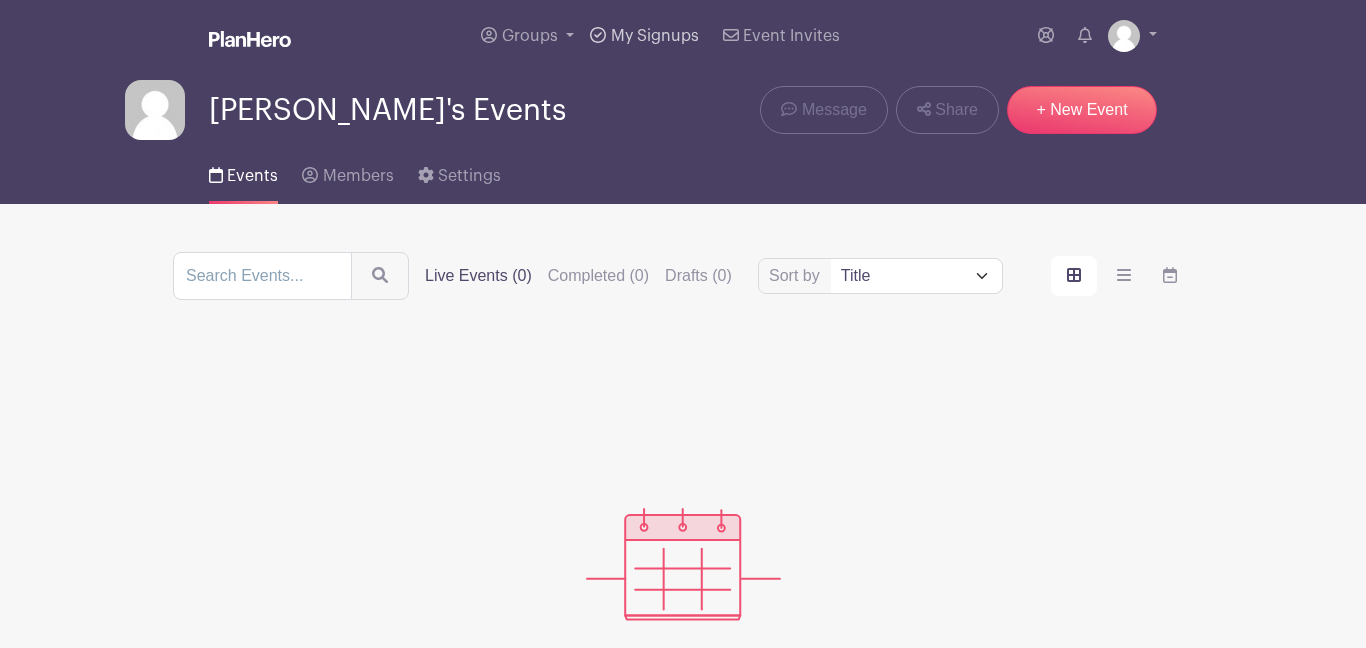 click on "My Signups" at bounding box center (644, 36) 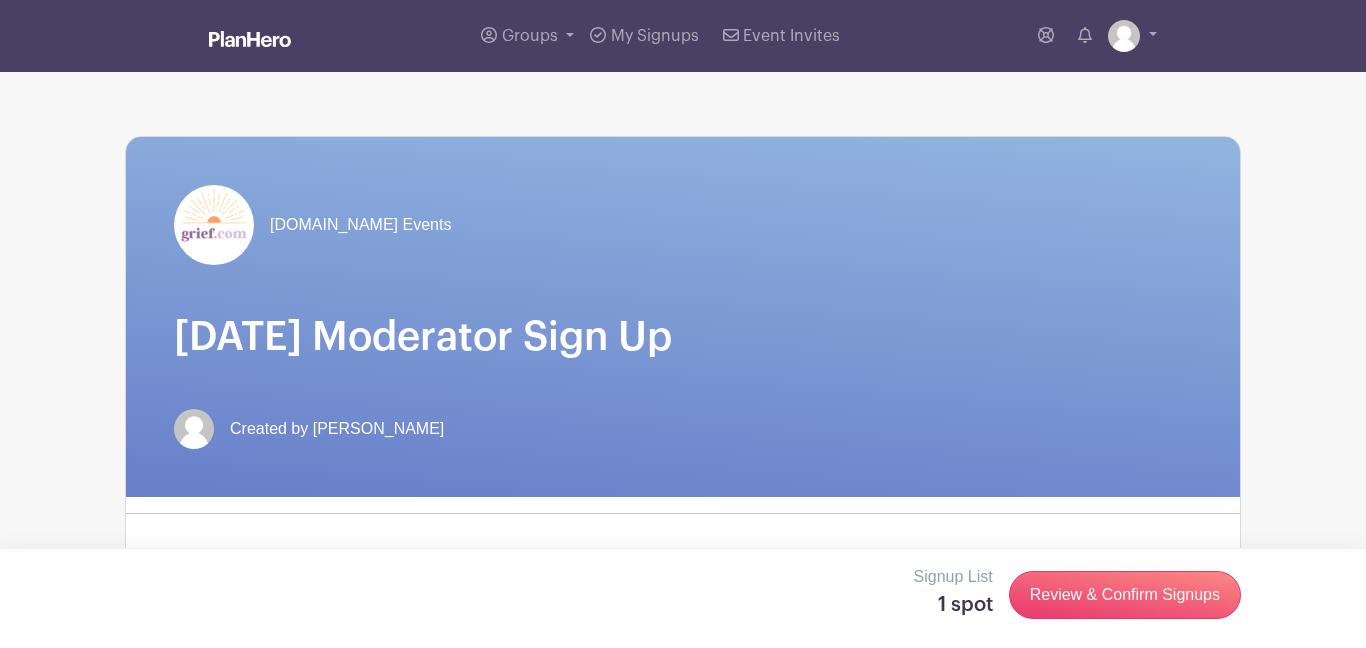 scroll, scrollTop: 0, scrollLeft: 0, axis: both 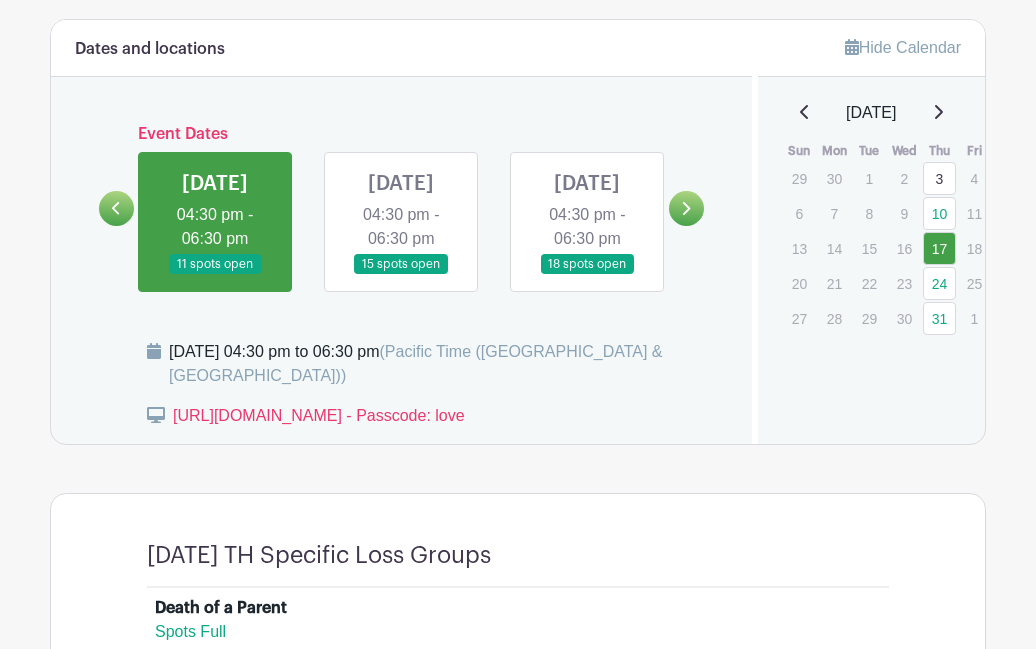 click at bounding box center (215, 275) 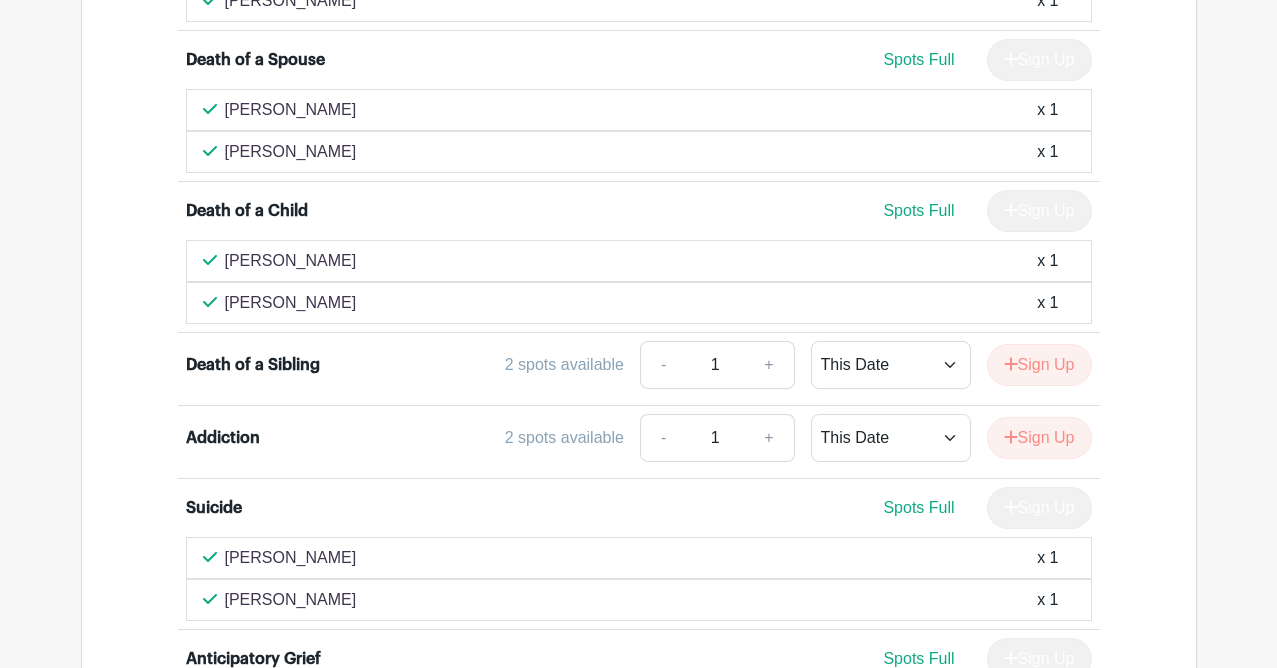 scroll, scrollTop: 1400, scrollLeft: 0, axis: vertical 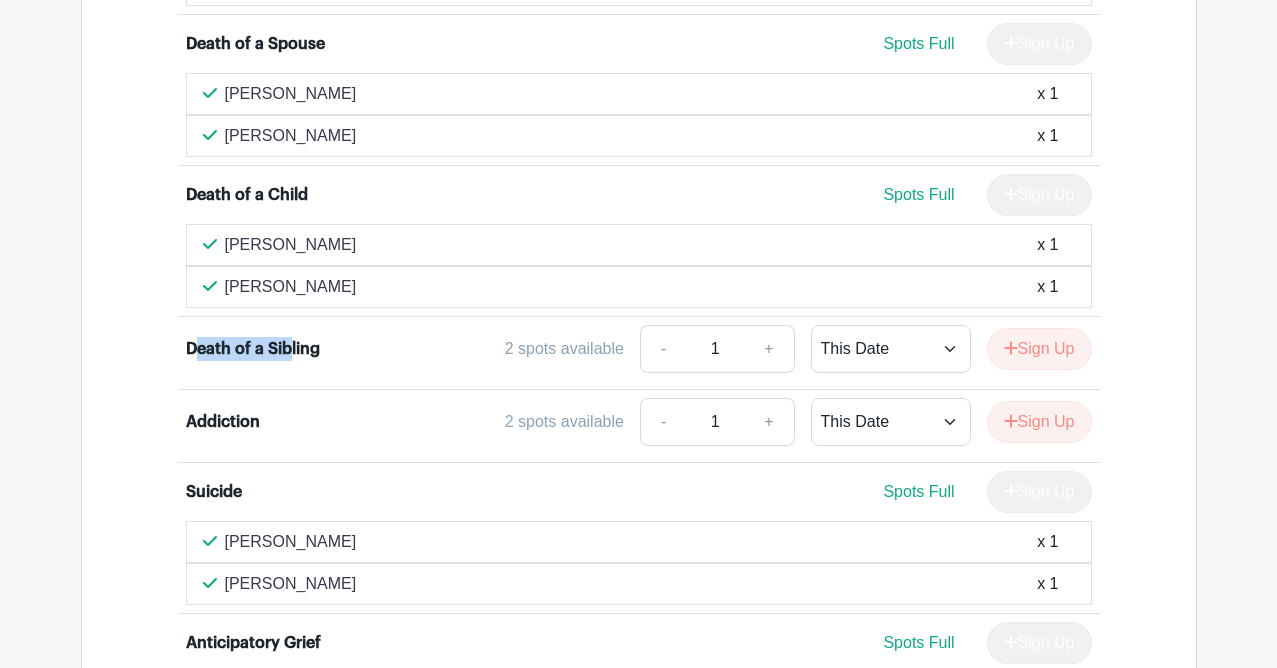 drag, startPoint x: 200, startPoint y: 353, endPoint x: 289, endPoint y: 353, distance: 89 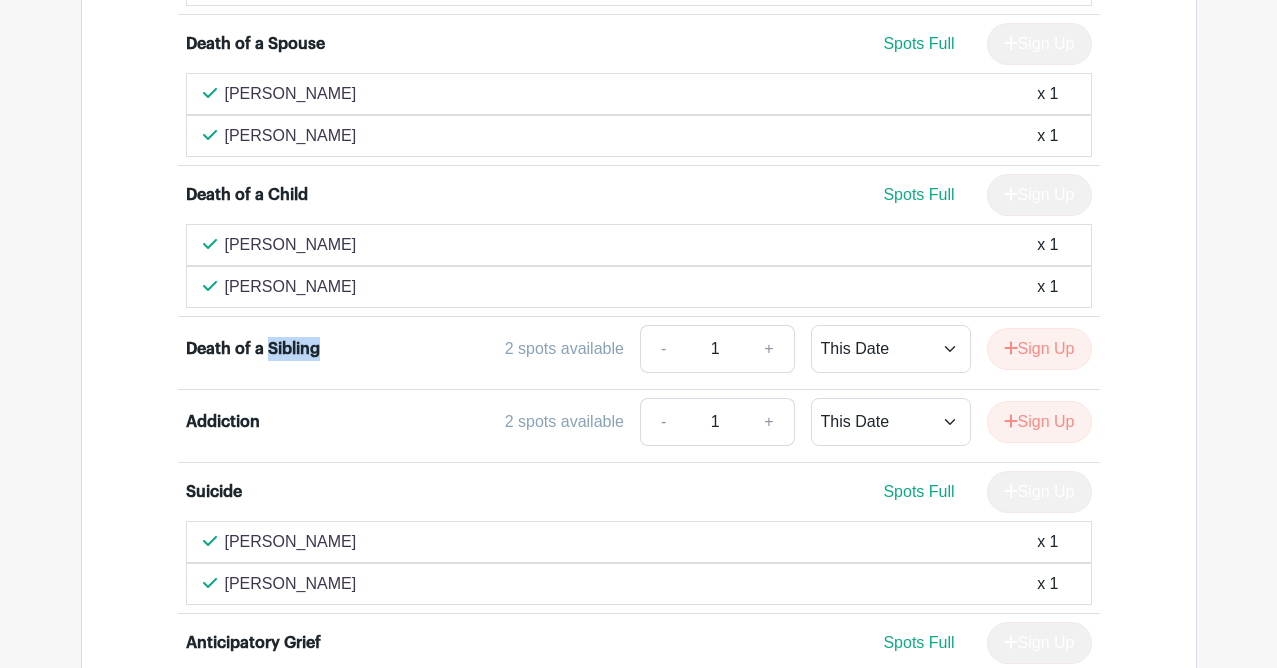 click on "Death of a Sibling" at bounding box center [253, 349] 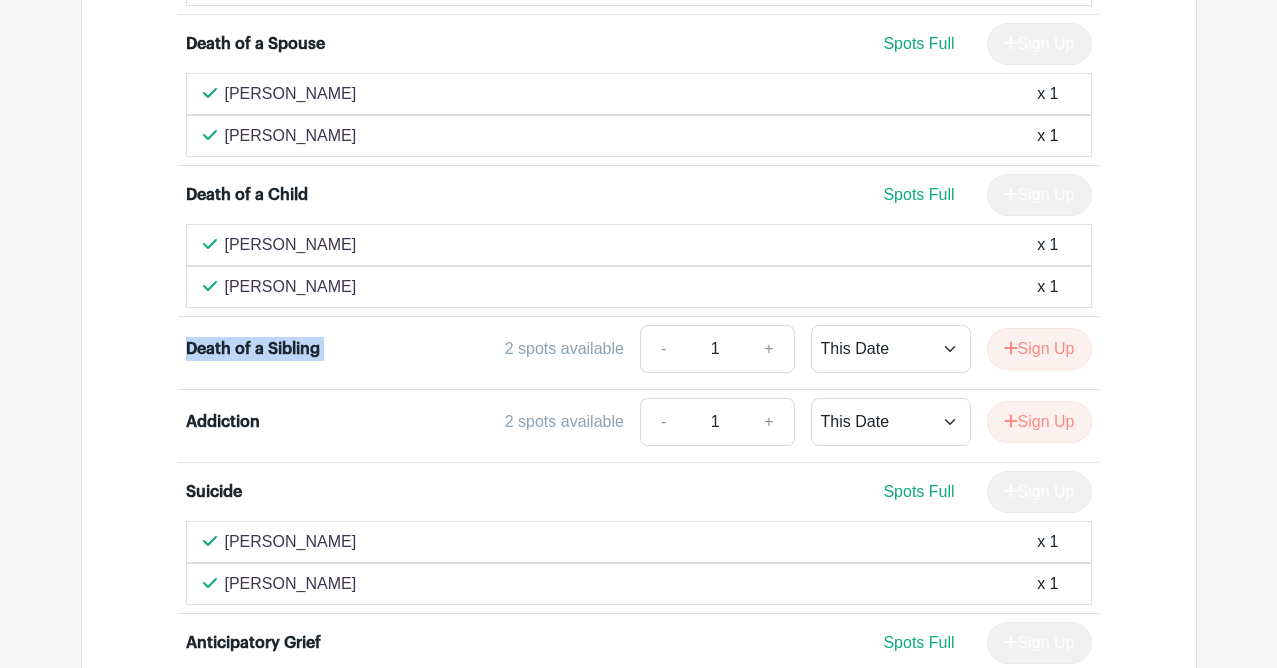 click on "Death of a Sibling" at bounding box center (253, 349) 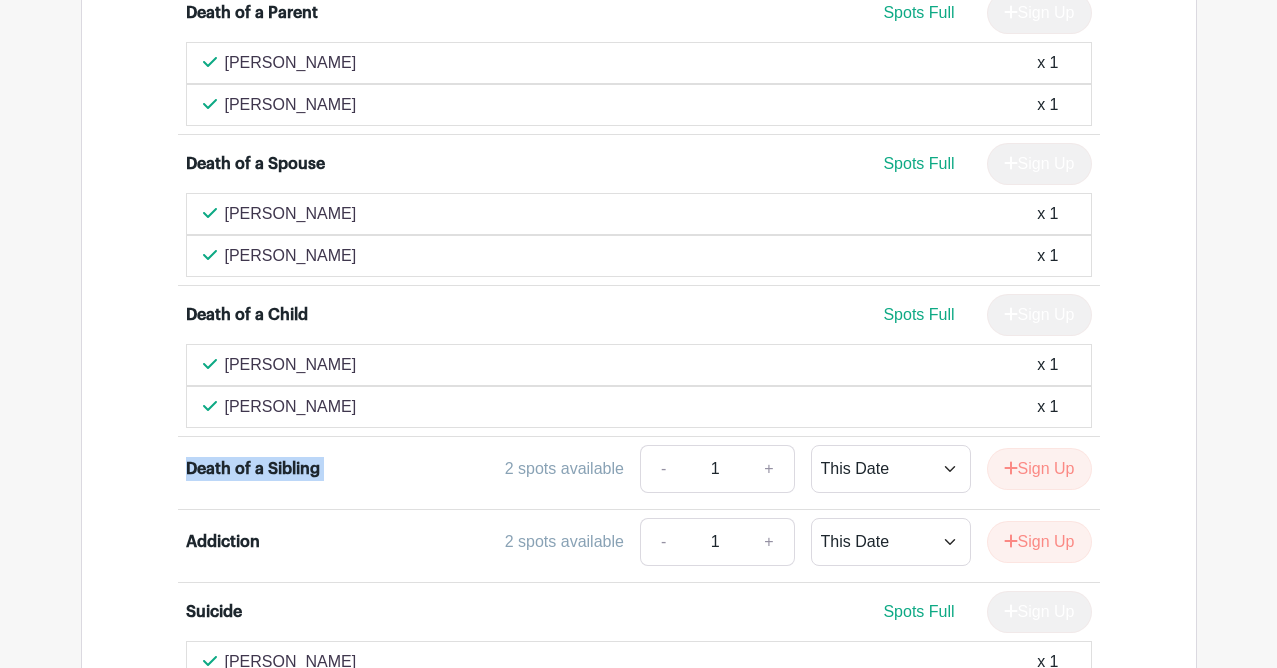 scroll, scrollTop: 1447, scrollLeft: 0, axis: vertical 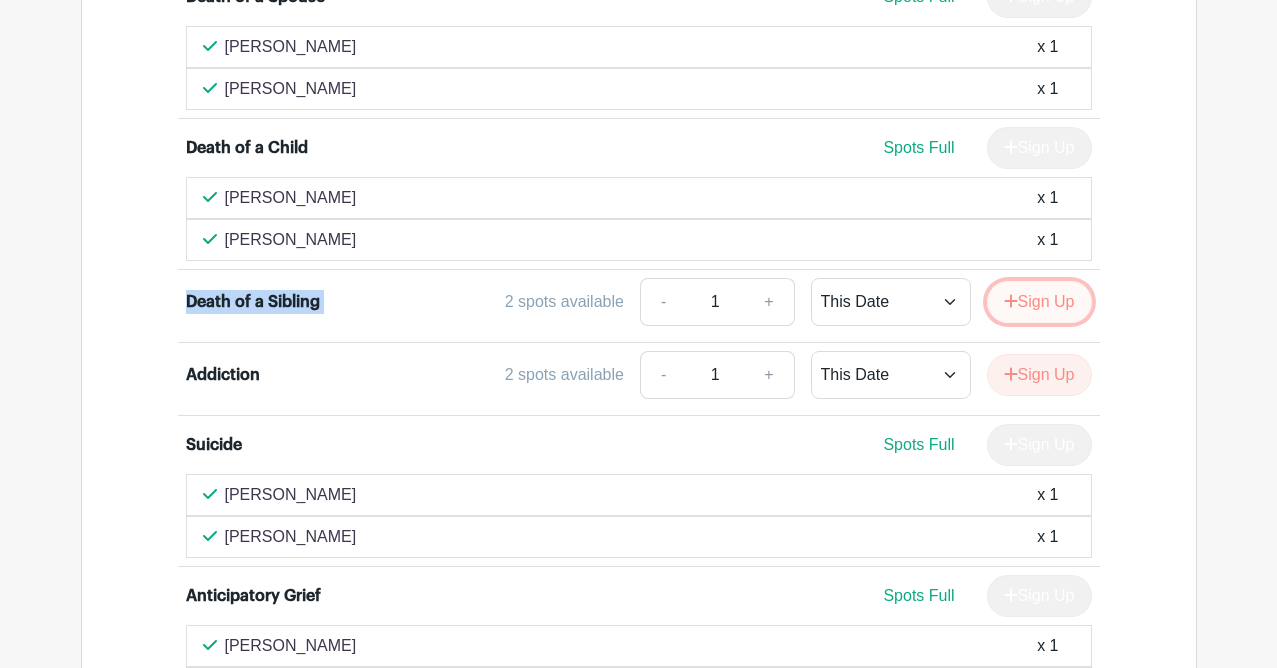 click on "Sign Up" at bounding box center [1039, 302] 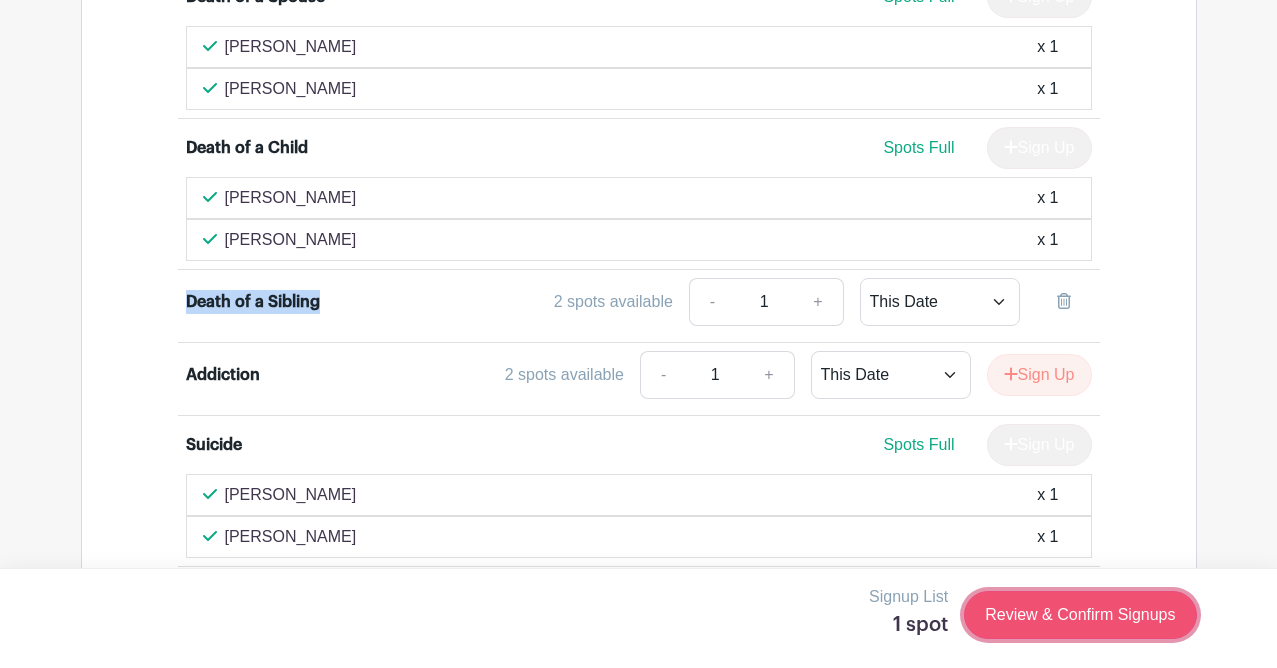 click on "Review & Confirm Signups" at bounding box center [1080, 615] 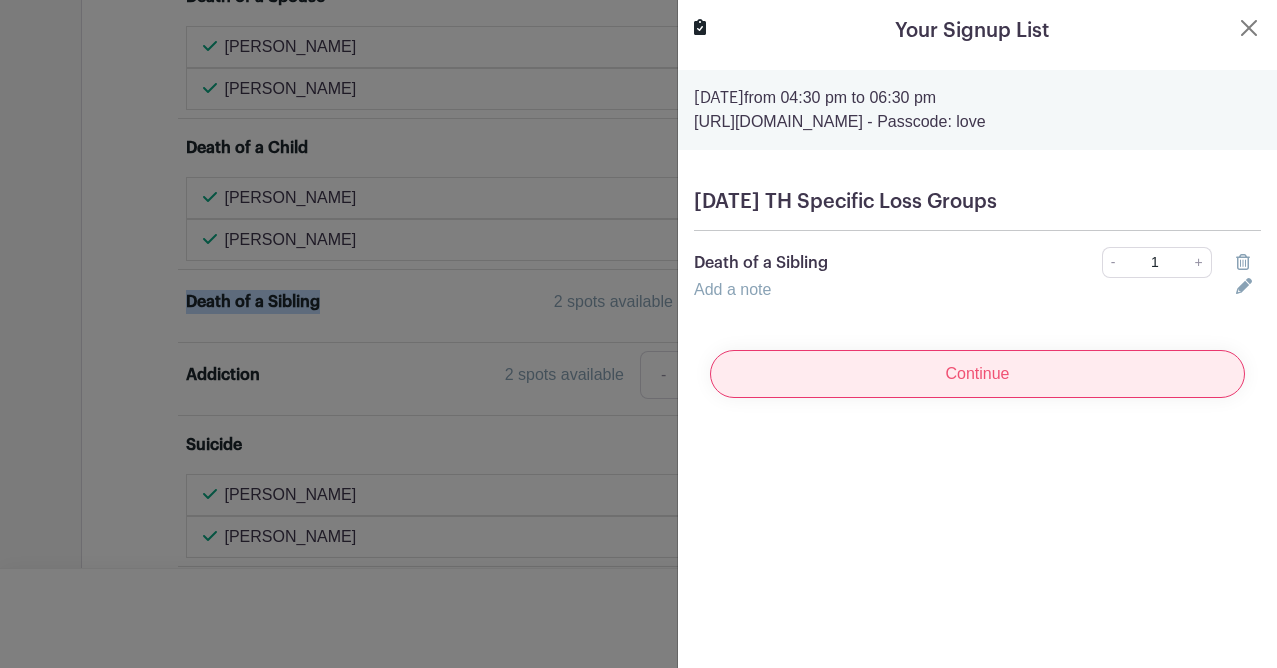 click on "Continue" at bounding box center (977, 374) 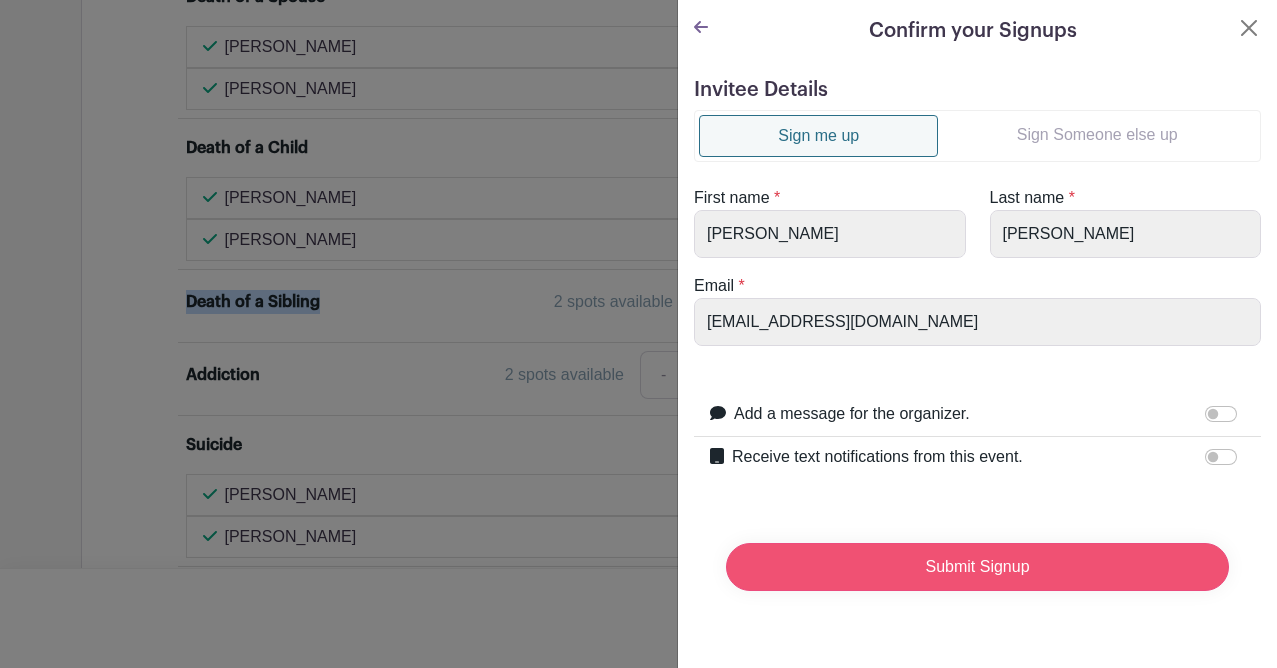 click on "Submit Signup" at bounding box center [977, 567] 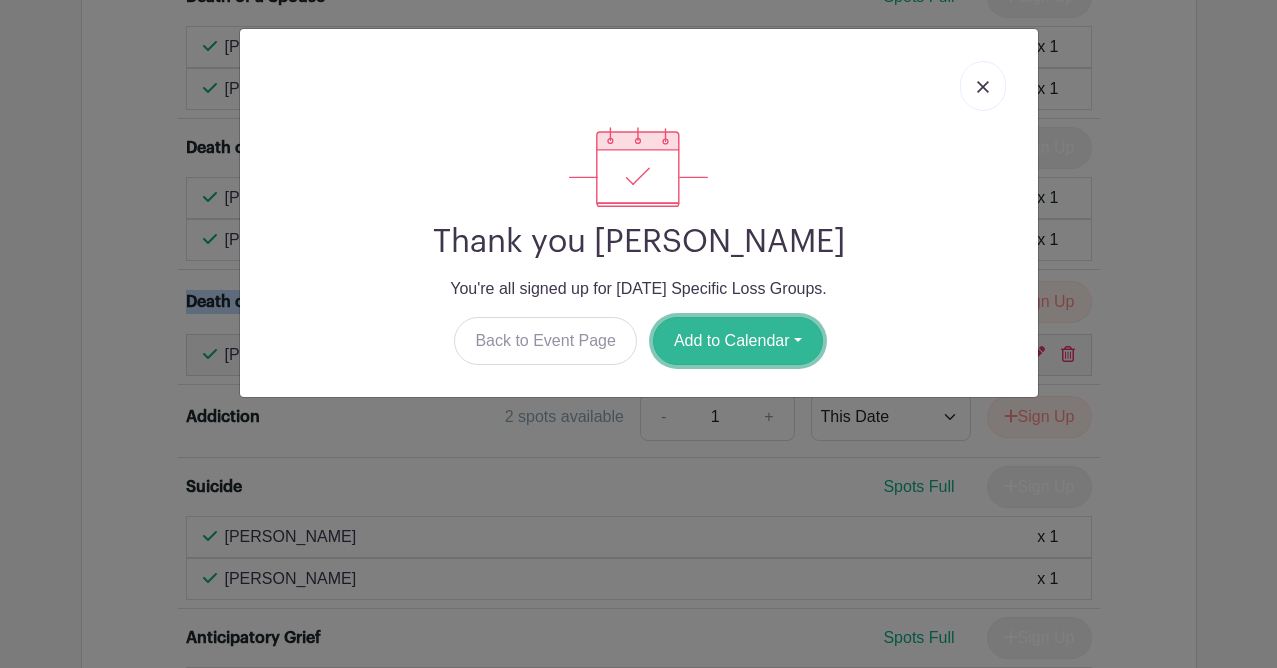 click on "Add to Calendar" at bounding box center [738, 341] 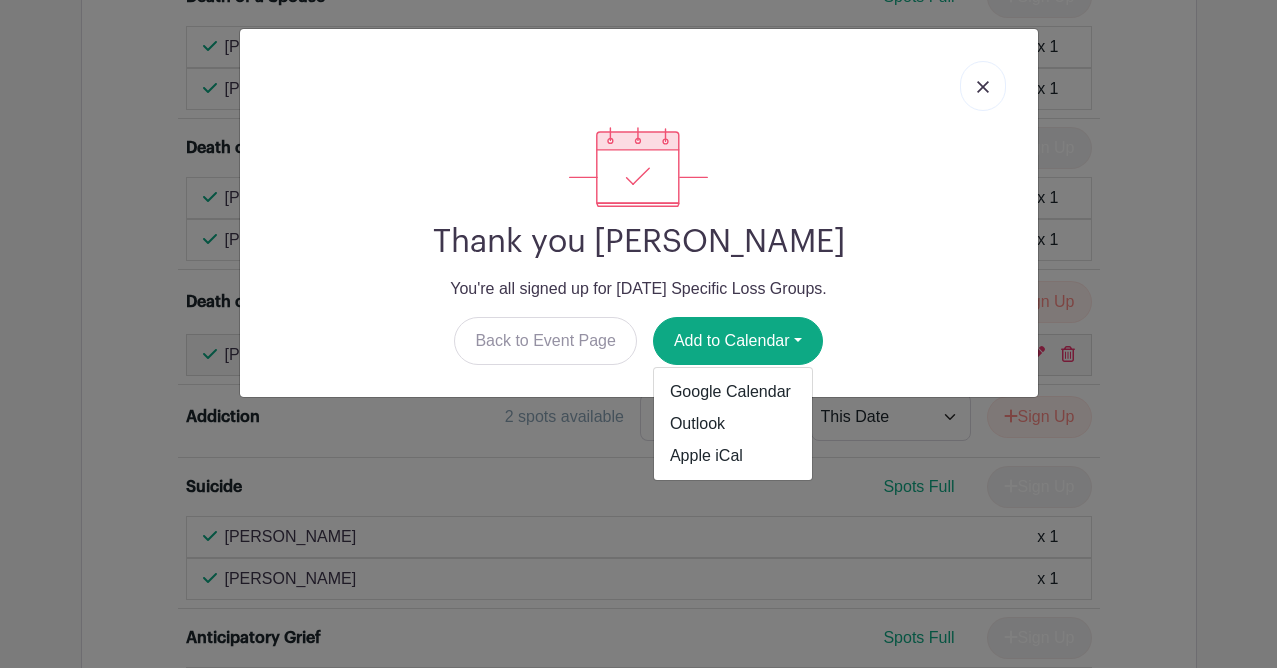 click on "Thank you [PERSON_NAME]
You're all signed up for [DATE] Specific Loss Groups.
Back to Event Page
Add to Calendar
Google Calendar
Outlook
Apple iCal" at bounding box center [638, 334] 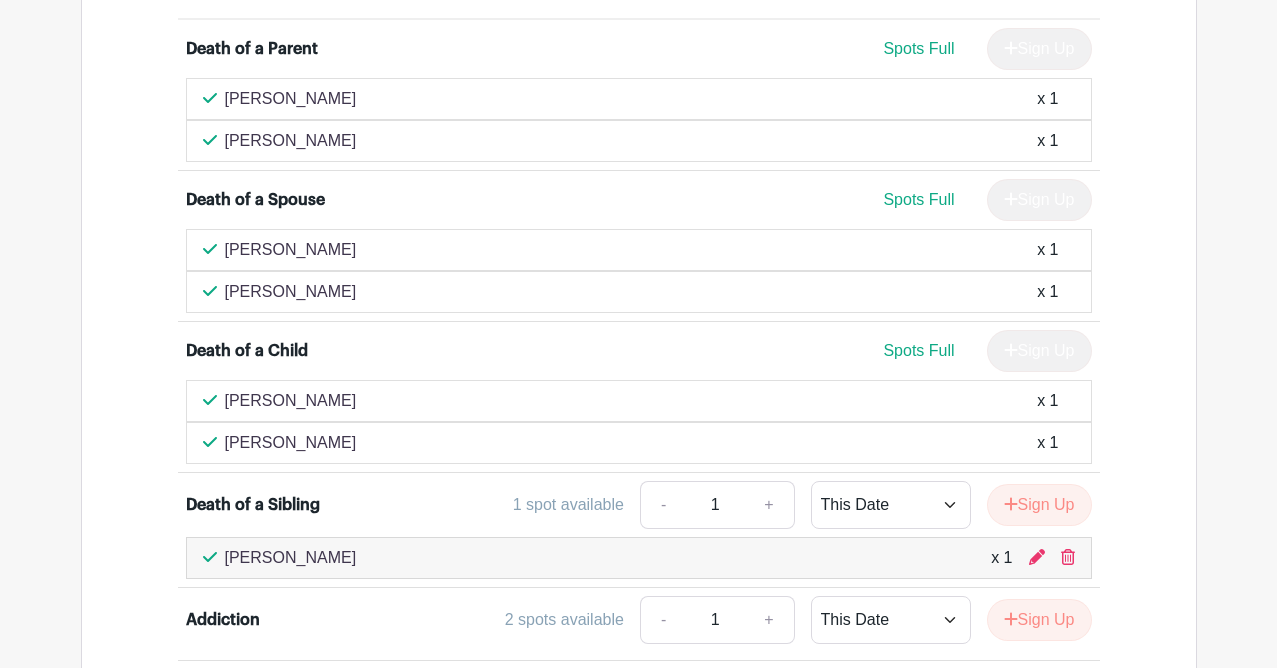 scroll, scrollTop: 810, scrollLeft: 0, axis: vertical 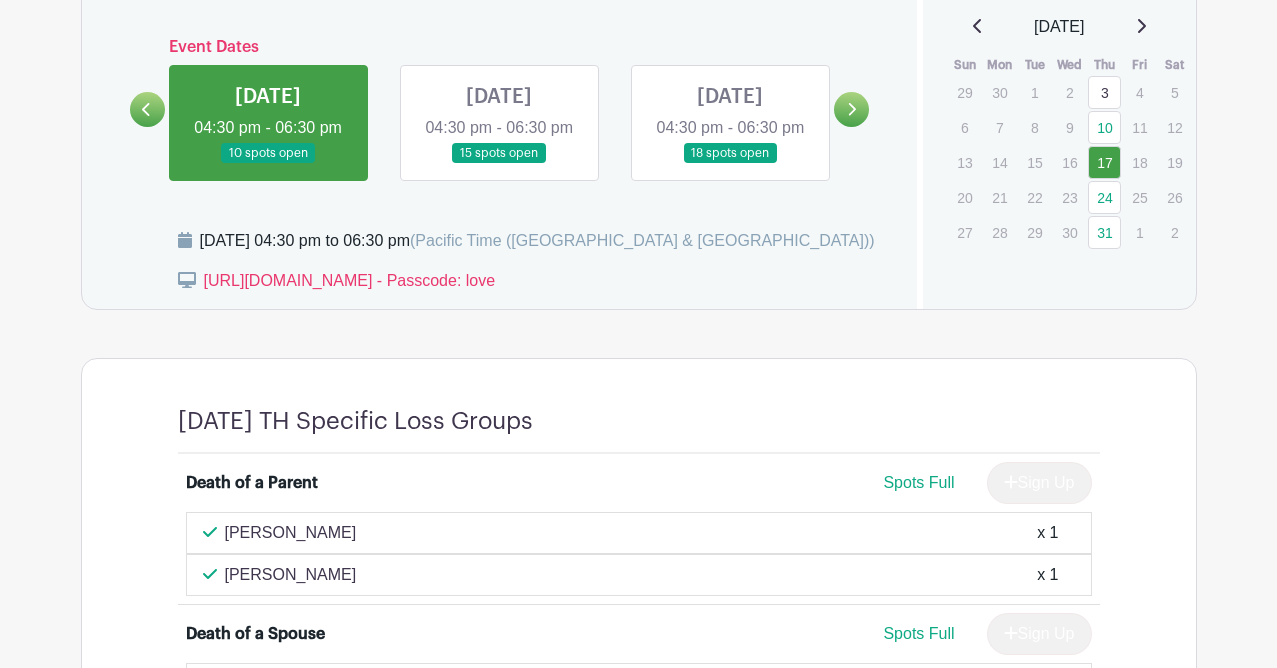 click at bounding box center (499, 164) 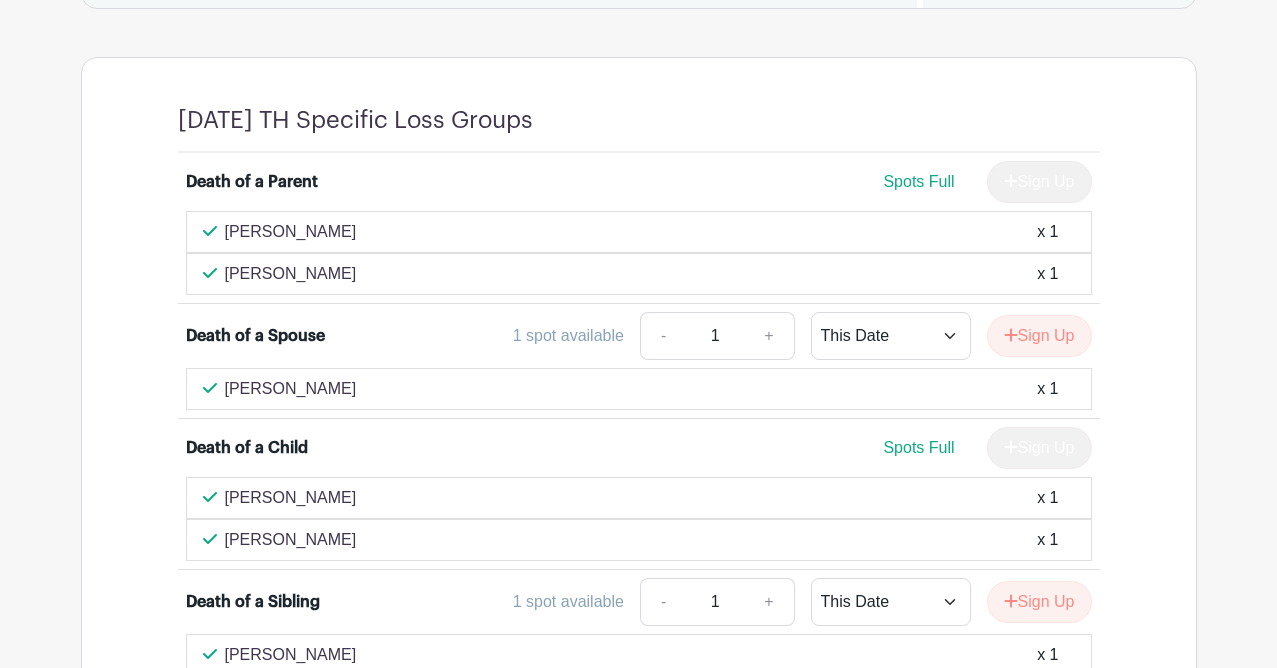 scroll, scrollTop: 1115, scrollLeft: 0, axis: vertical 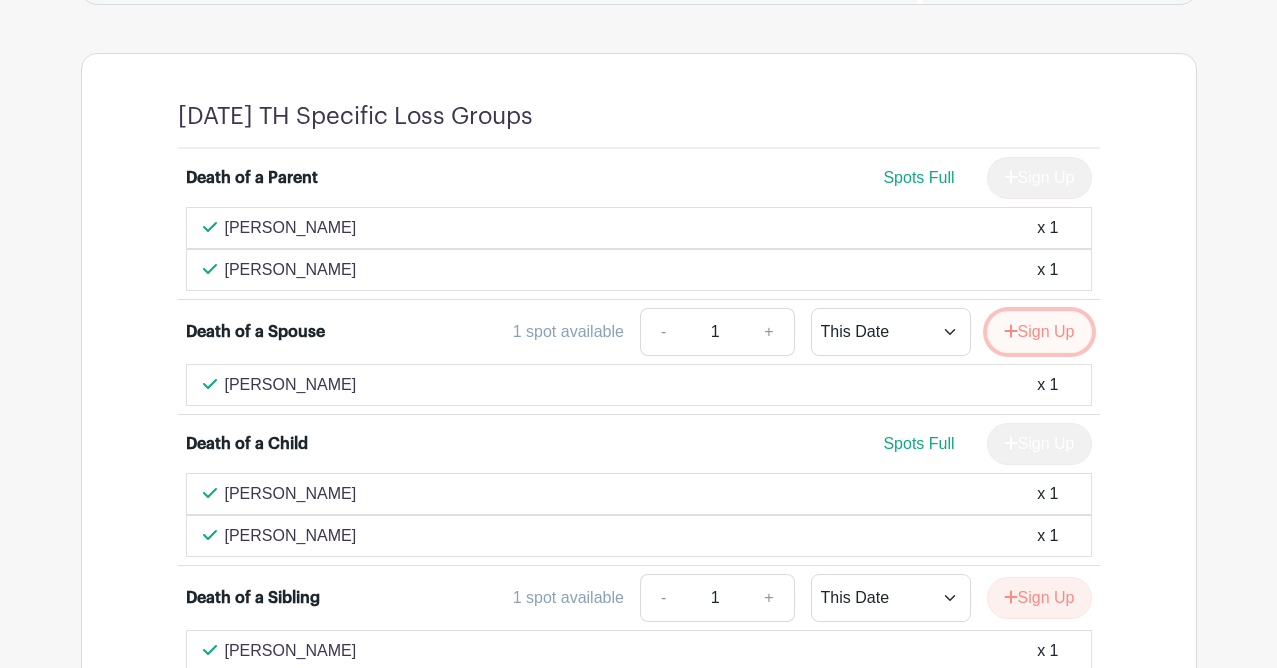 click on "Sign Up" at bounding box center (1039, 332) 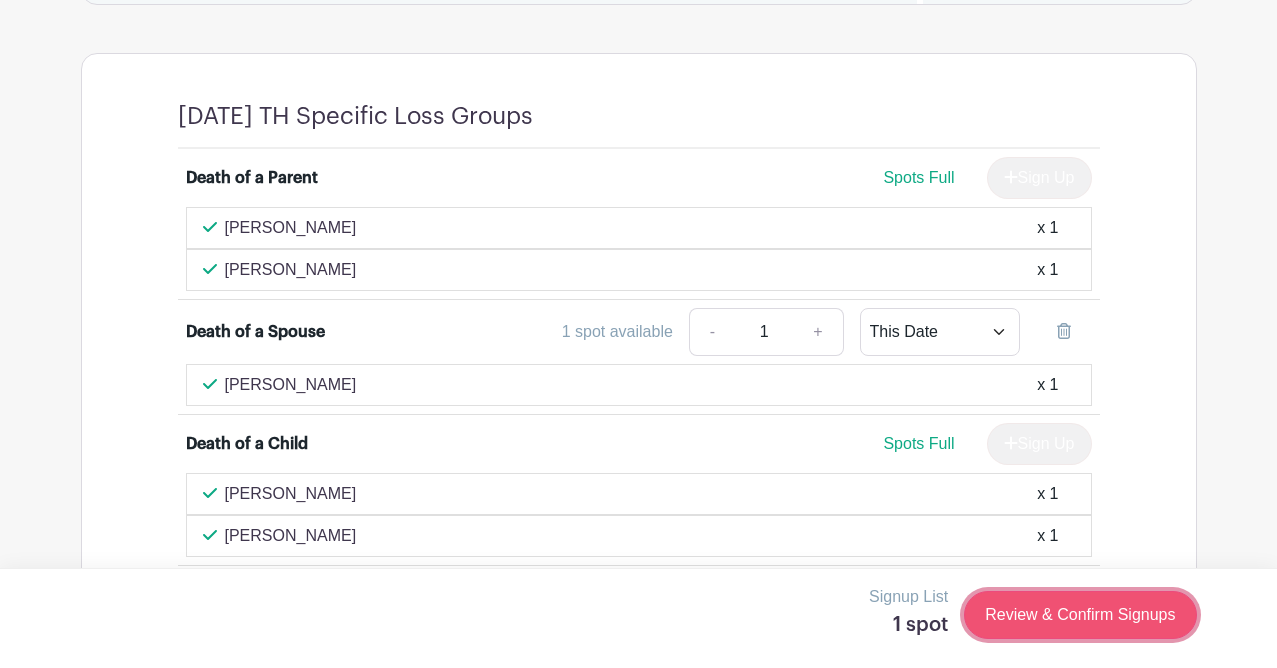 click on "Review & Confirm Signups" at bounding box center [1080, 615] 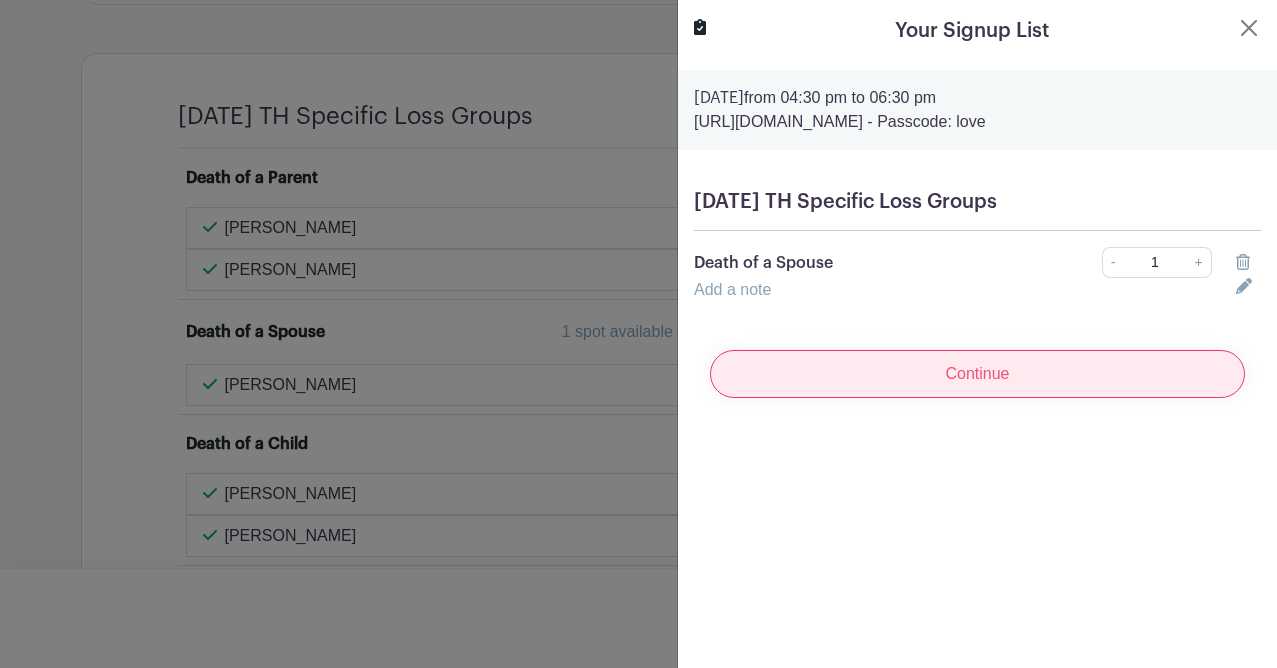 click on "Continue" at bounding box center [977, 374] 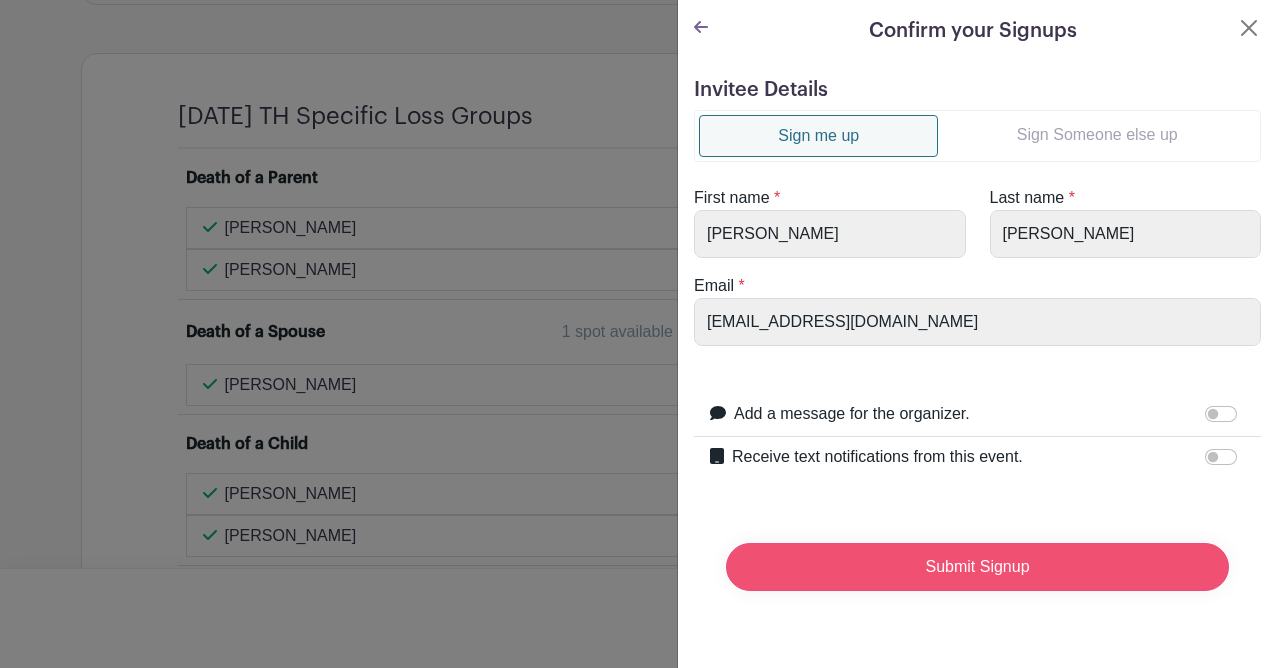 click on "Submit Signup" at bounding box center [977, 567] 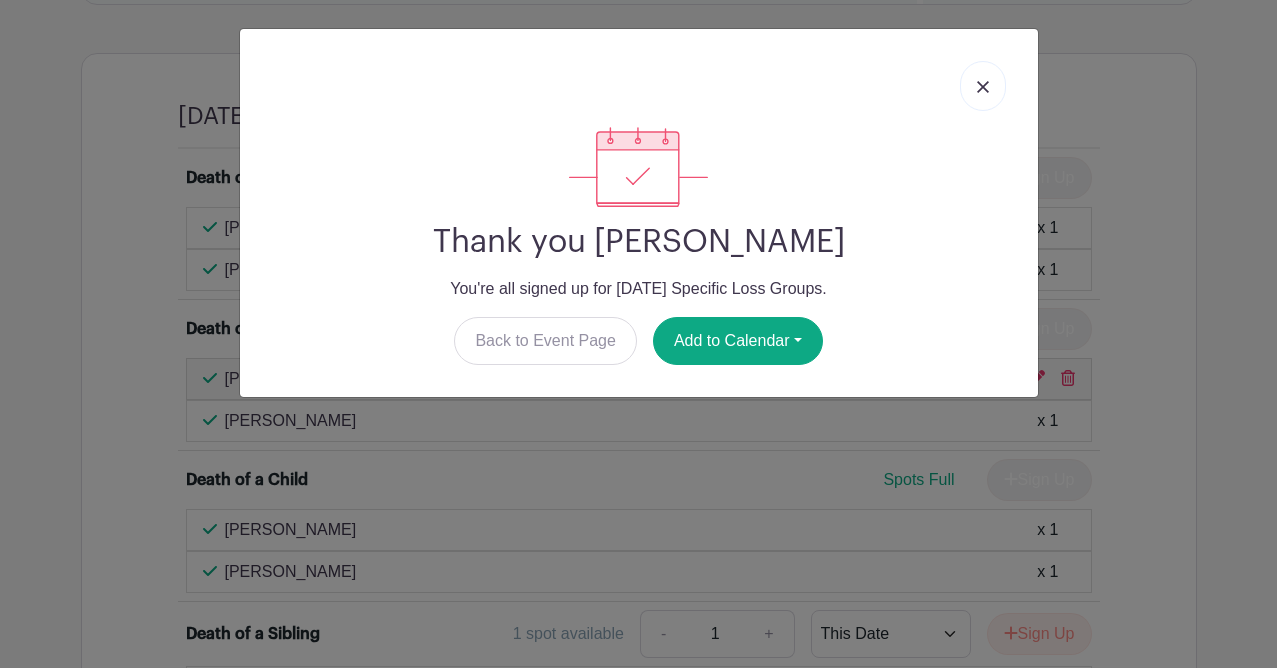 click on "Thank you [PERSON_NAME]
You're all signed up for [DATE] Specific Loss Groups.
Back to Event Page
Add to Calendar
Google Calendar
Outlook
Apple iCal" at bounding box center [638, 334] 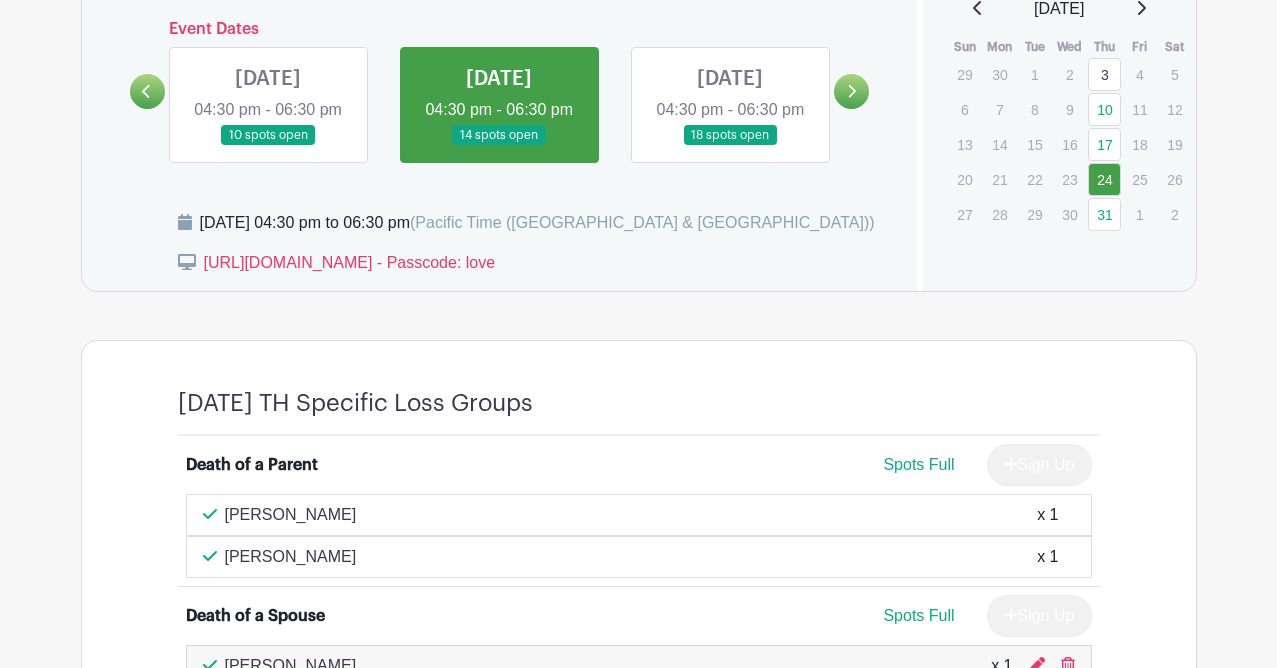 scroll, scrollTop: 607, scrollLeft: 0, axis: vertical 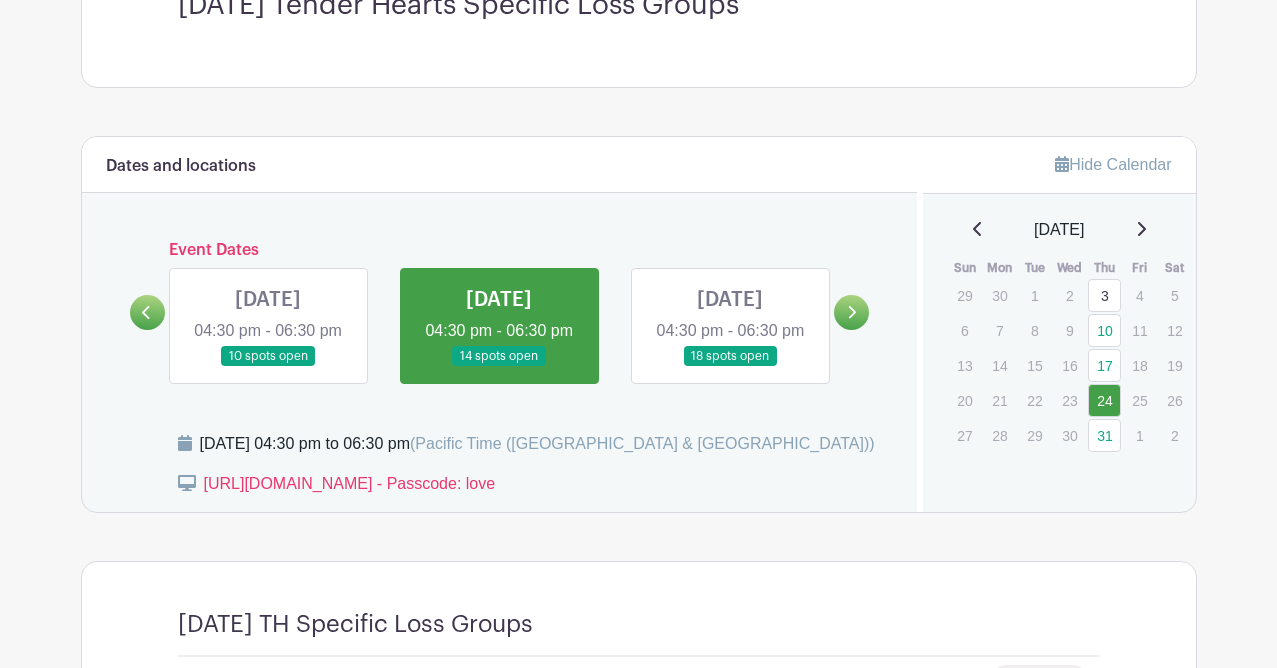 click at bounding box center (730, 367) 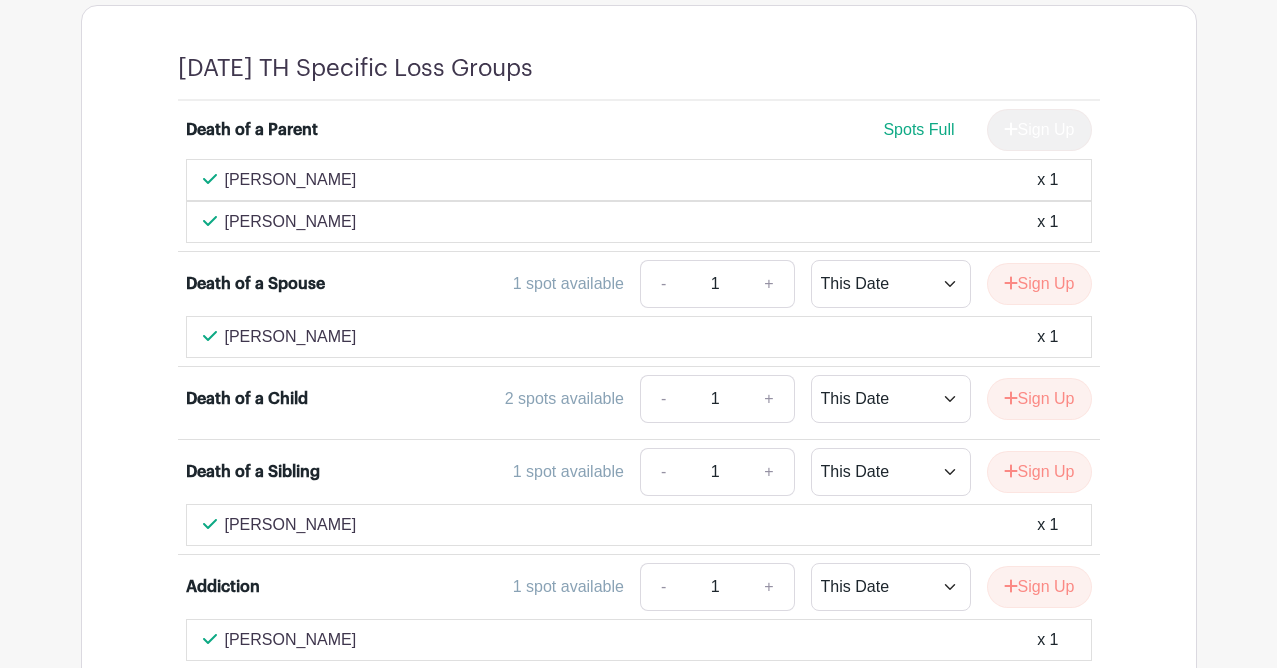 scroll, scrollTop: 1168, scrollLeft: 0, axis: vertical 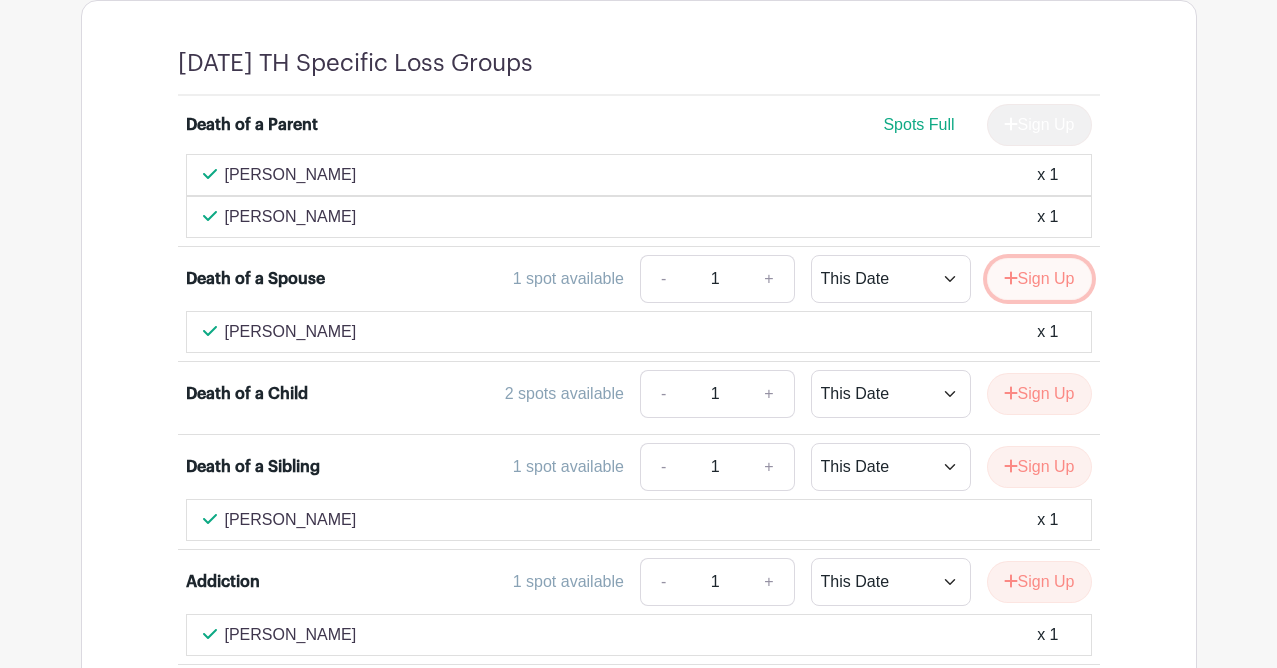 click on "Sign Up" at bounding box center (1039, 279) 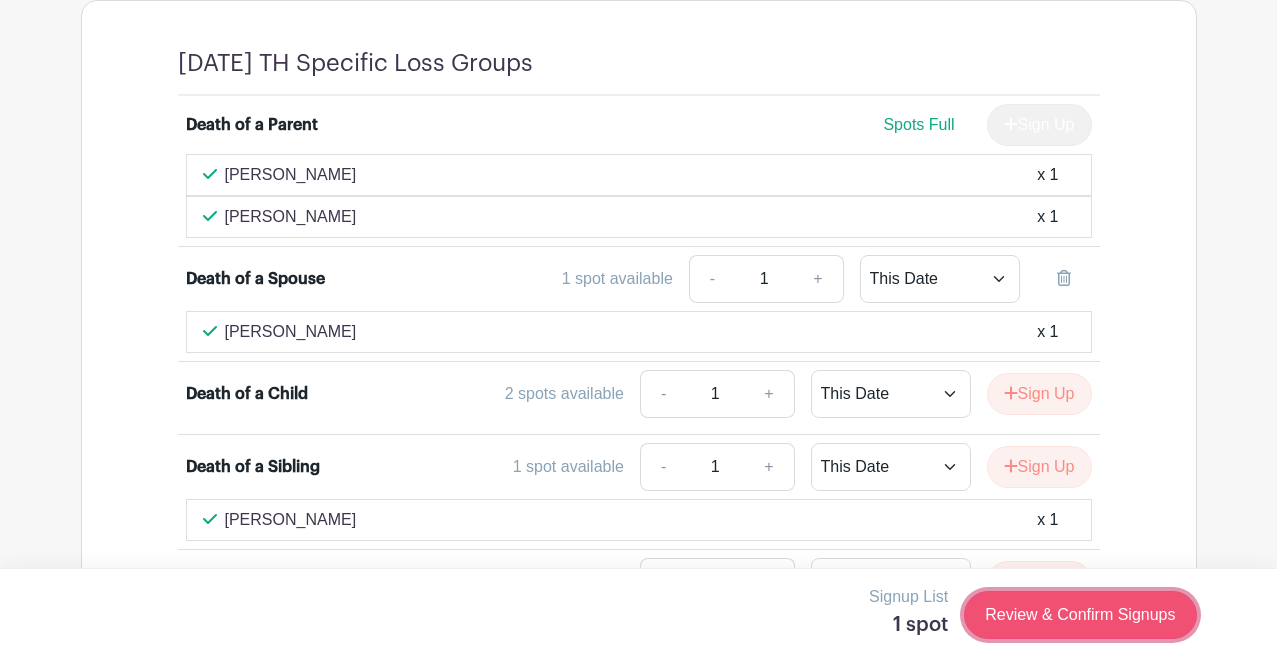 click on "Review & Confirm Signups" at bounding box center [1080, 615] 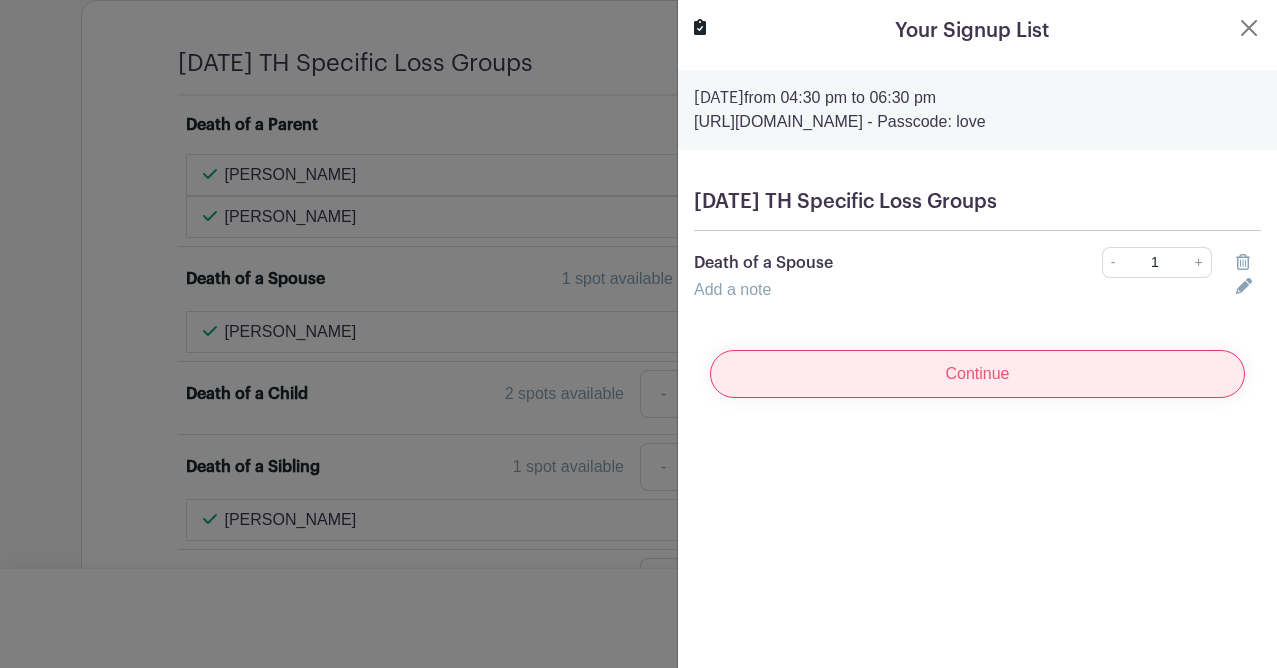click on "Continue" at bounding box center (977, 374) 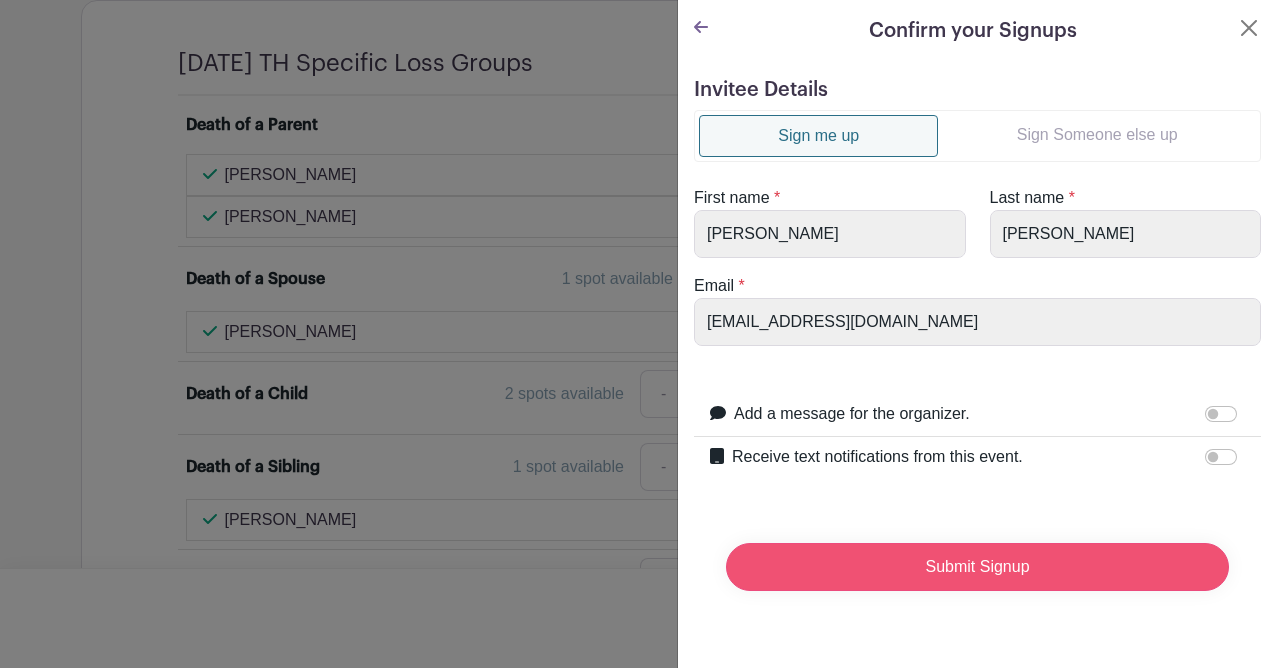 click on "Submit Signup" at bounding box center [977, 567] 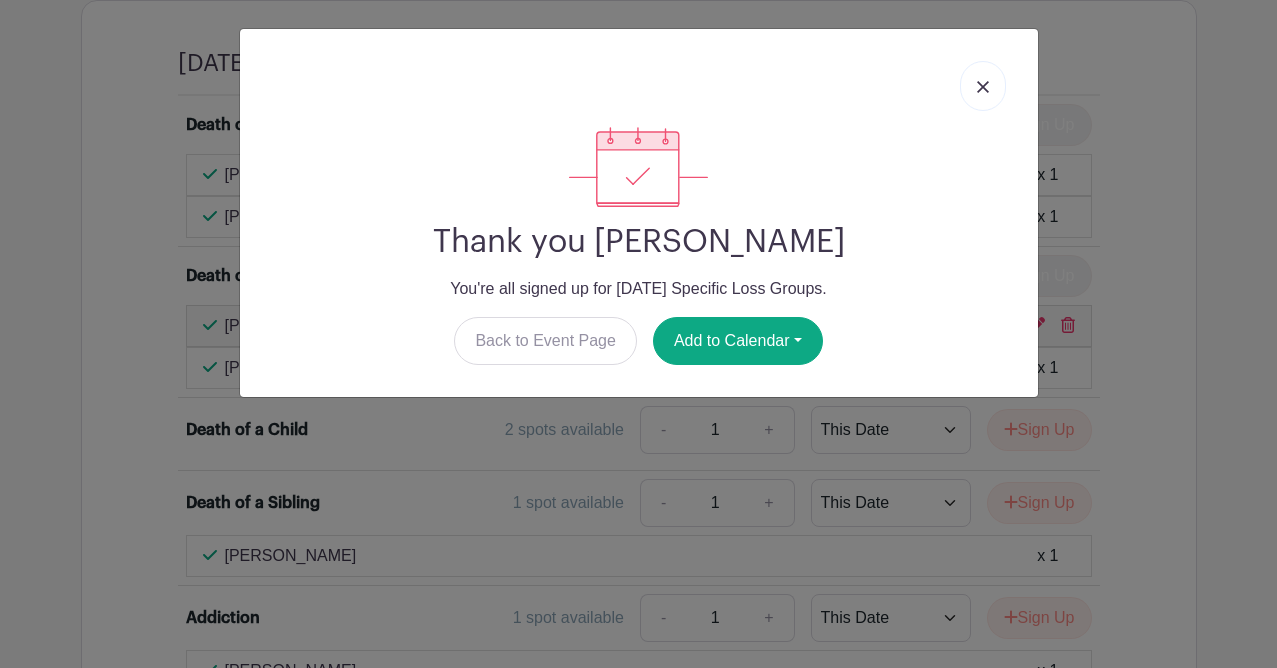 click on "Thank you [PERSON_NAME]
You're all signed up for [DATE] Specific Loss Groups.
Back to Event Page
Add to Calendar
Google Calendar
Outlook
Apple iCal" at bounding box center [638, 334] 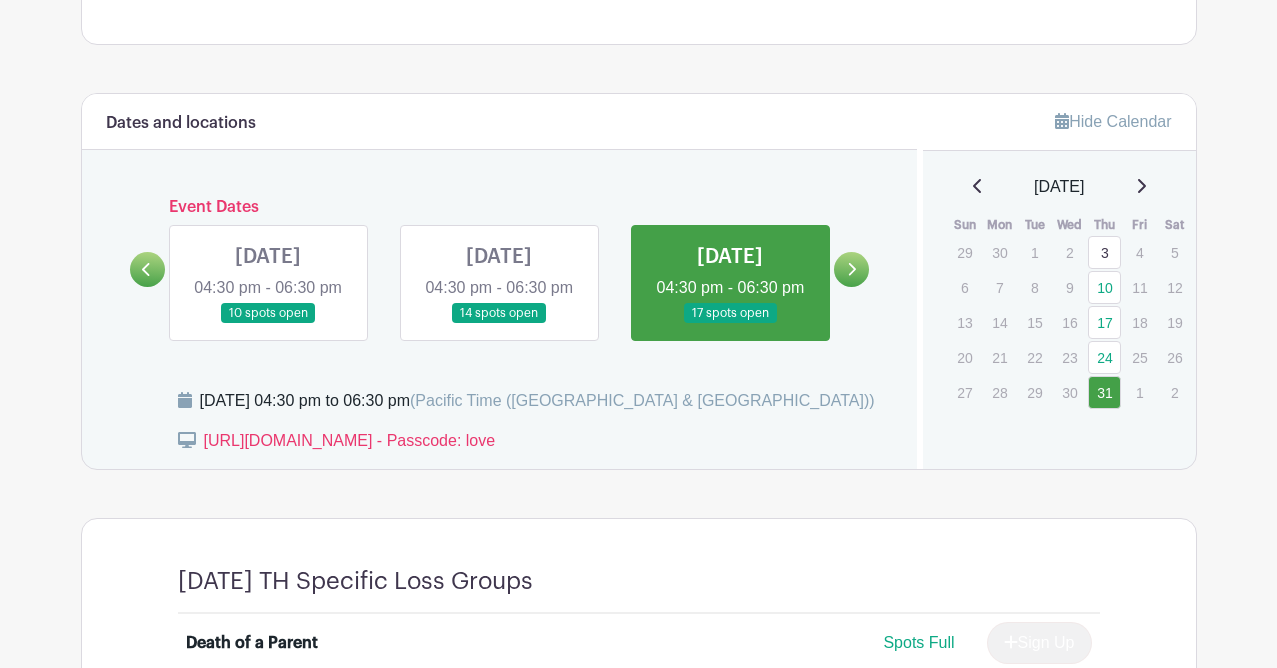 scroll, scrollTop: 518, scrollLeft: 0, axis: vertical 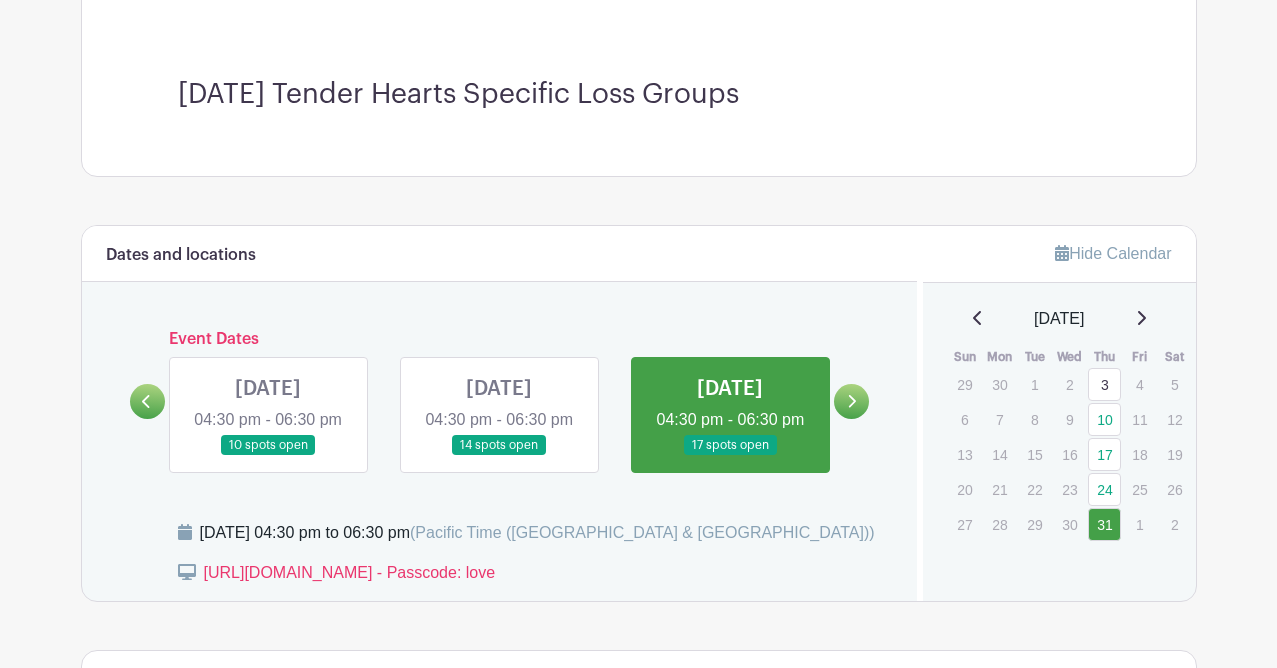 click at bounding box center [851, 401] 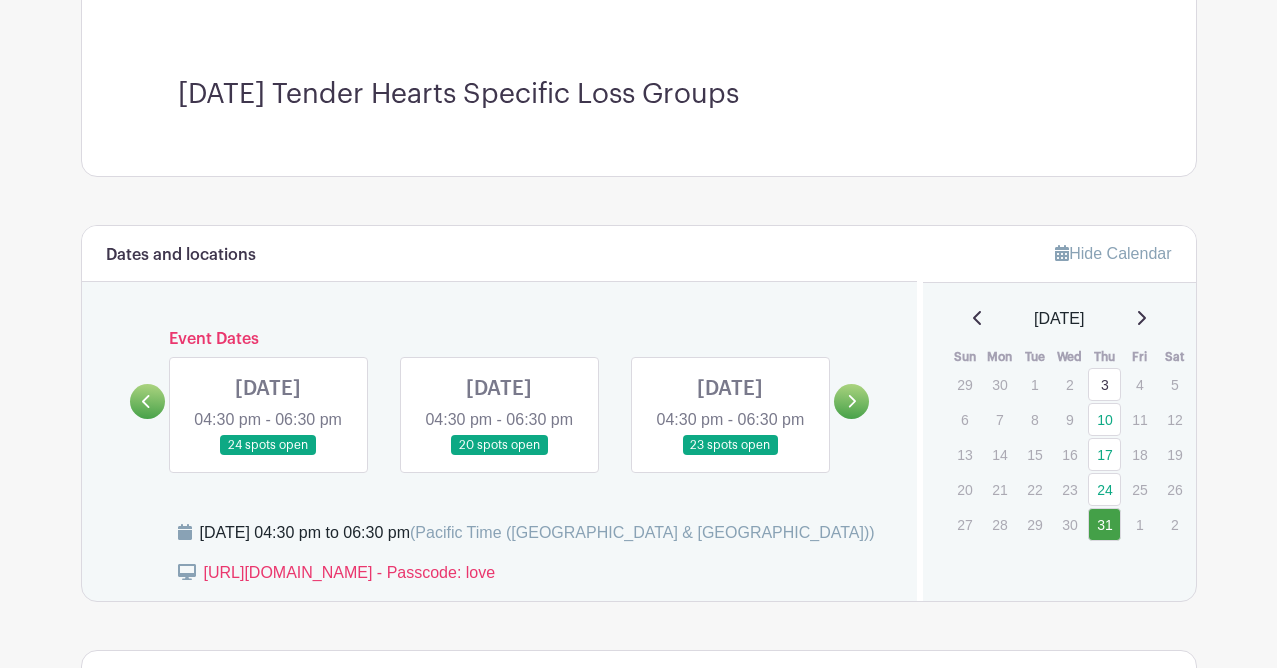 click at bounding box center [268, 456] 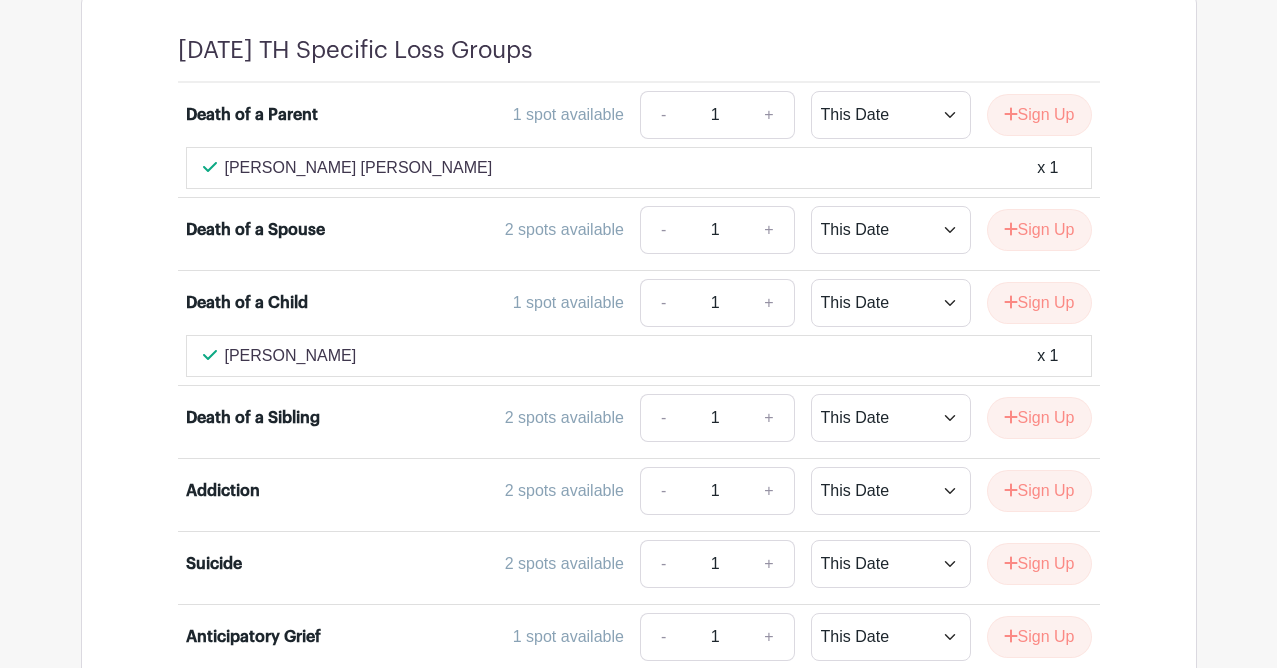 scroll, scrollTop: 1182, scrollLeft: 0, axis: vertical 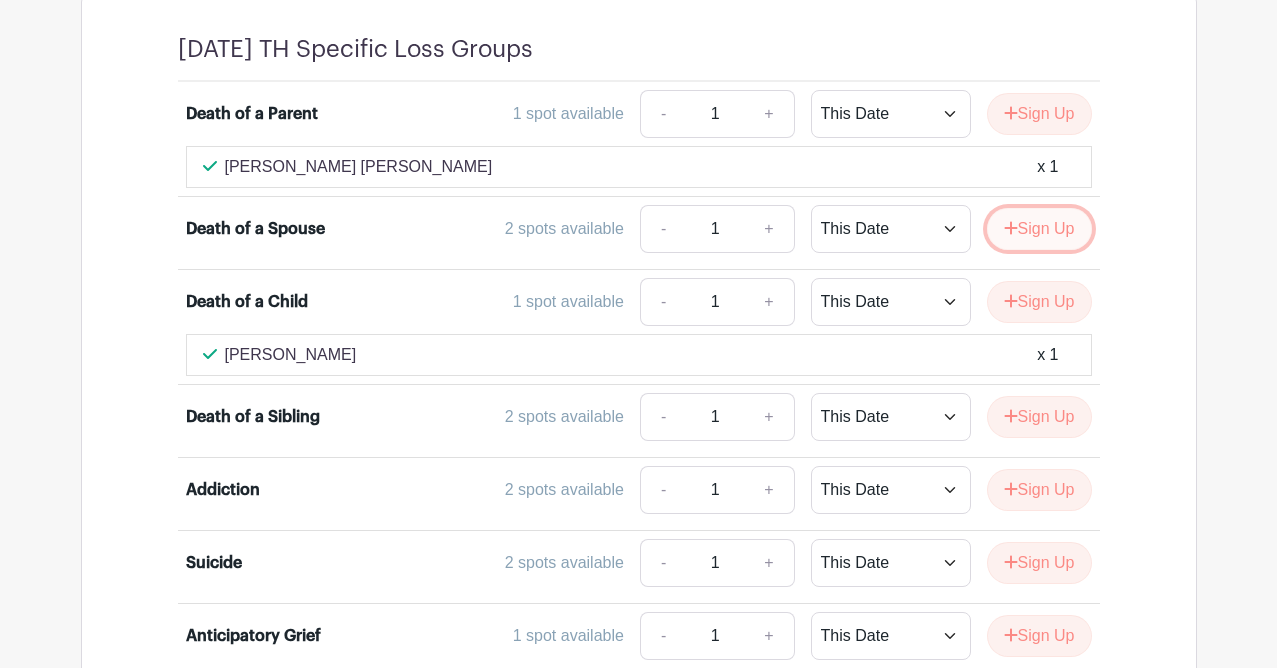 click on "Sign Up" at bounding box center [1039, 229] 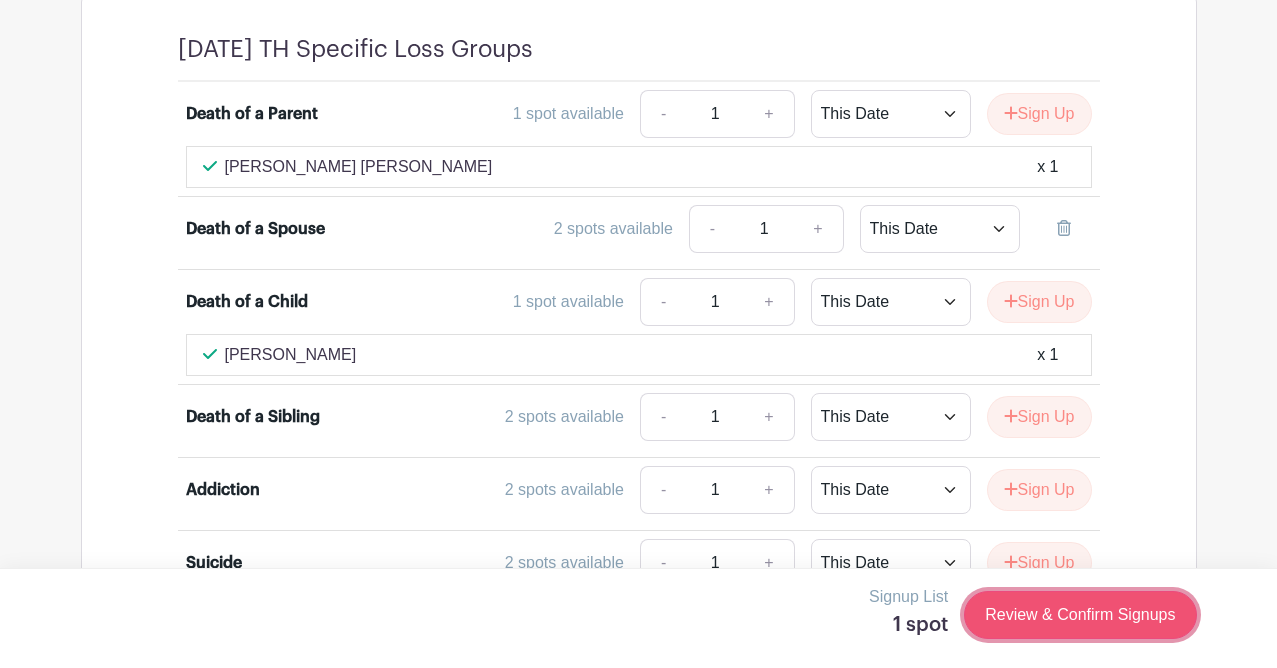 click on "Review & Confirm Signups" at bounding box center [1080, 615] 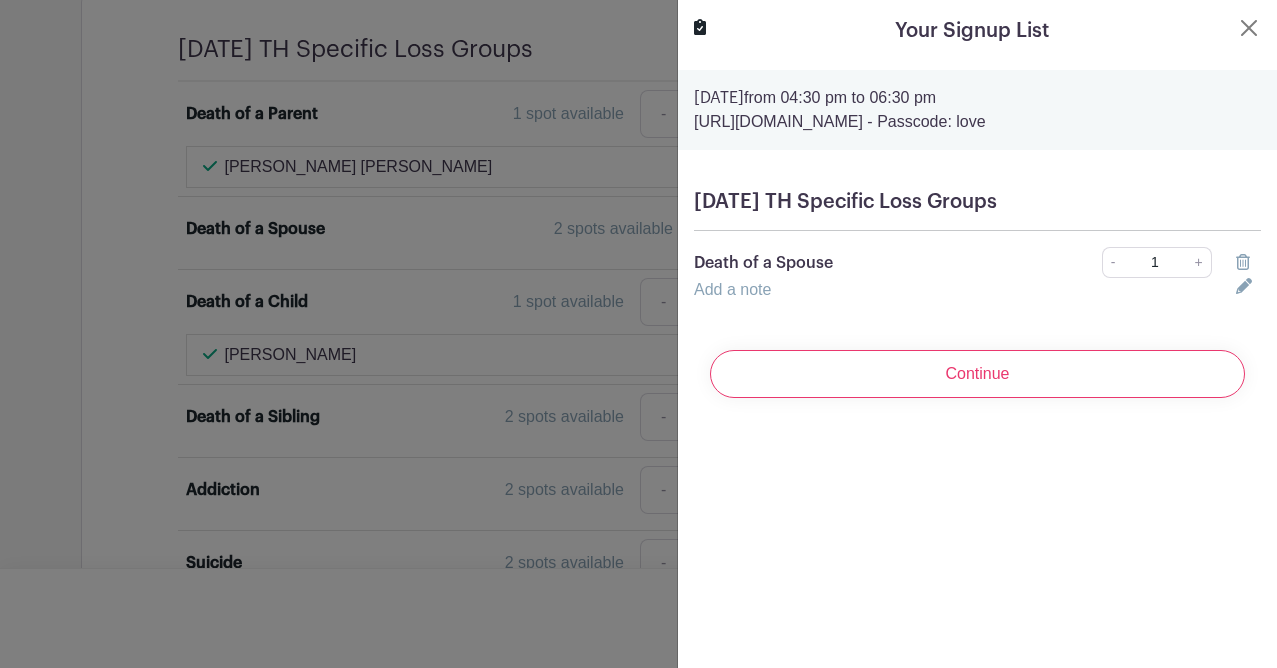 click at bounding box center [638, 334] 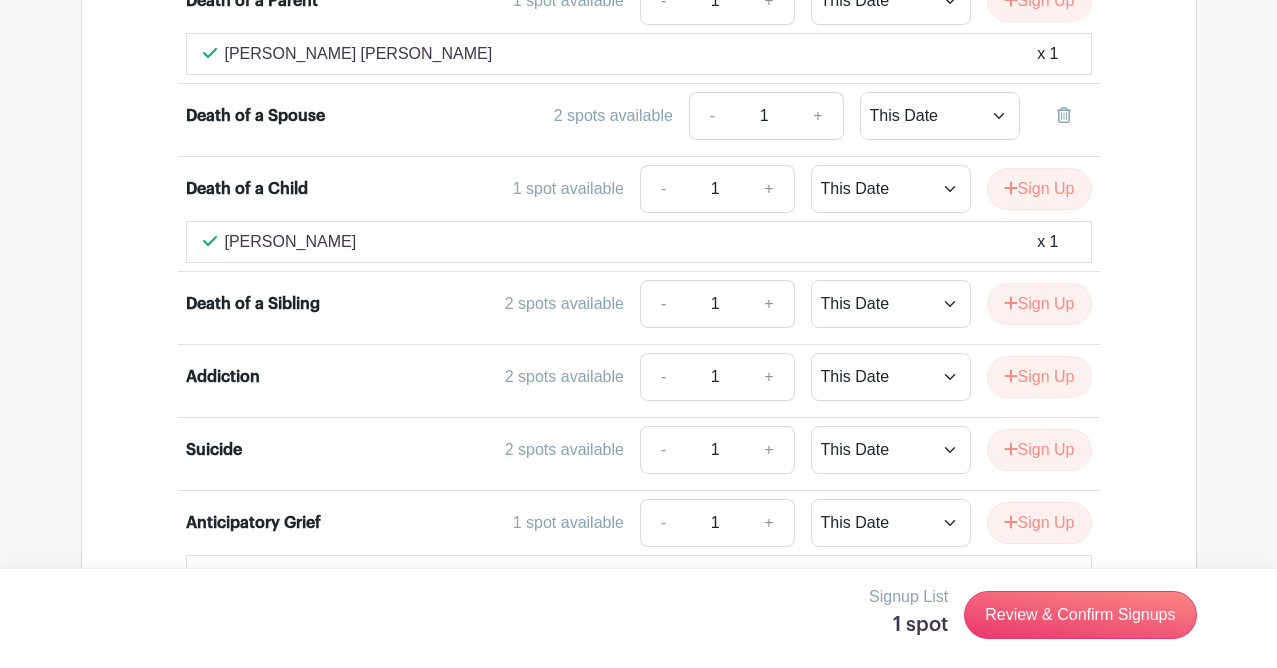 scroll, scrollTop: 1177, scrollLeft: 0, axis: vertical 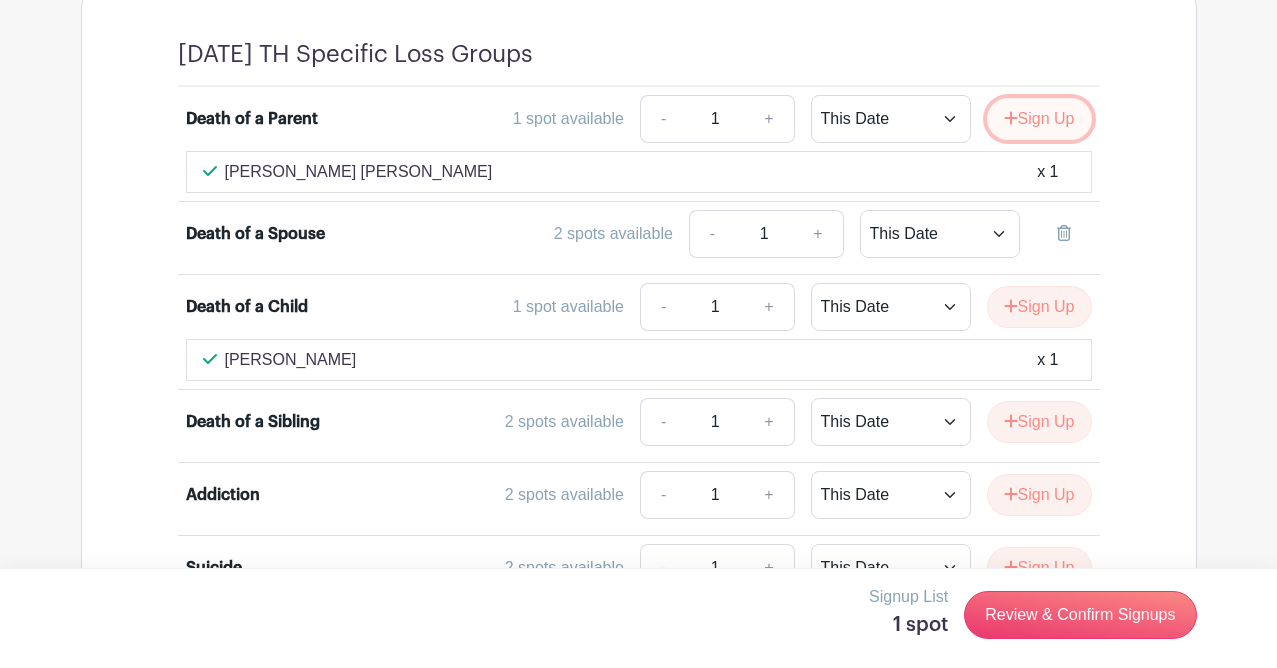 click on "Sign Up" at bounding box center [1039, 119] 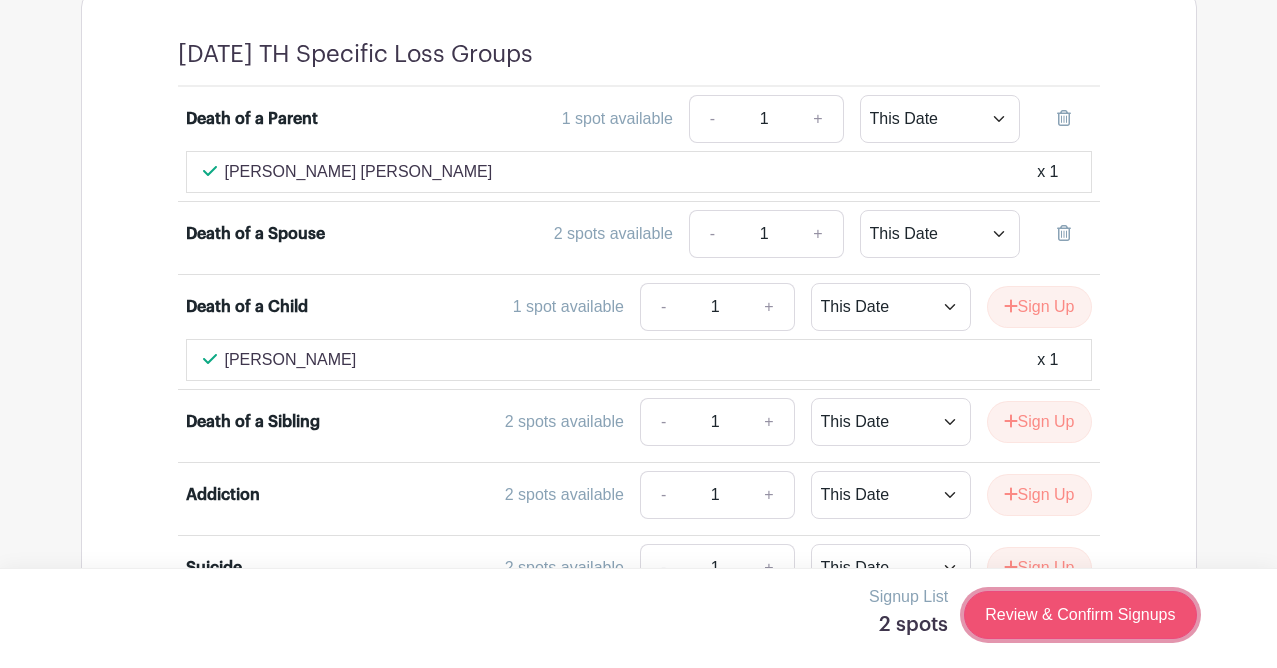 click on "Review & Confirm Signups" at bounding box center [1080, 615] 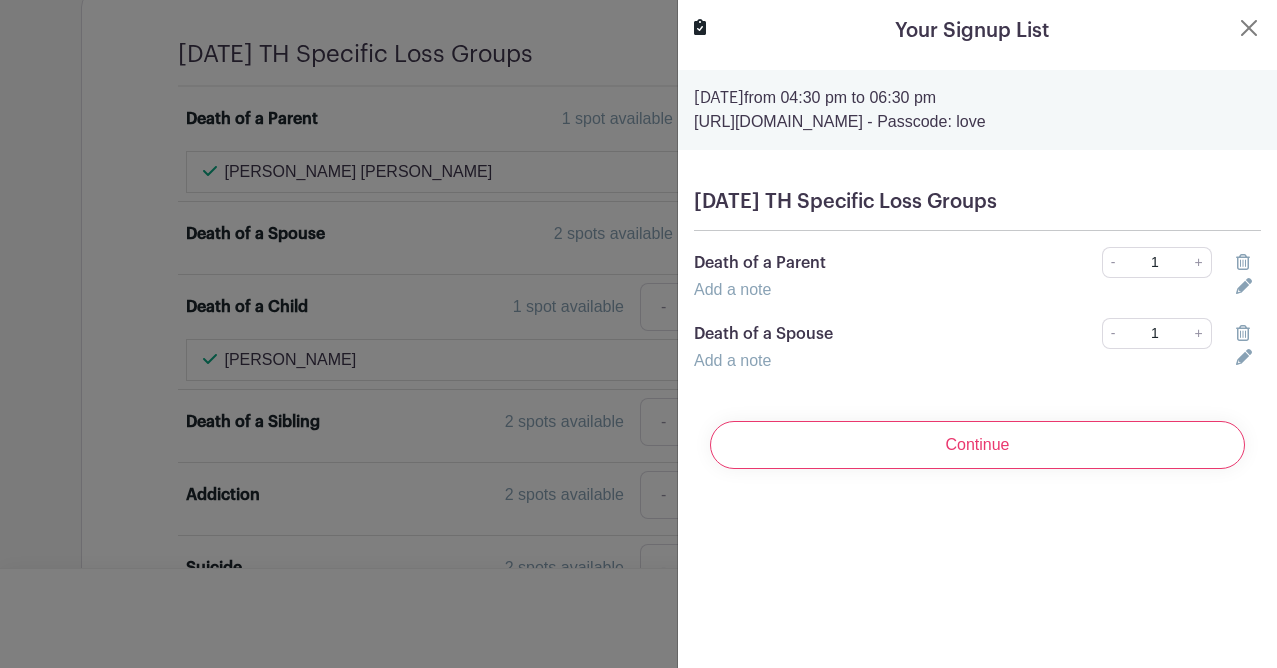 click 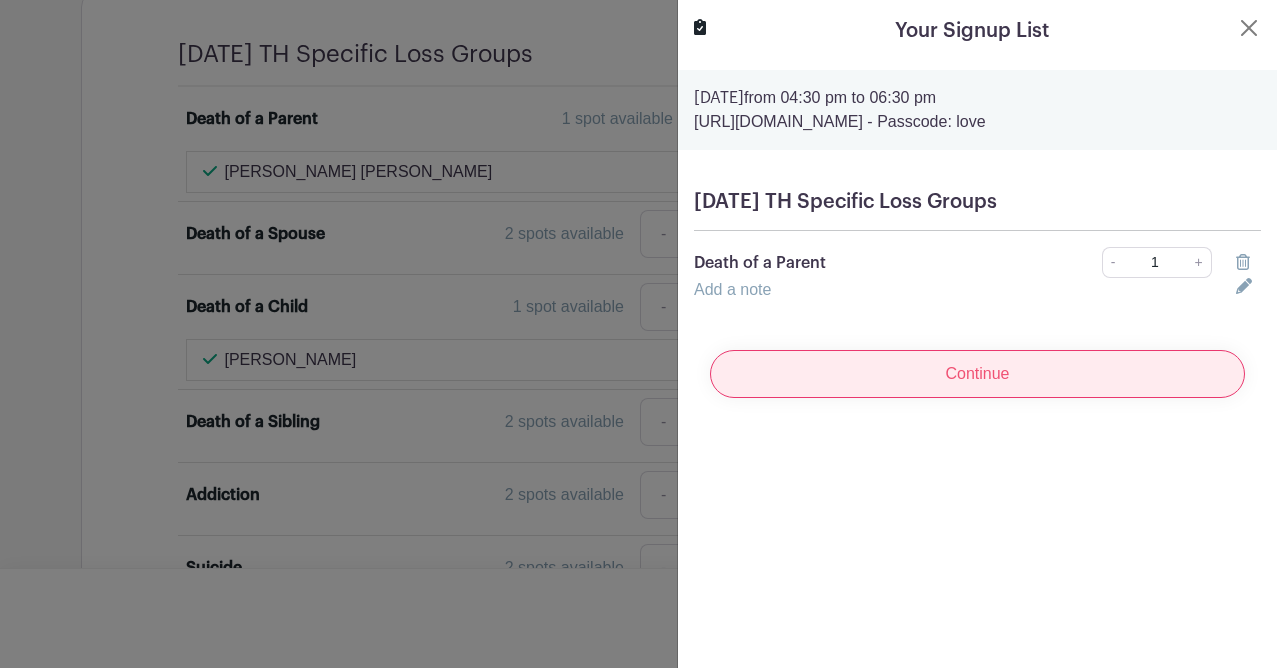 click on "Continue" at bounding box center (977, 374) 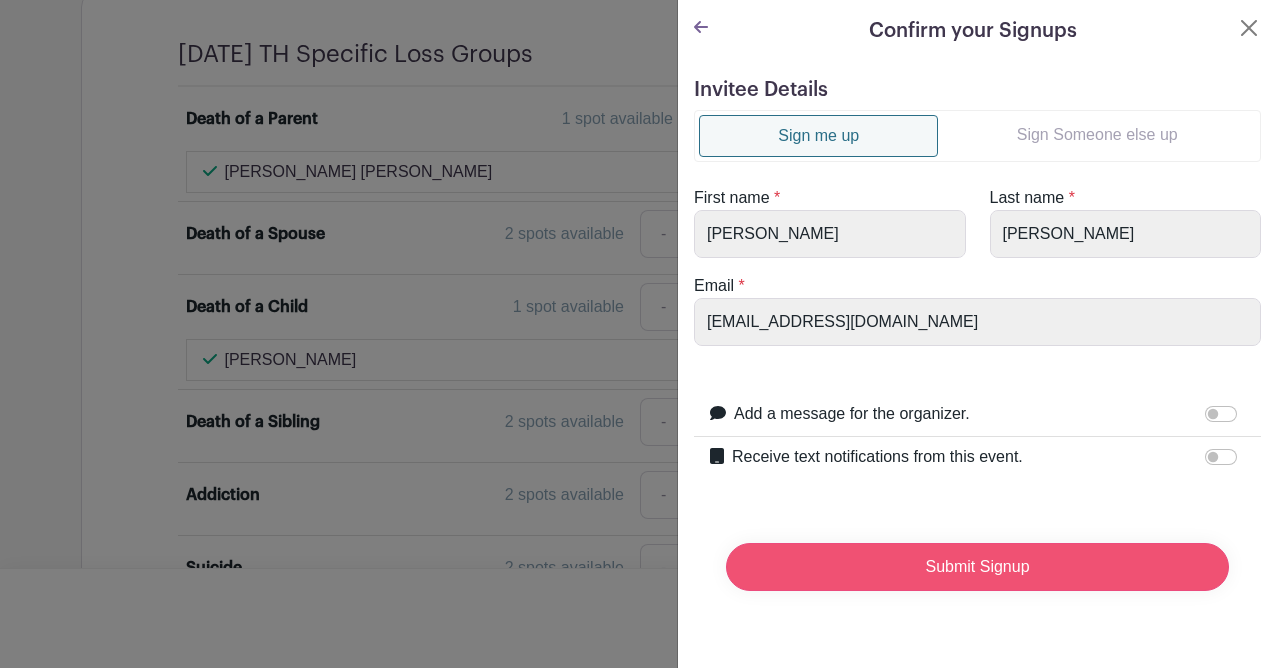 click on "Submit Signup" at bounding box center [977, 567] 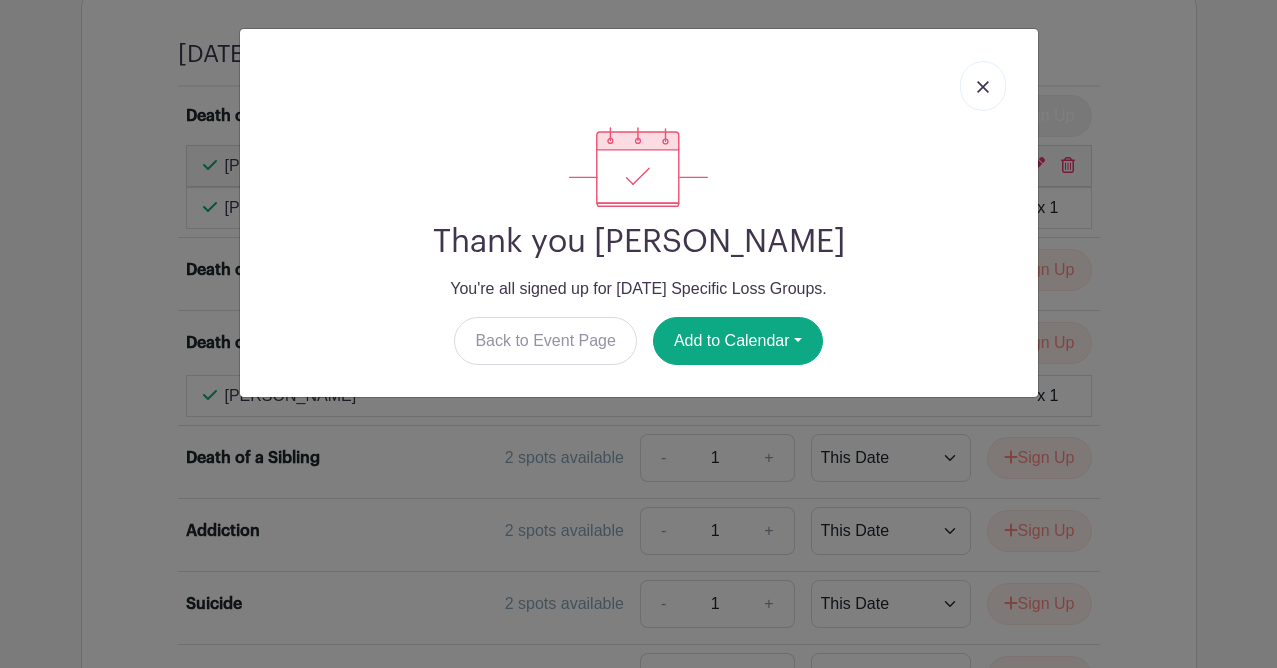 click at bounding box center (983, 86) 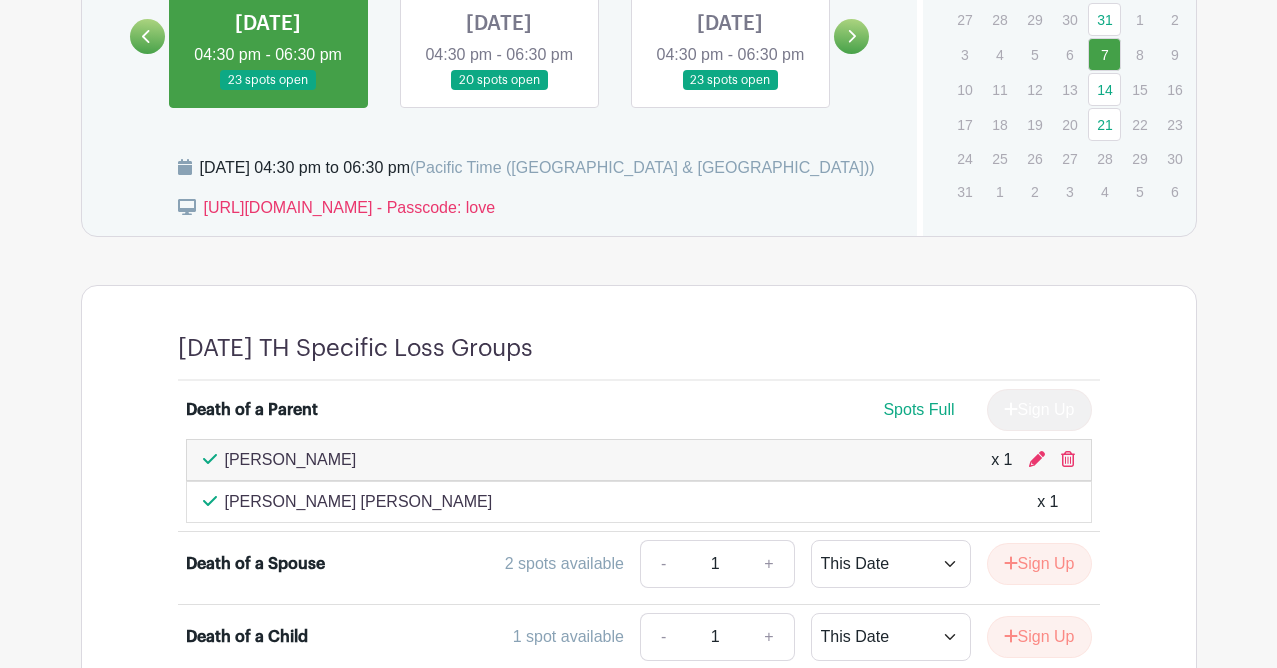 scroll, scrollTop: 766, scrollLeft: 0, axis: vertical 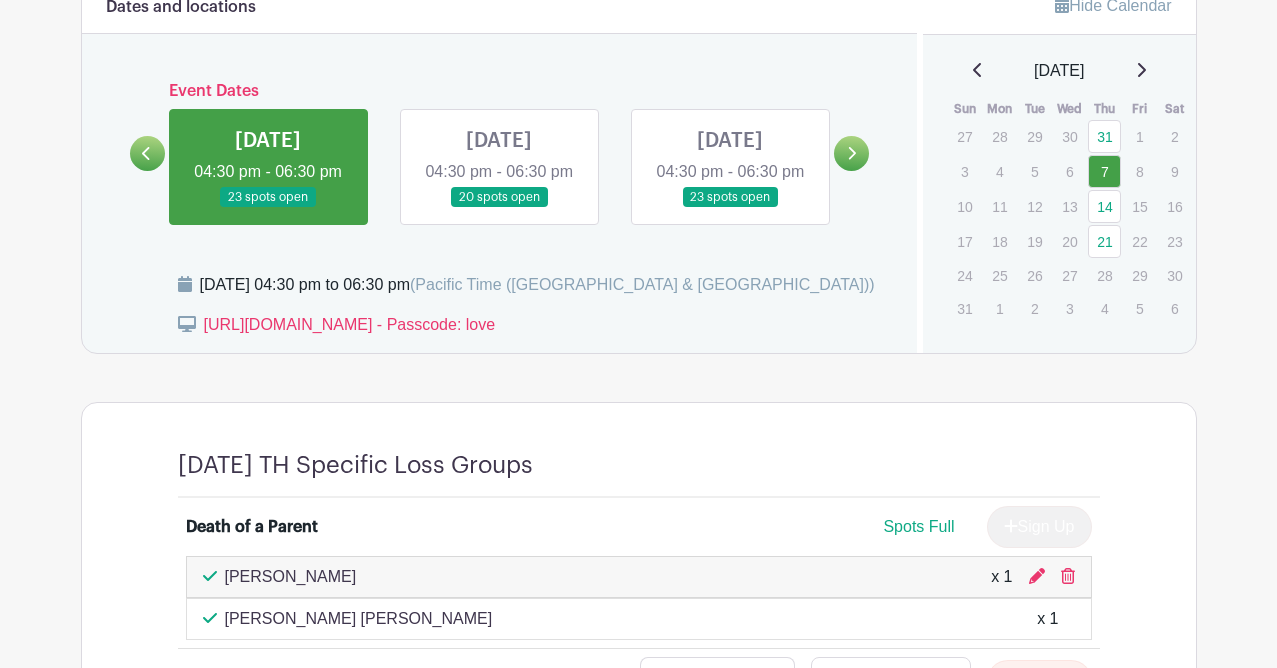 click at bounding box center [499, 208] 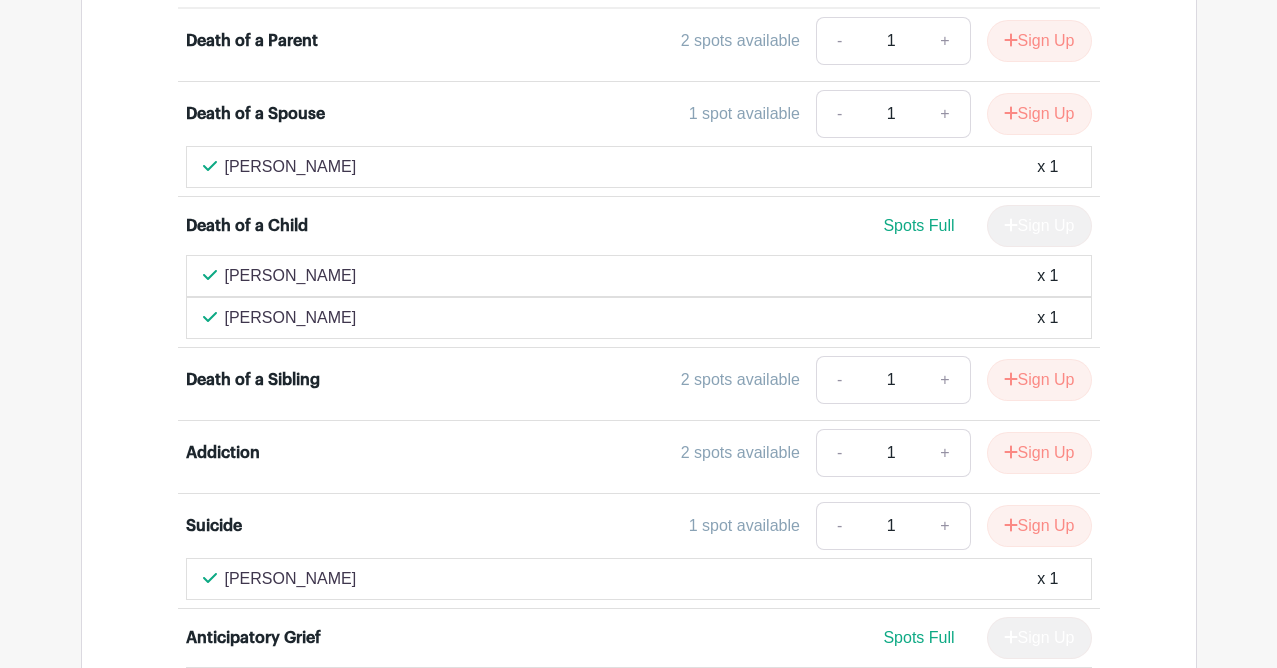scroll, scrollTop: 1195, scrollLeft: 0, axis: vertical 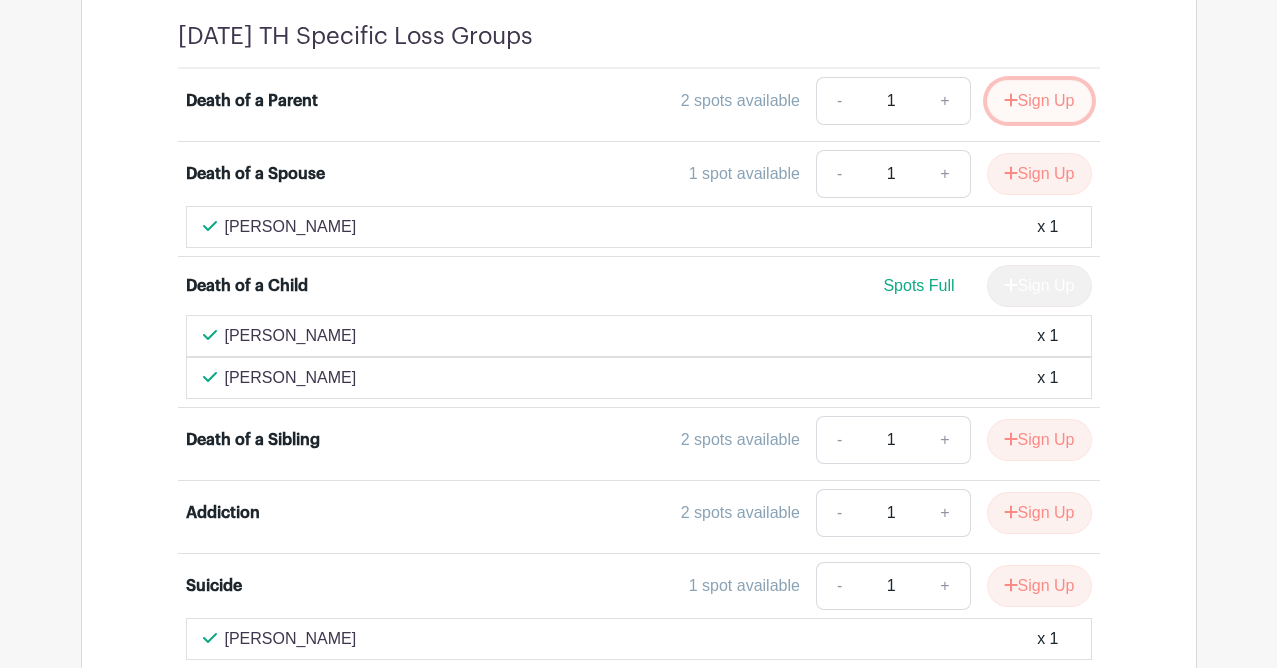 click on "Sign Up" at bounding box center [1039, 101] 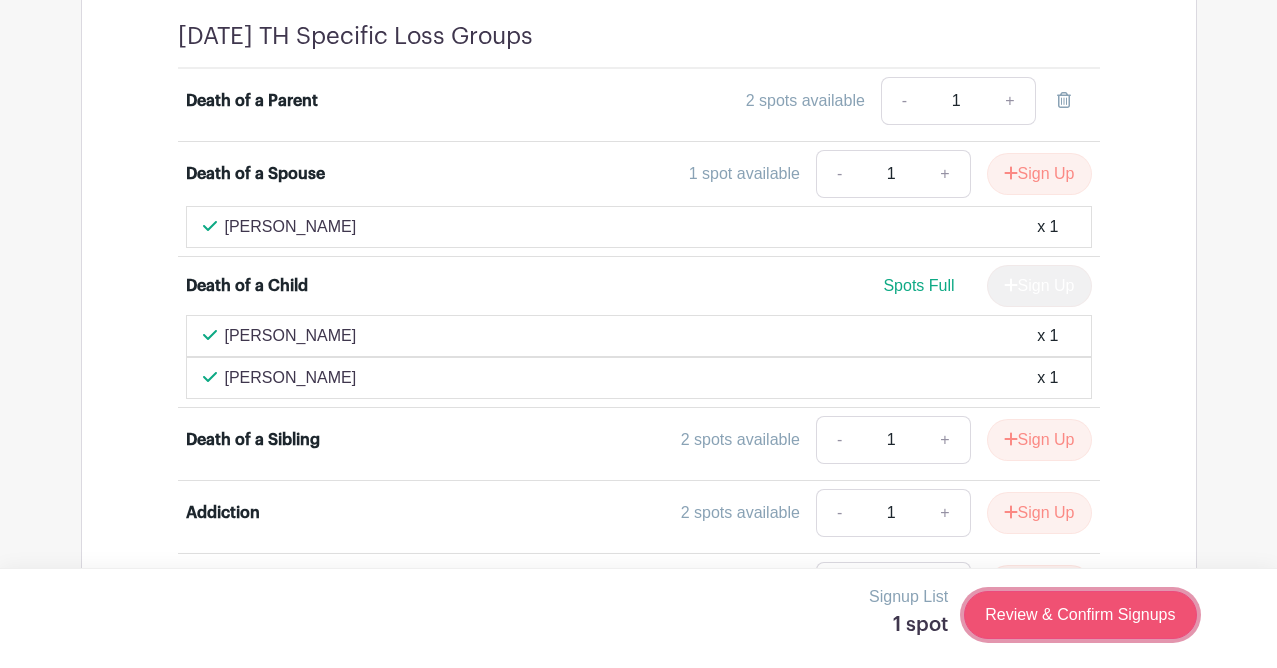 click on "Review & Confirm Signups" at bounding box center [1080, 615] 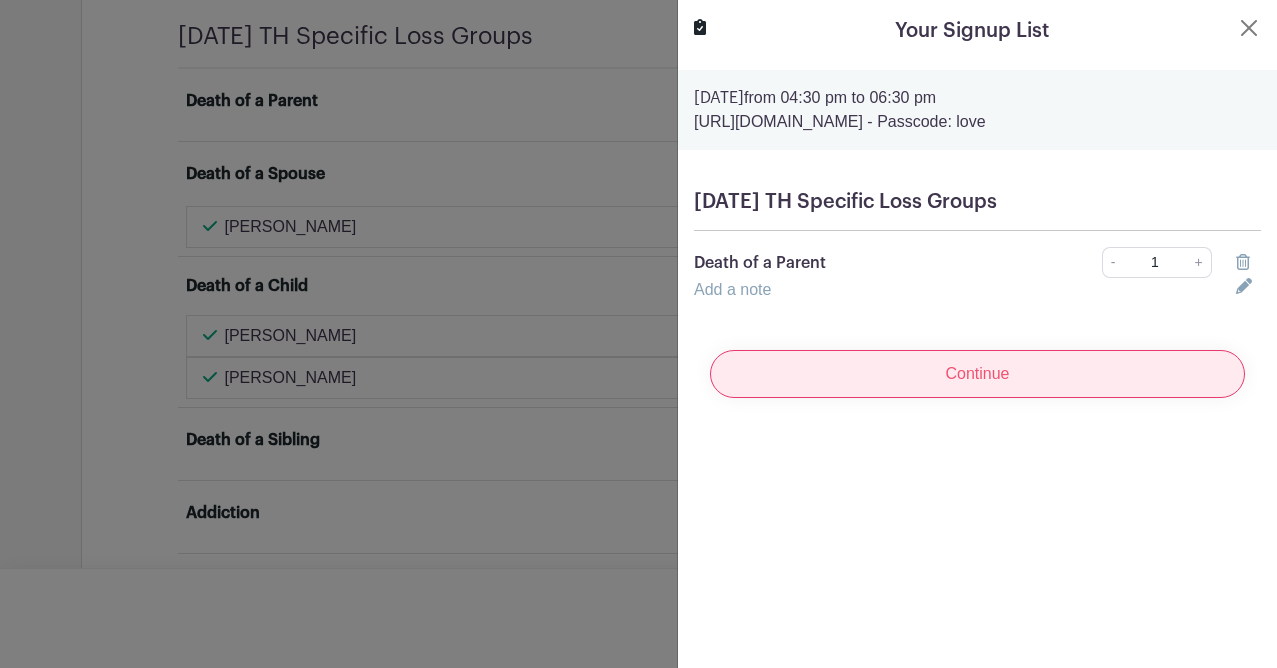 click on "Continue" at bounding box center (977, 374) 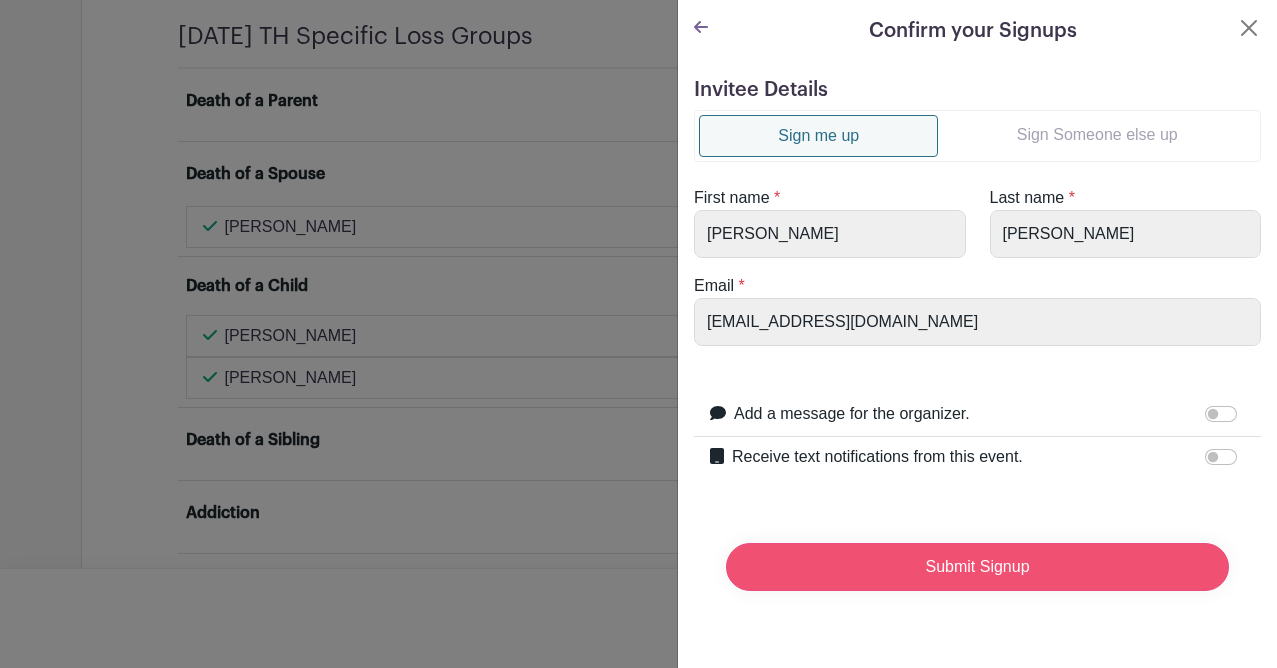 click on "Submit Signup" at bounding box center [977, 567] 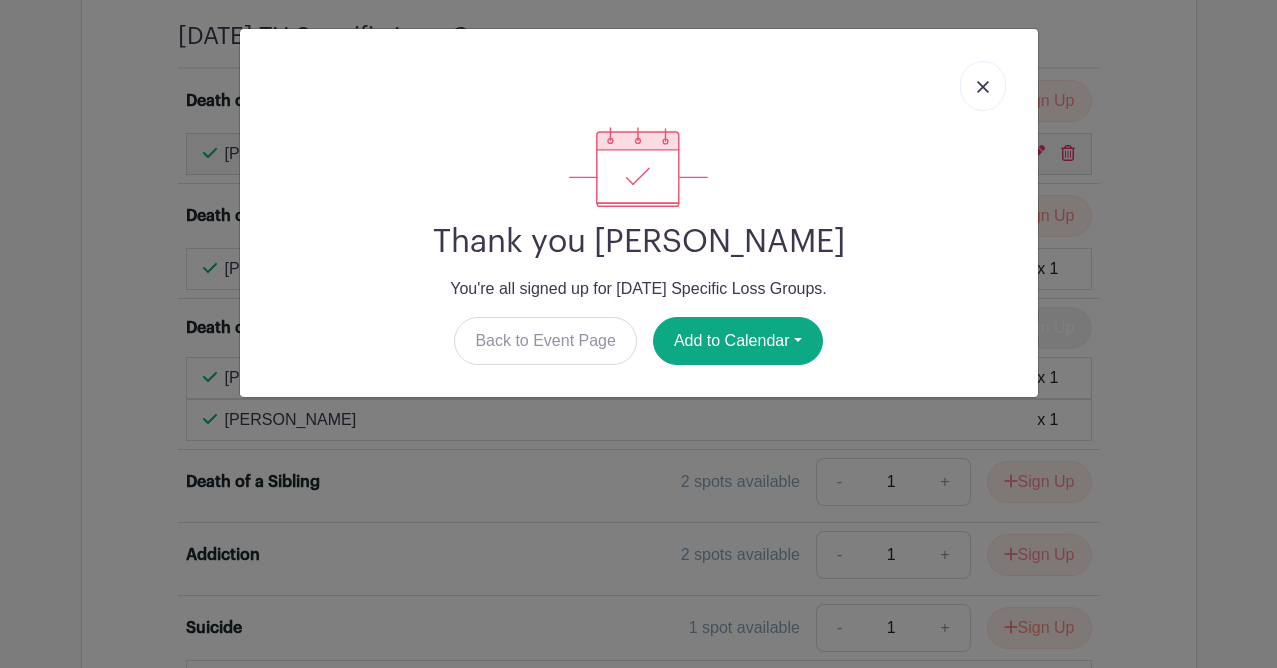 click on "Thank you [PERSON_NAME]
You're all signed up for [DATE] Specific Loss Groups.
Back to Event Page
Add to Calendar
Google Calendar
Outlook
Apple iCal" at bounding box center (638, 334) 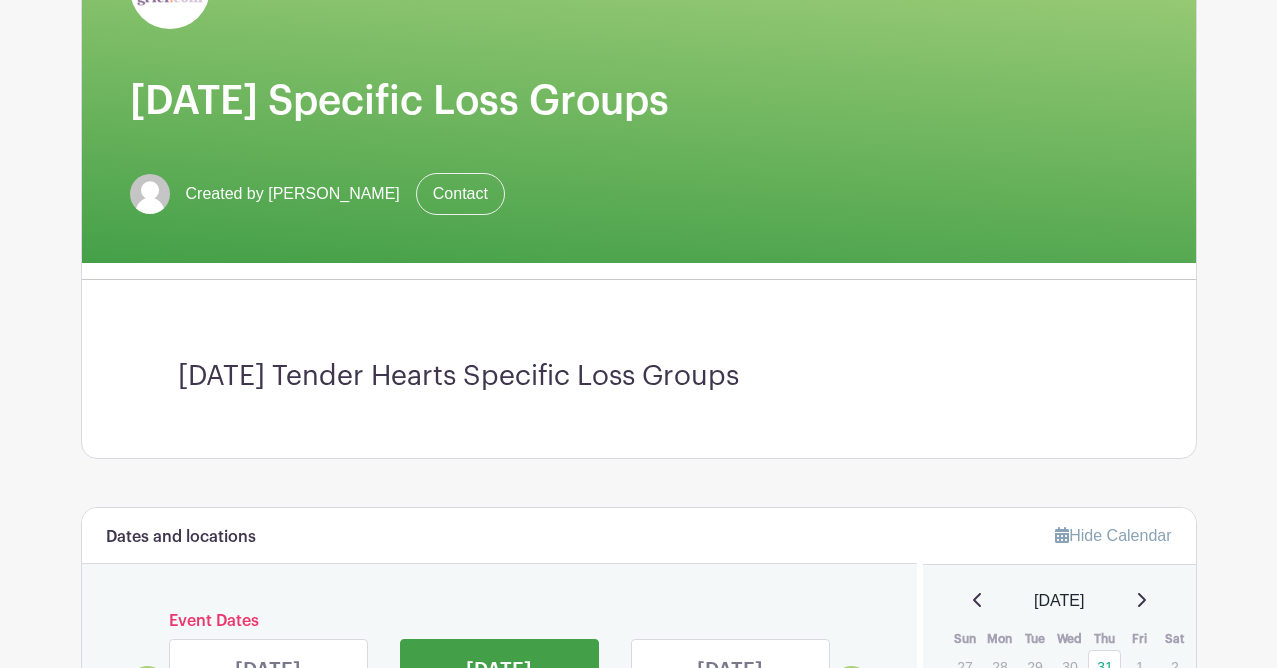 scroll, scrollTop: 0, scrollLeft: 0, axis: both 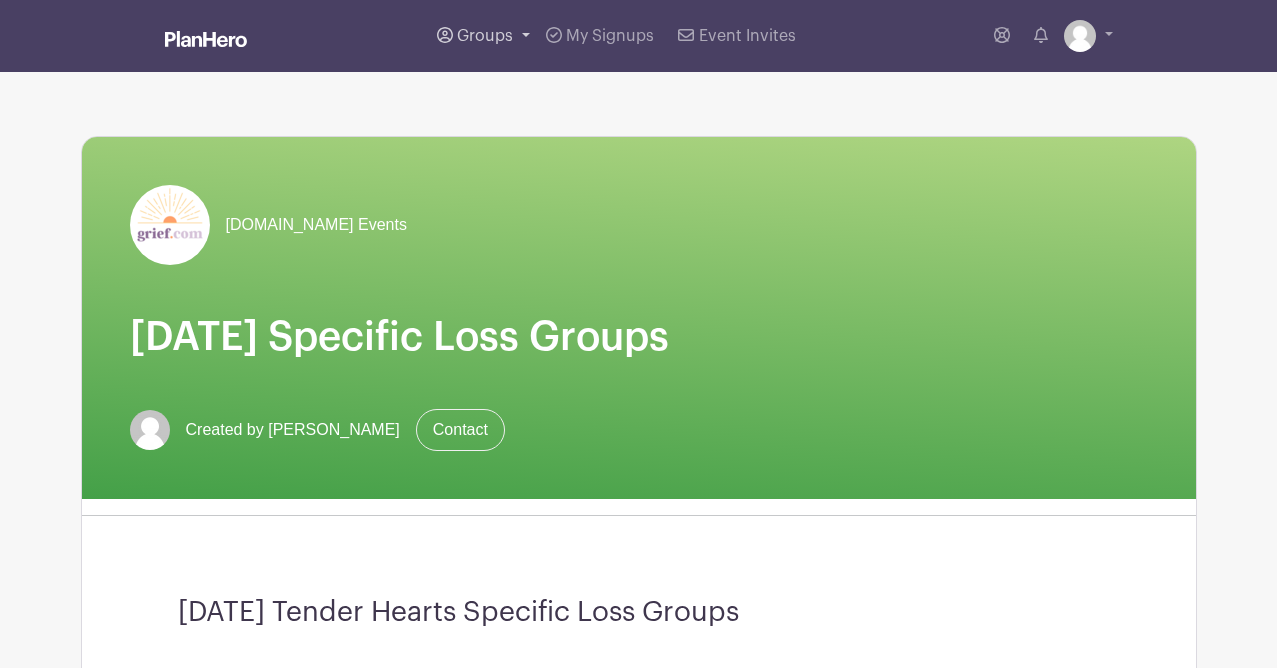click on "Groups" at bounding box center [485, 36] 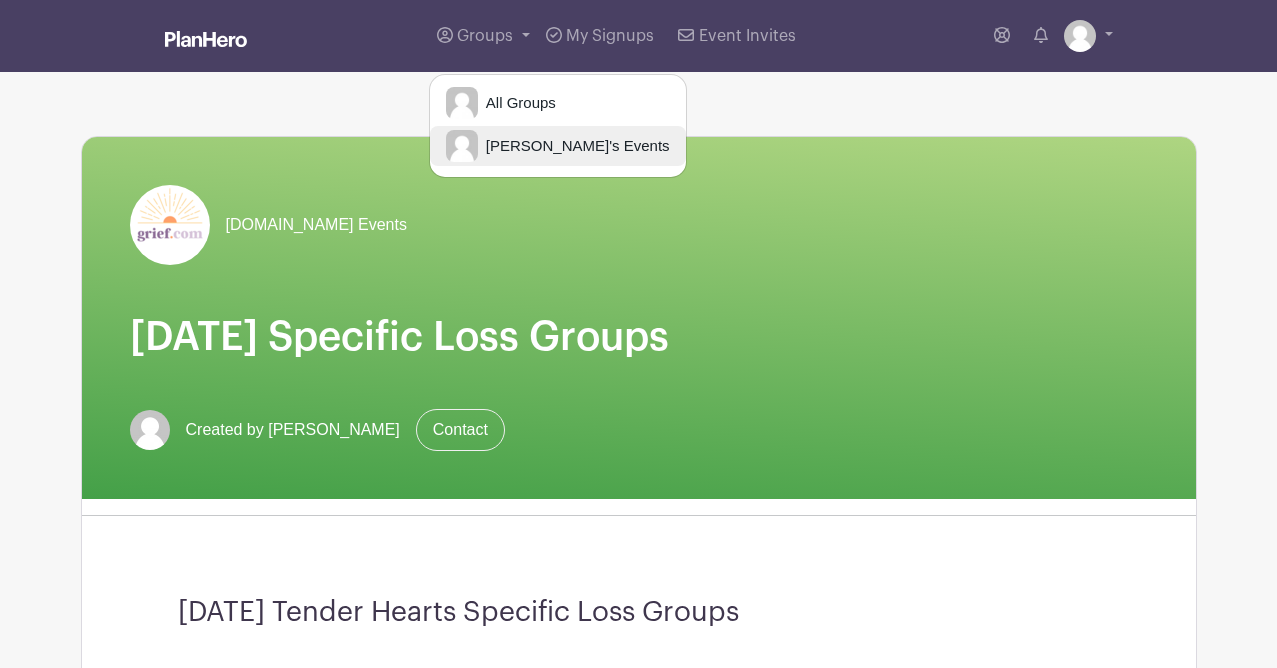 click on "[PERSON_NAME]'s Events" at bounding box center (574, 146) 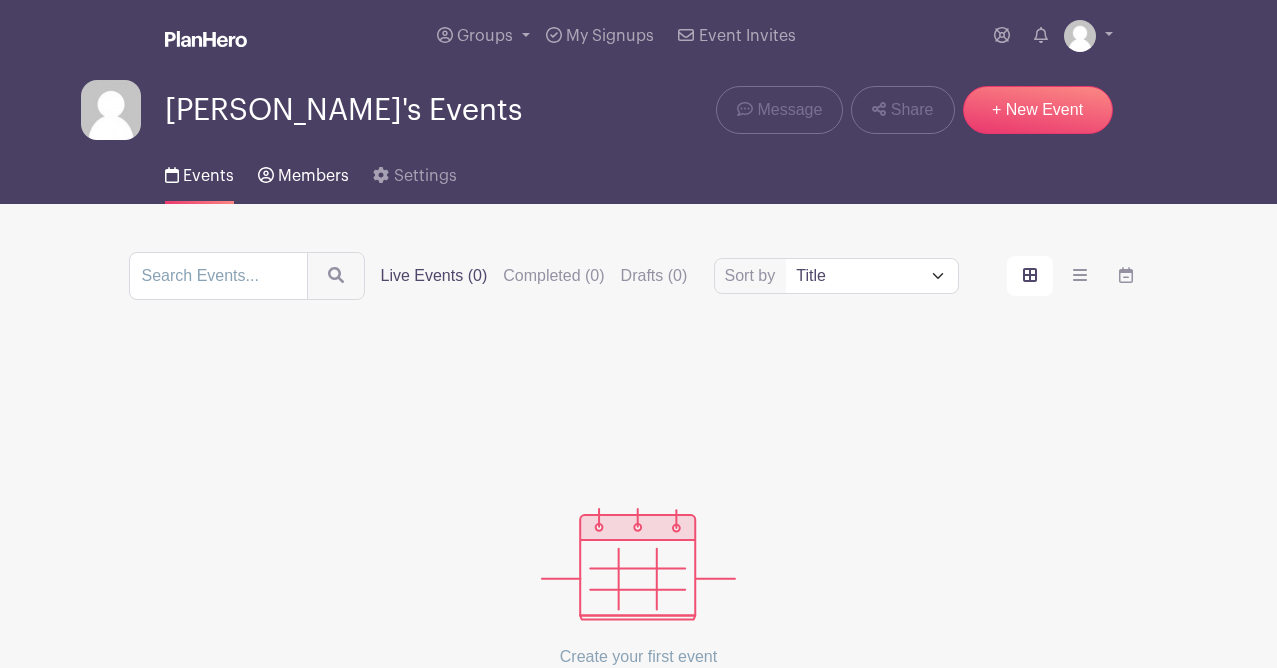 click on "Members" at bounding box center (303, 172) 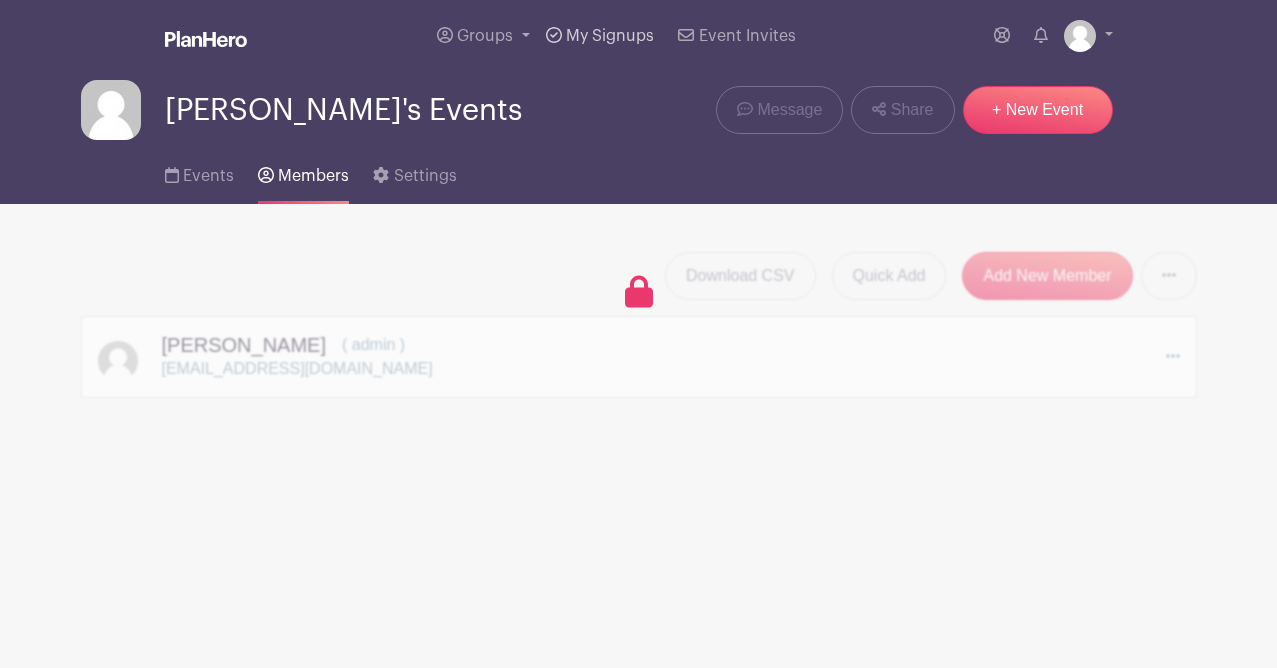 click on "My Signups" at bounding box center [600, 36] 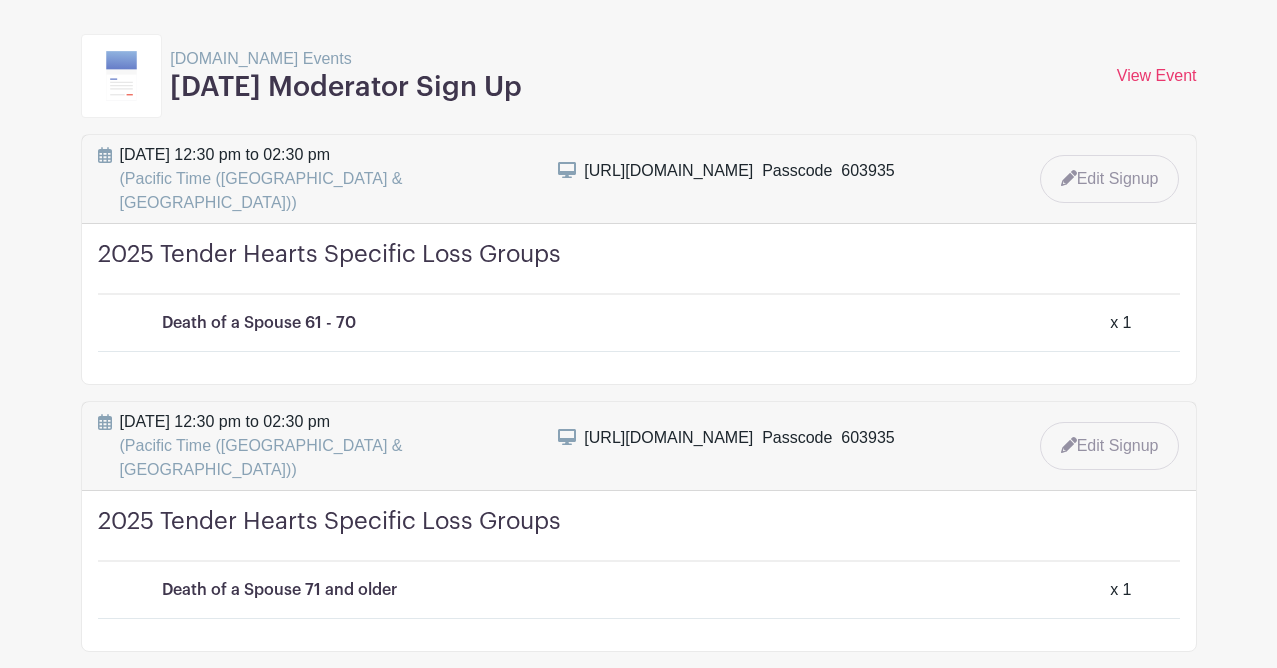 scroll, scrollTop: 0, scrollLeft: 0, axis: both 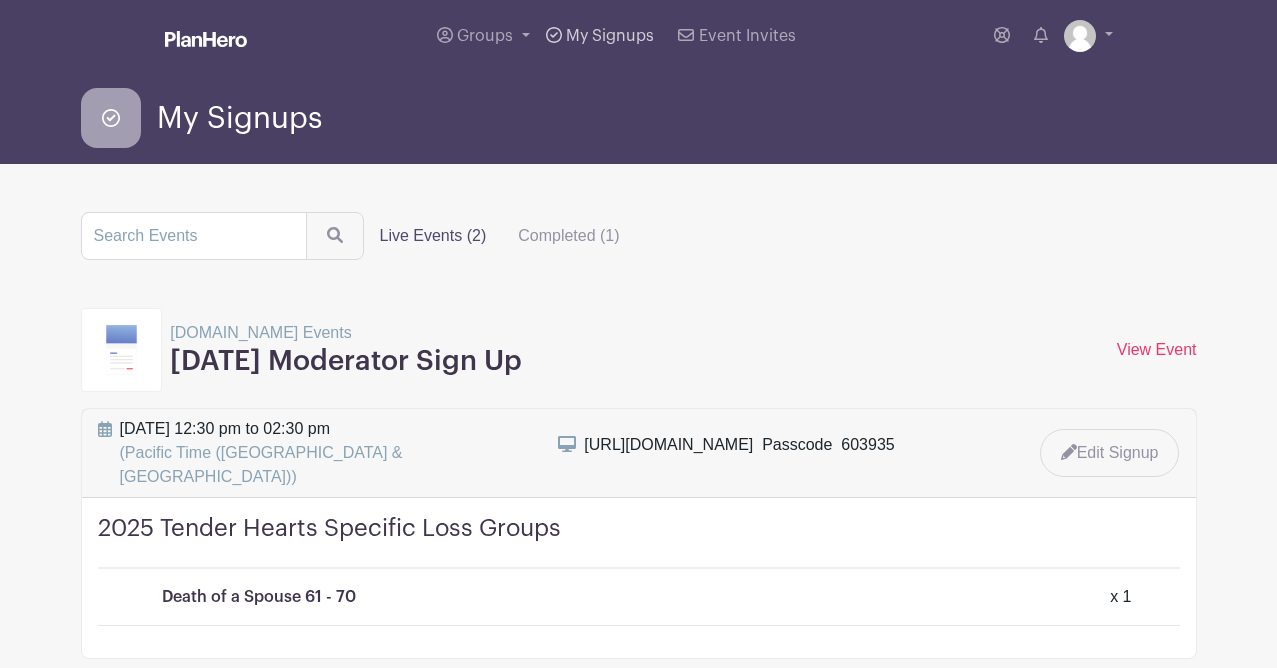 click on "My Signups" at bounding box center [610, 36] 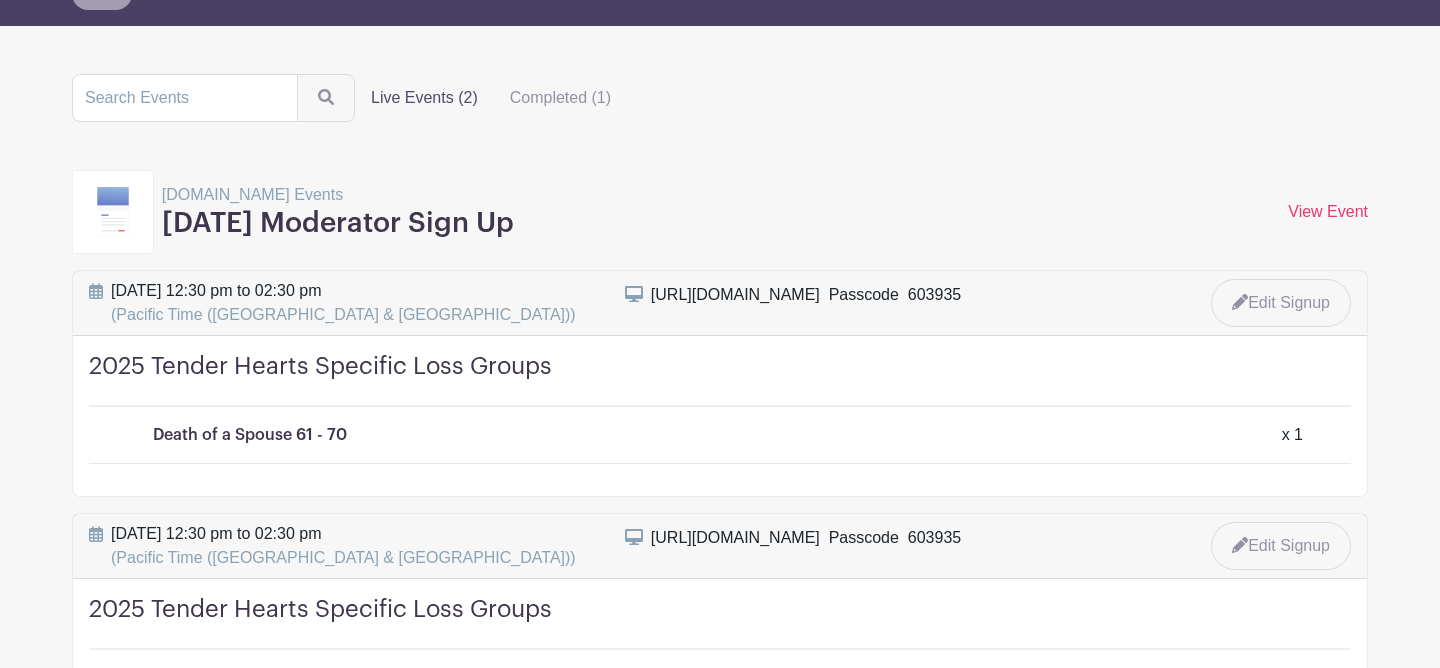 scroll, scrollTop: 0, scrollLeft: 0, axis: both 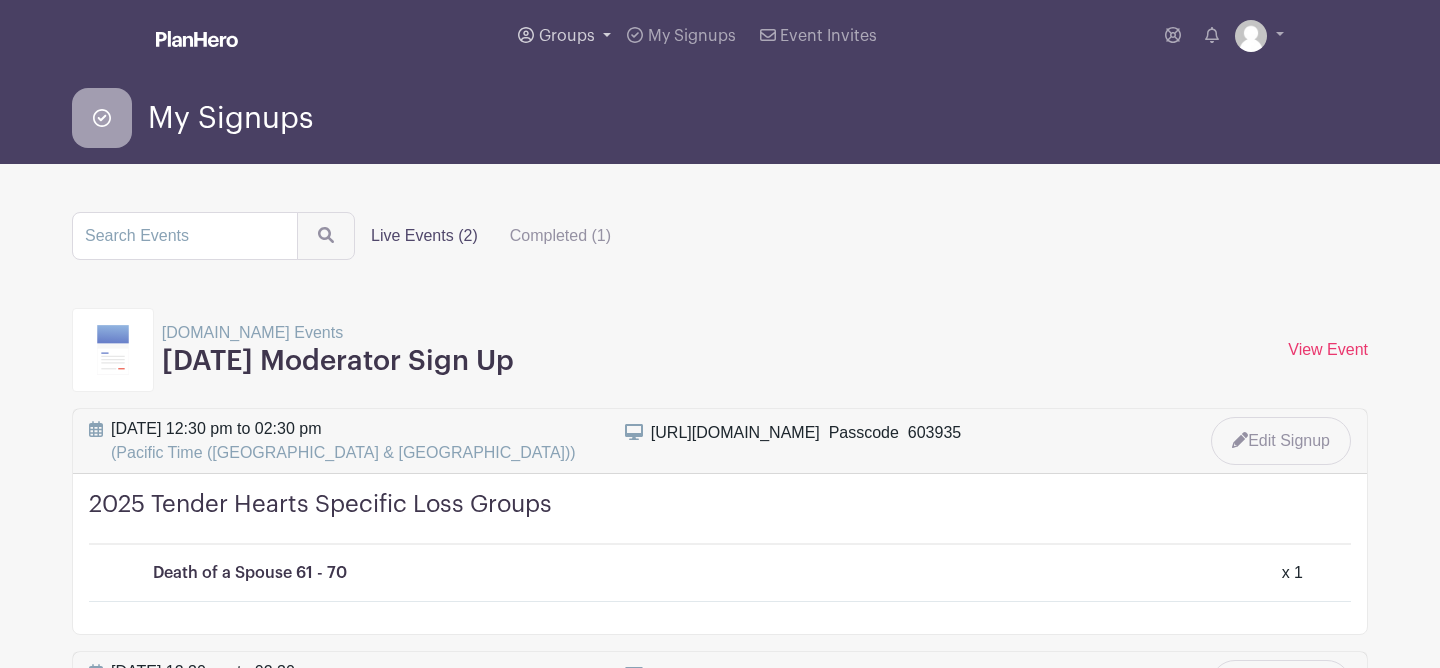click on "Groups" at bounding box center [567, 36] 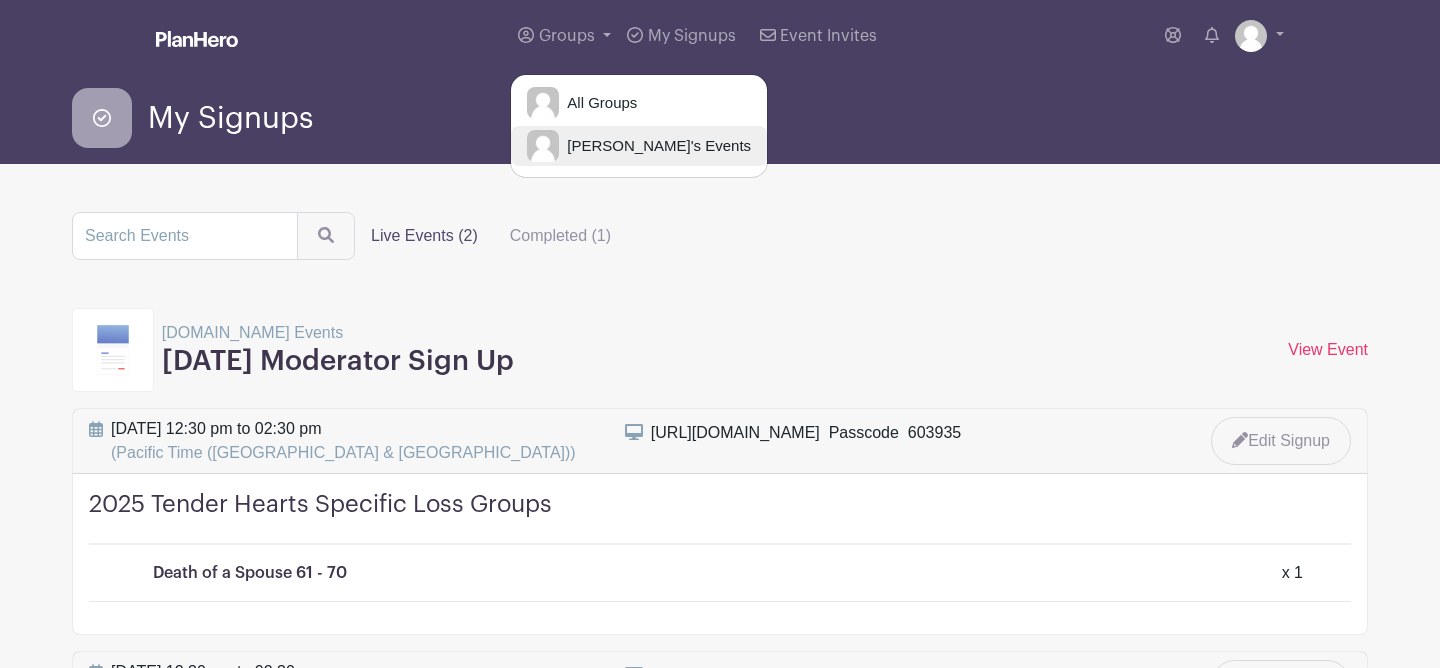 click on "[PERSON_NAME]'s Events" at bounding box center [639, 146] 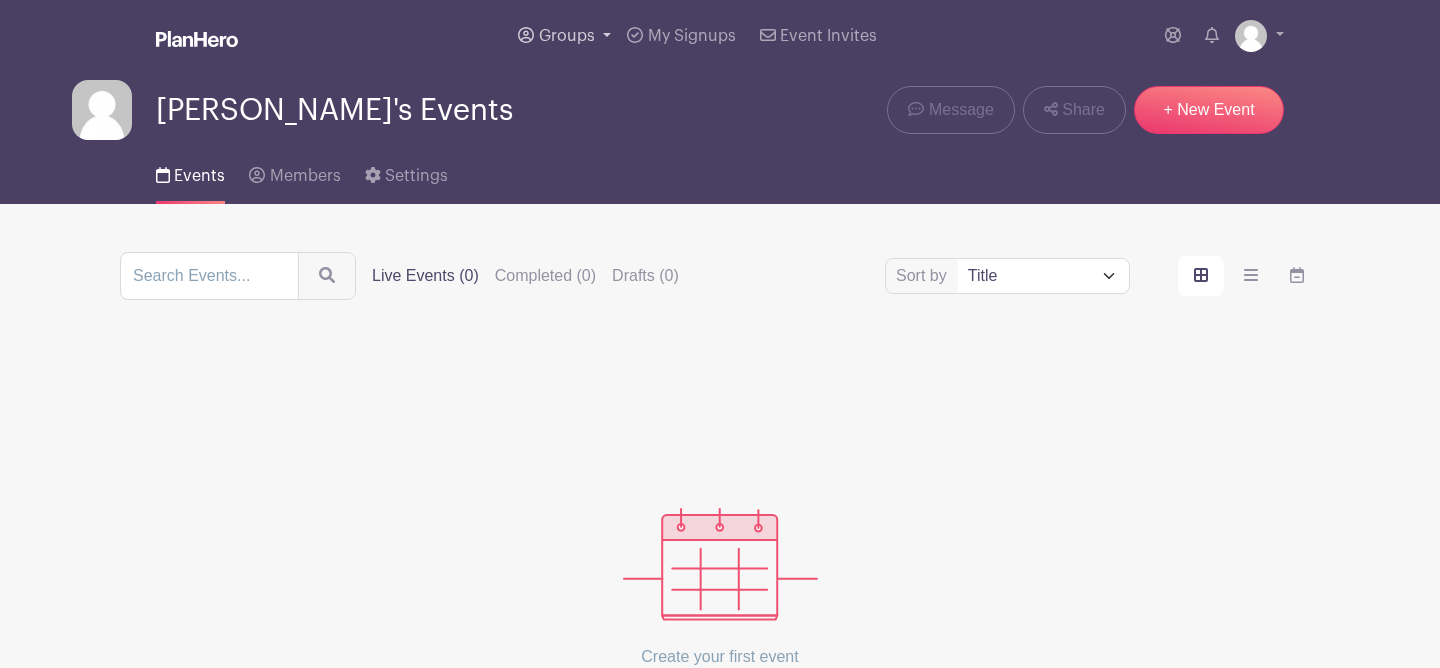 click on "Groups" at bounding box center [564, 36] 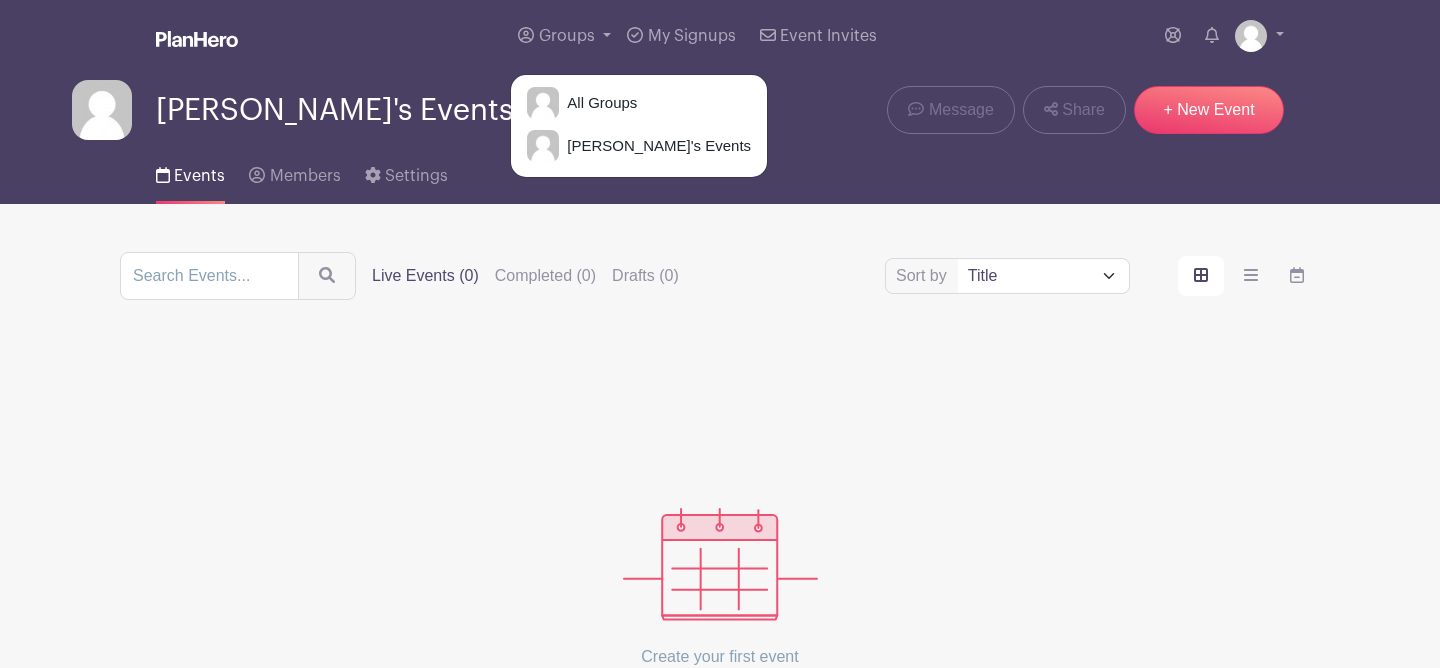 click on "All Groups
Barbara's Events" at bounding box center (639, 126) 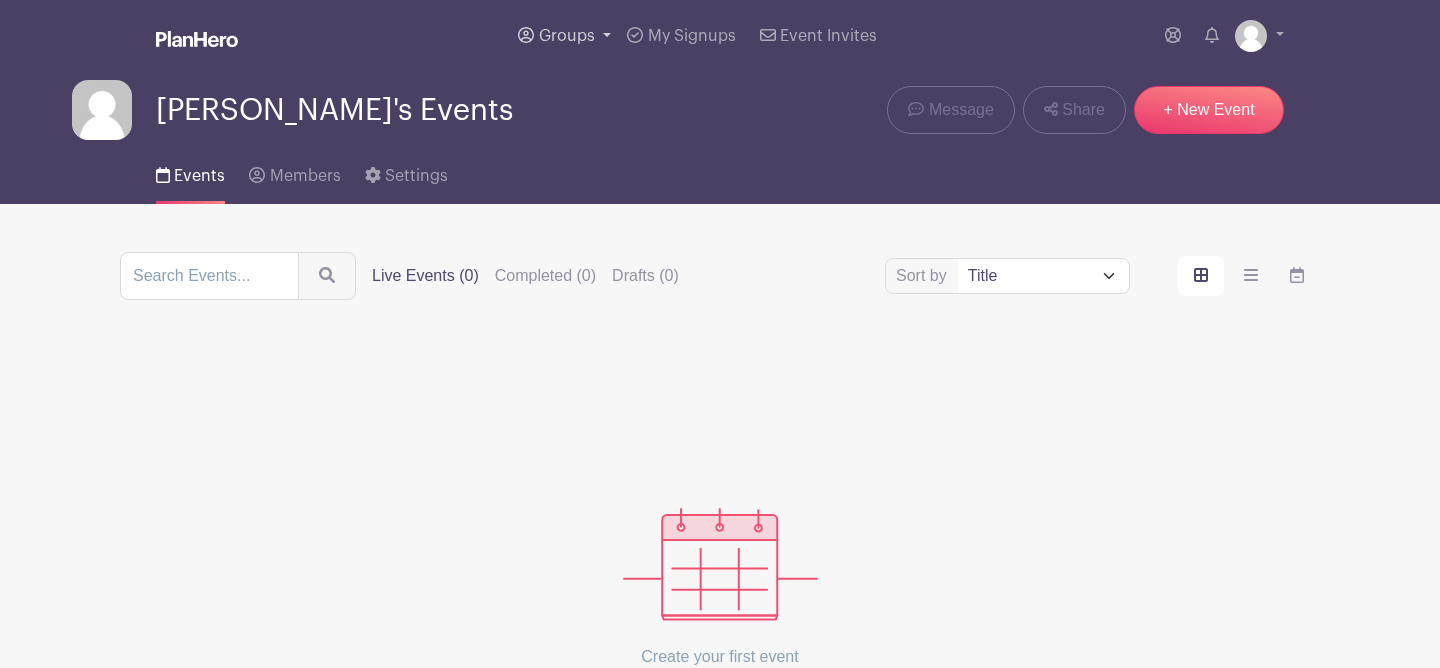 click on "Groups" at bounding box center [567, 36] 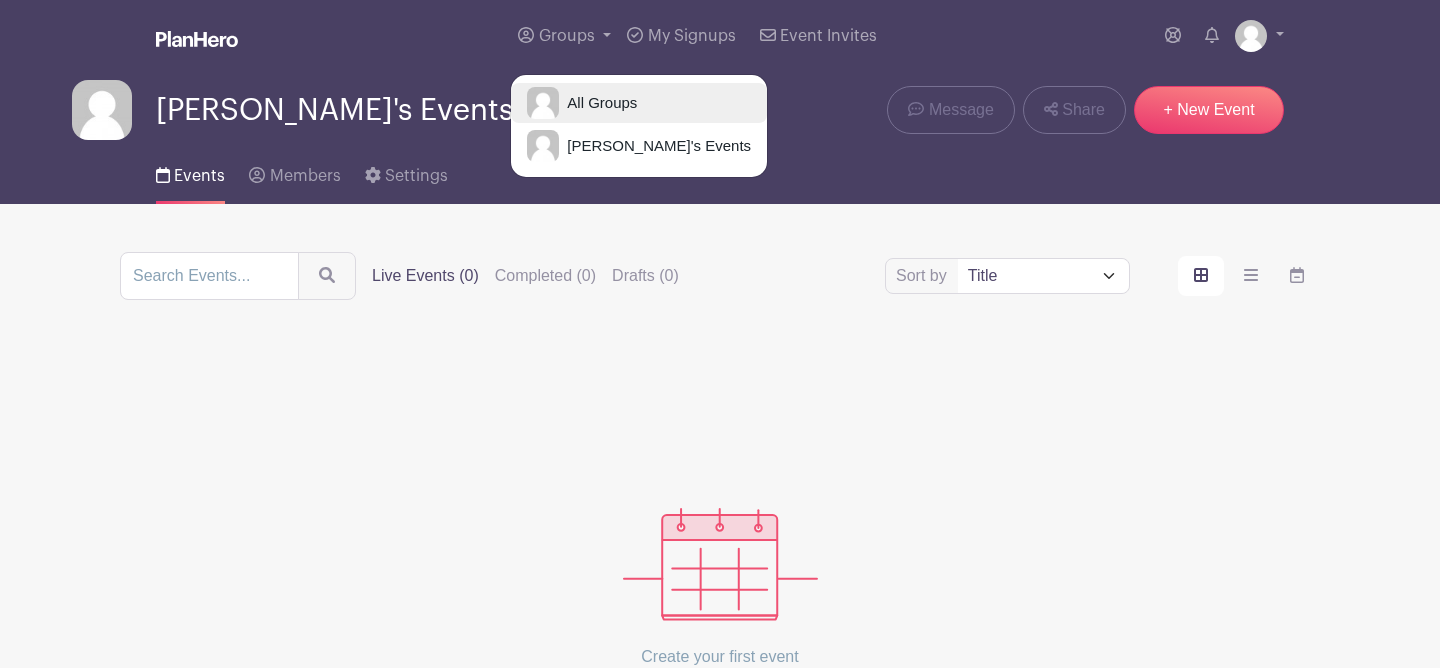 click on "All Groups" at bounding box center (598, 103) 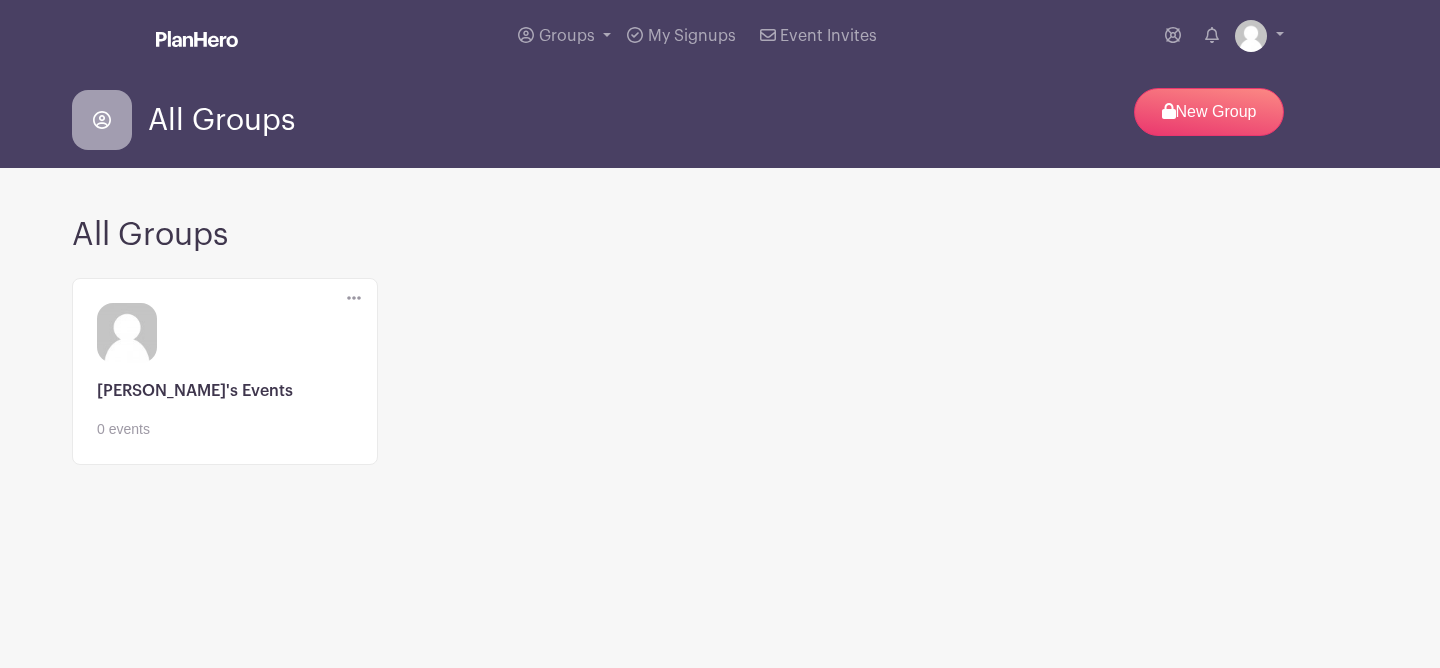 click on "Delete Group
Are you sure you want to delete this Group?
Yes, Delete
No, Cancel
Edit
Barbara's Events
0 events" at bounding box center [225, 375] 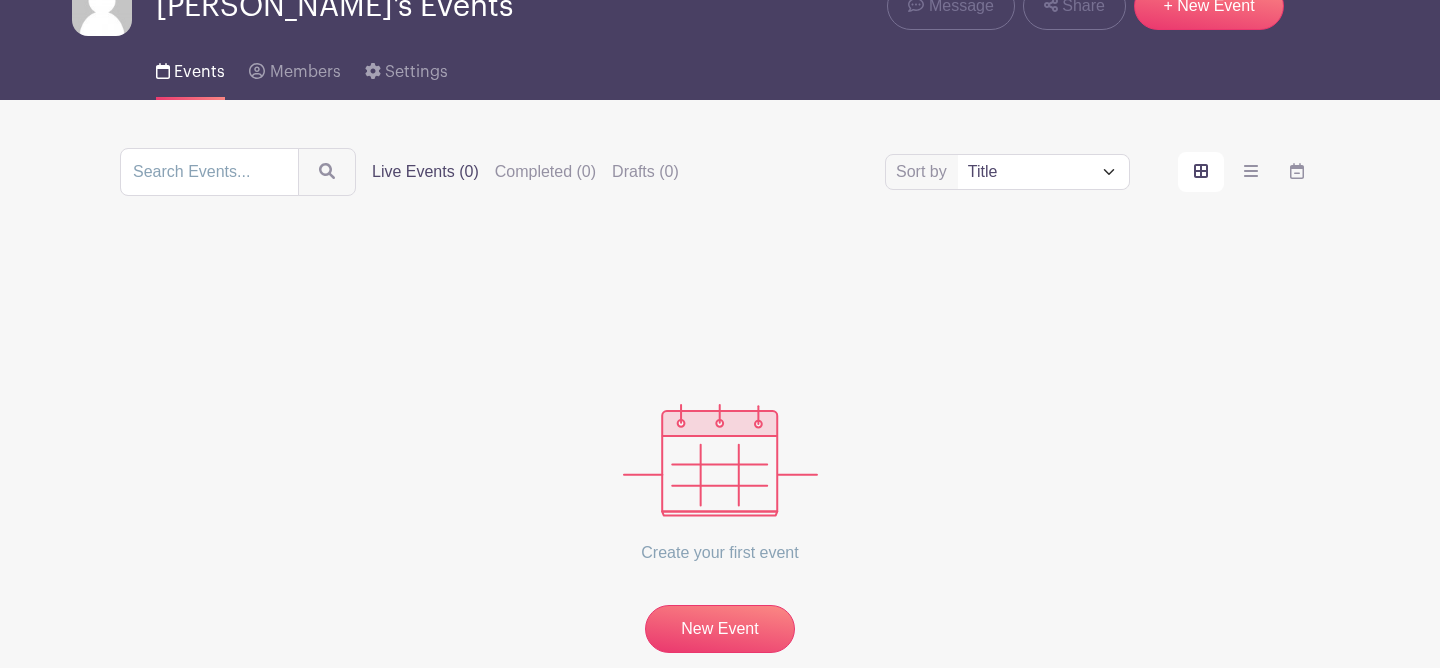 scroll, scrollTop: 0, scrollLeft: 0, axis: both 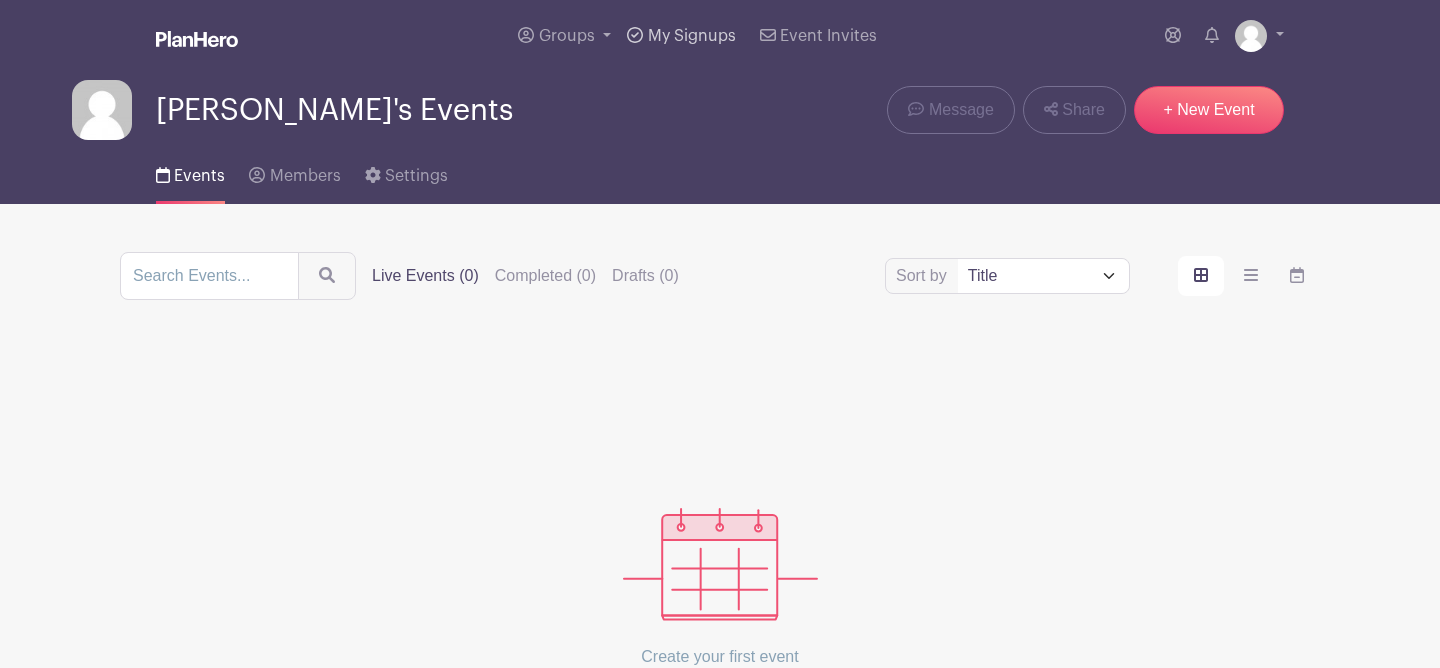click on "My Signups" at bounding box center [681, 36] 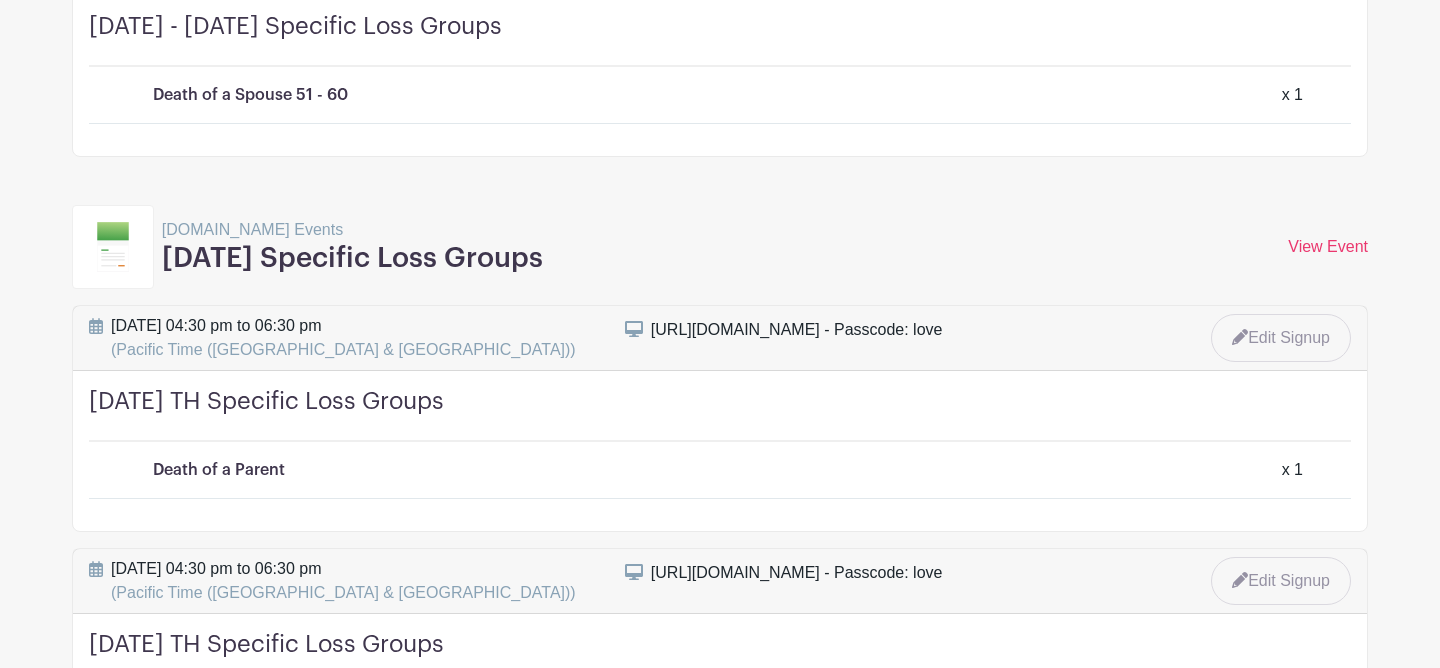 scroll, scrollTop: 2422, scrollLeft: 0, axis: vertical 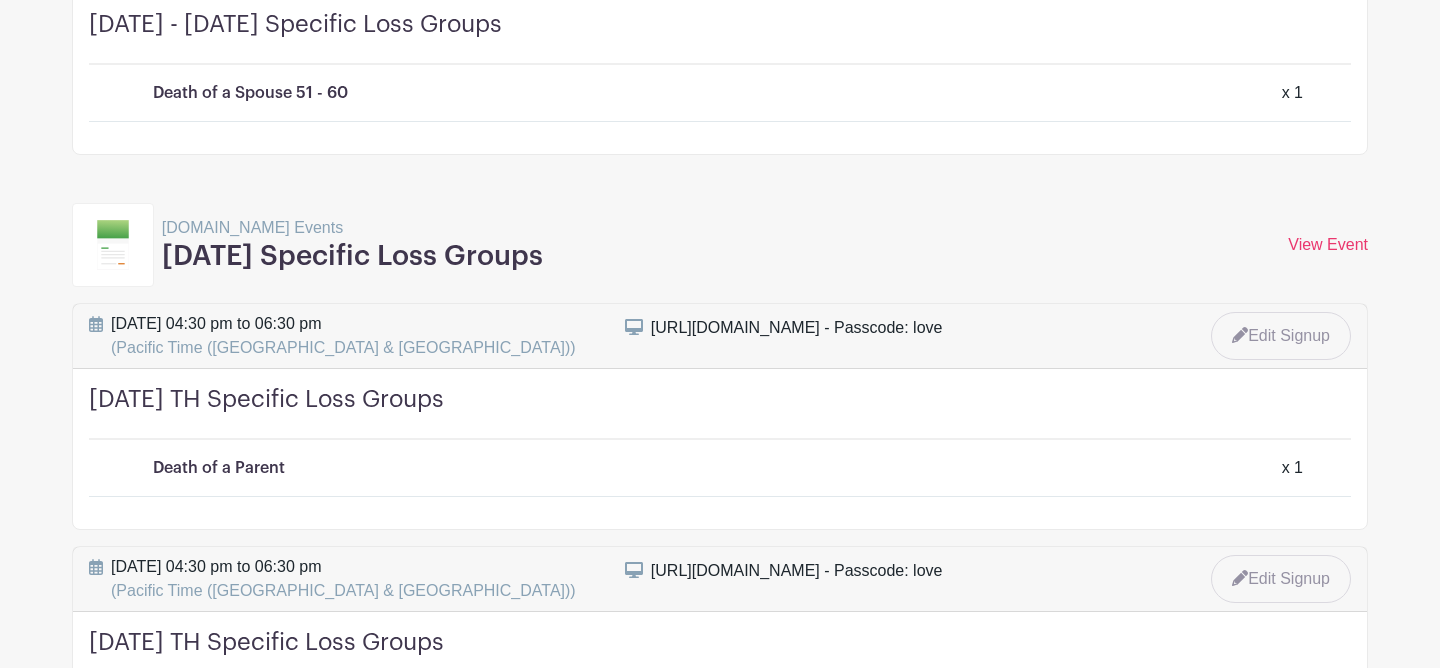 click on "View Event" at bounding box center [1328, 245] 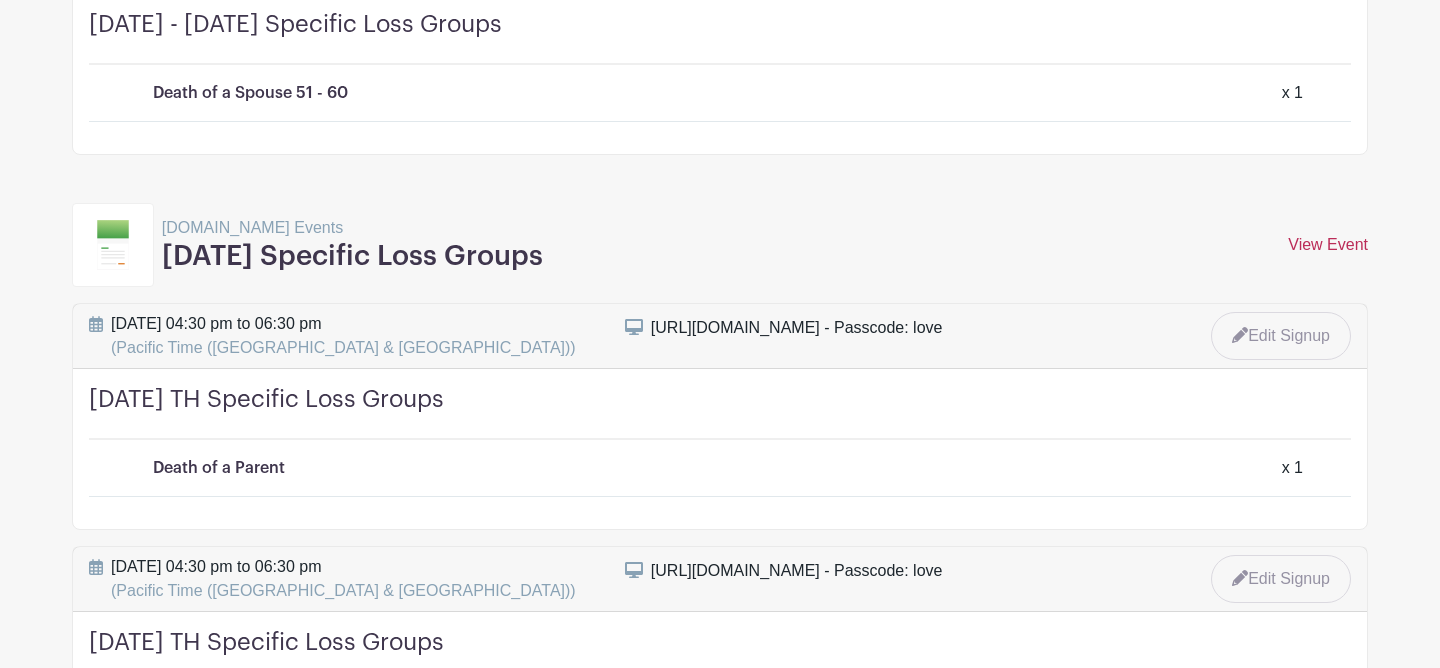 click on "View Event" at bounding box center [1328, 244] 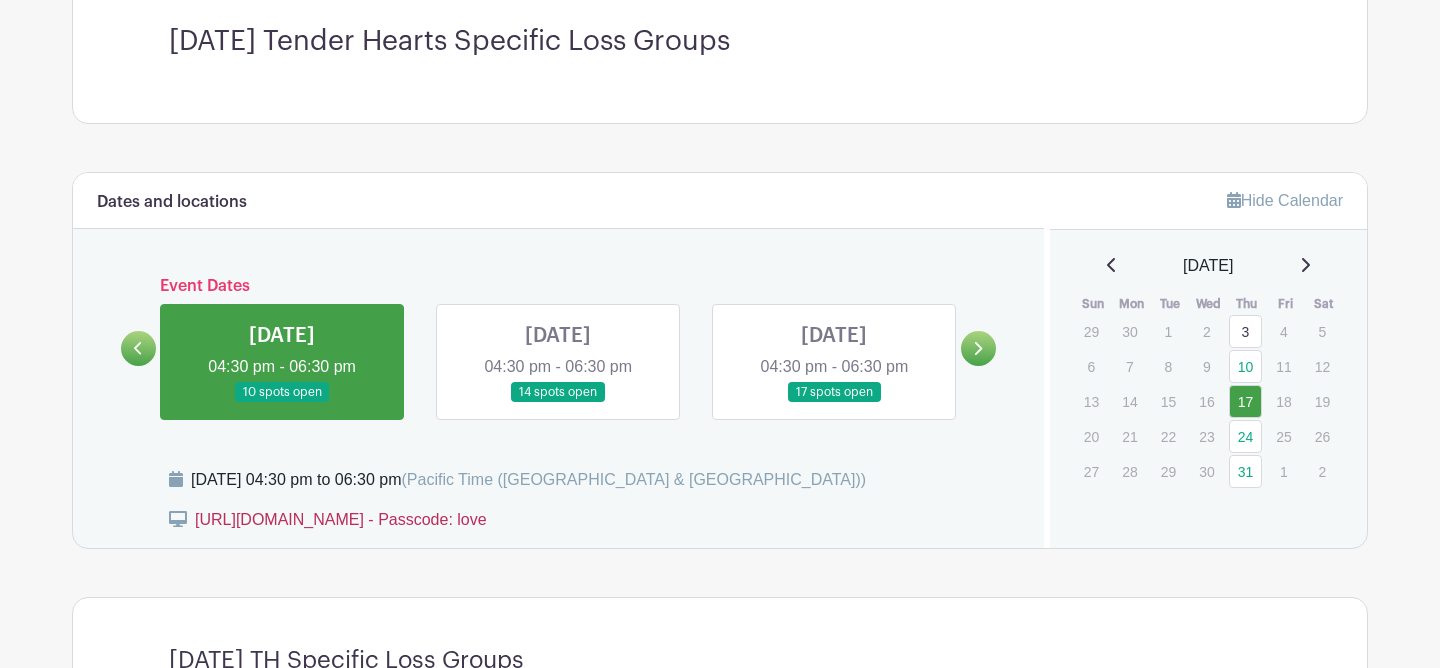 scroll, scrollTop: 527, scrollLeft: 0, axis: vertical 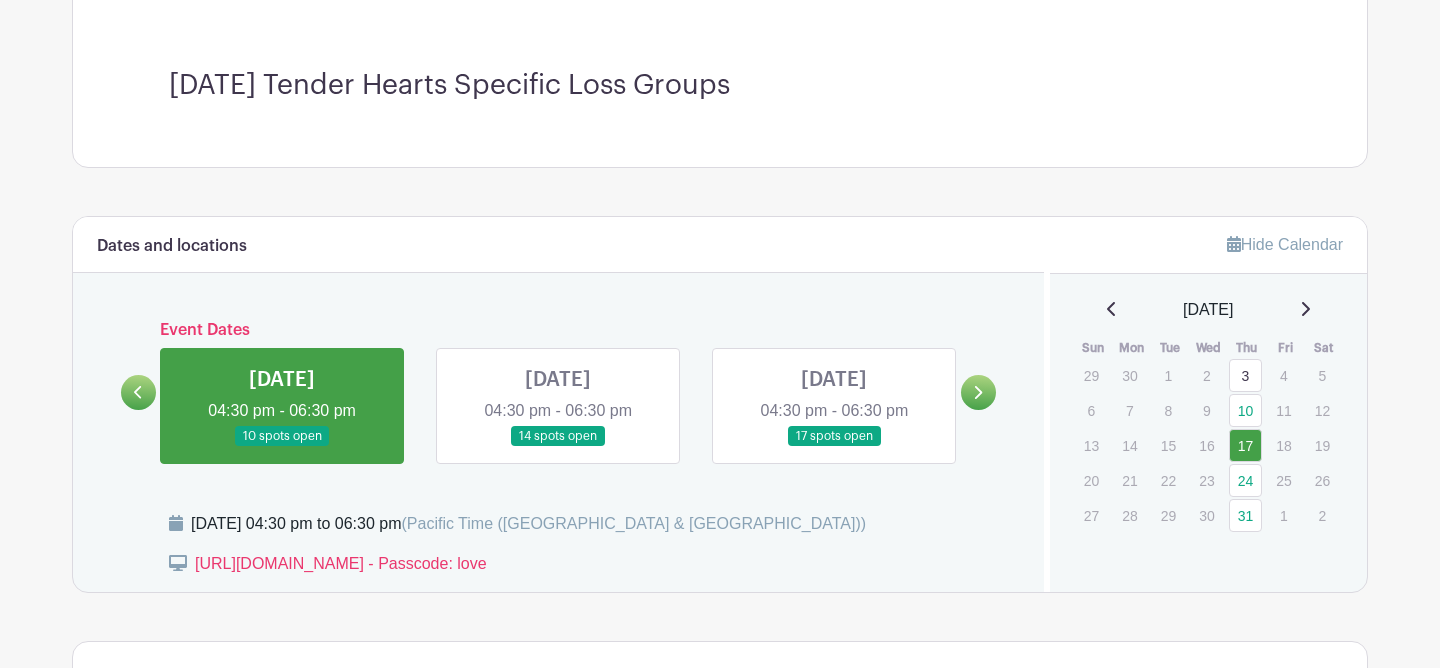 click at bounding box center [558, 447] 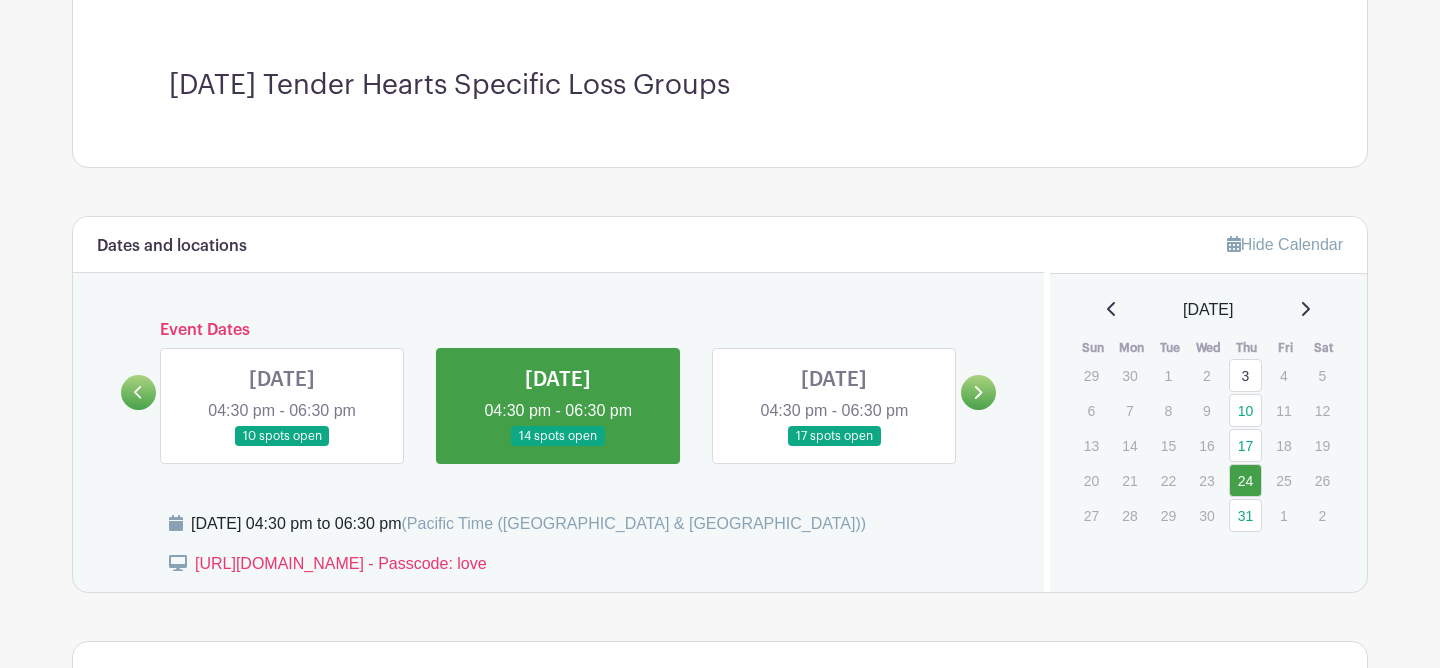click at bounding box center [834, 447] 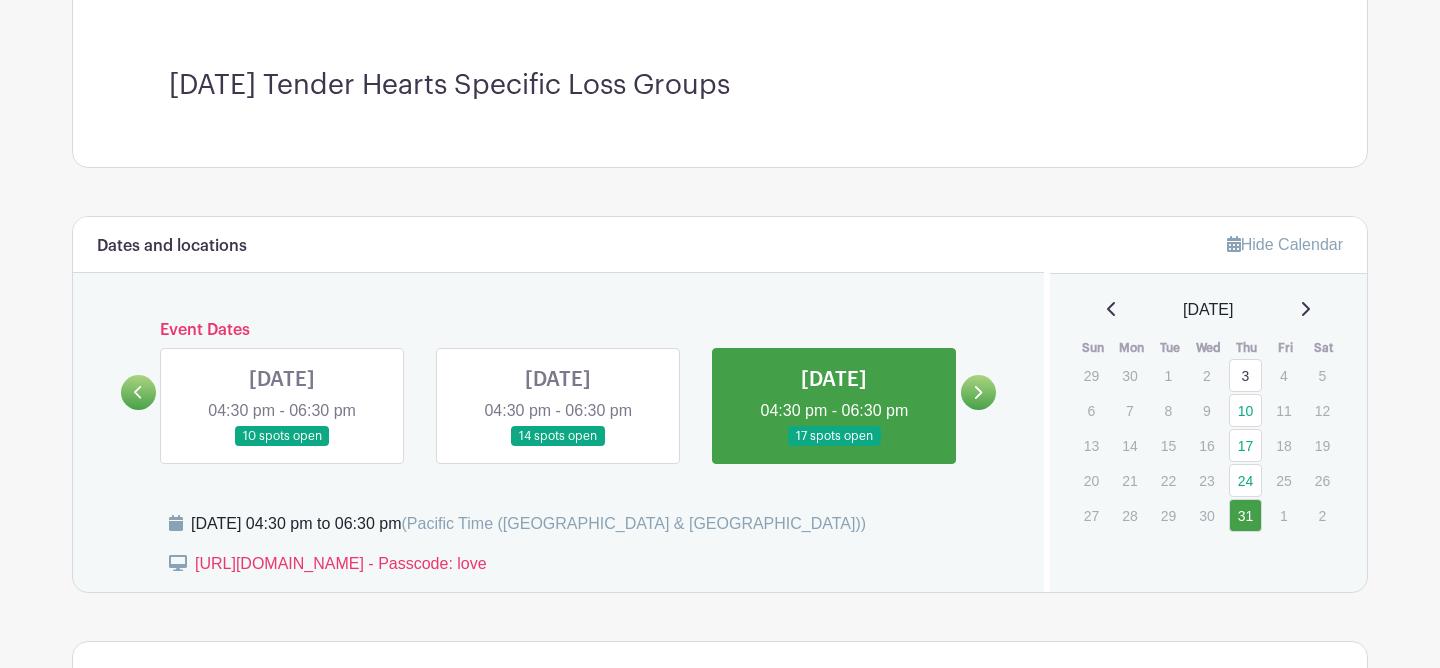 click at bounding box center [834, 447] 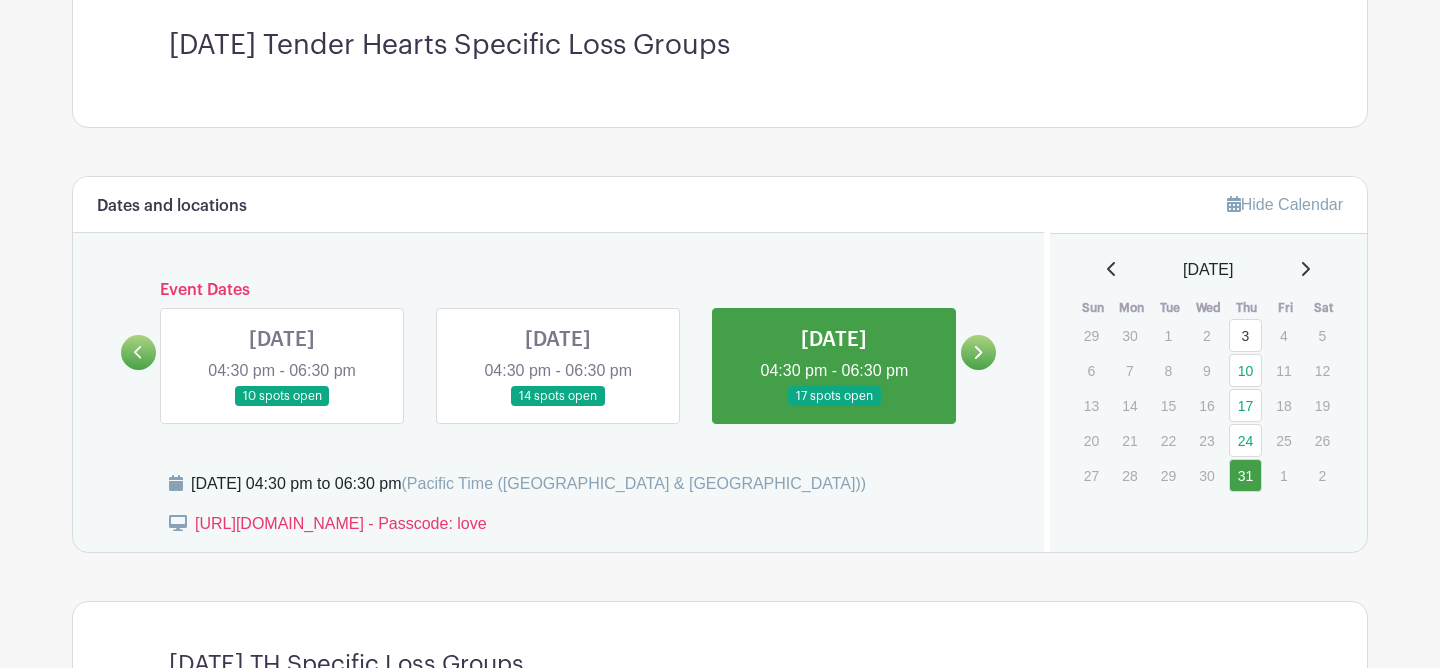 scroll, scrollTop: 565, scrollLeft: 0, axis: vertical 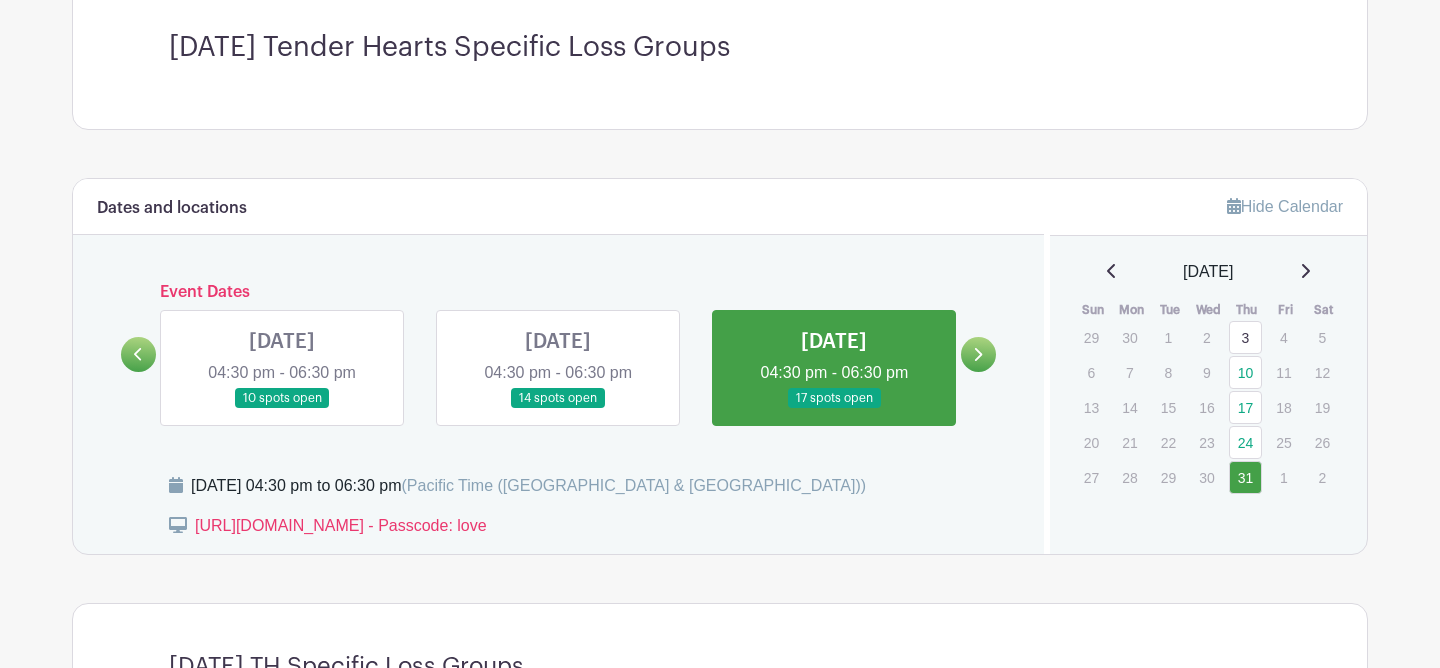 click at bounding box center (282, 409) 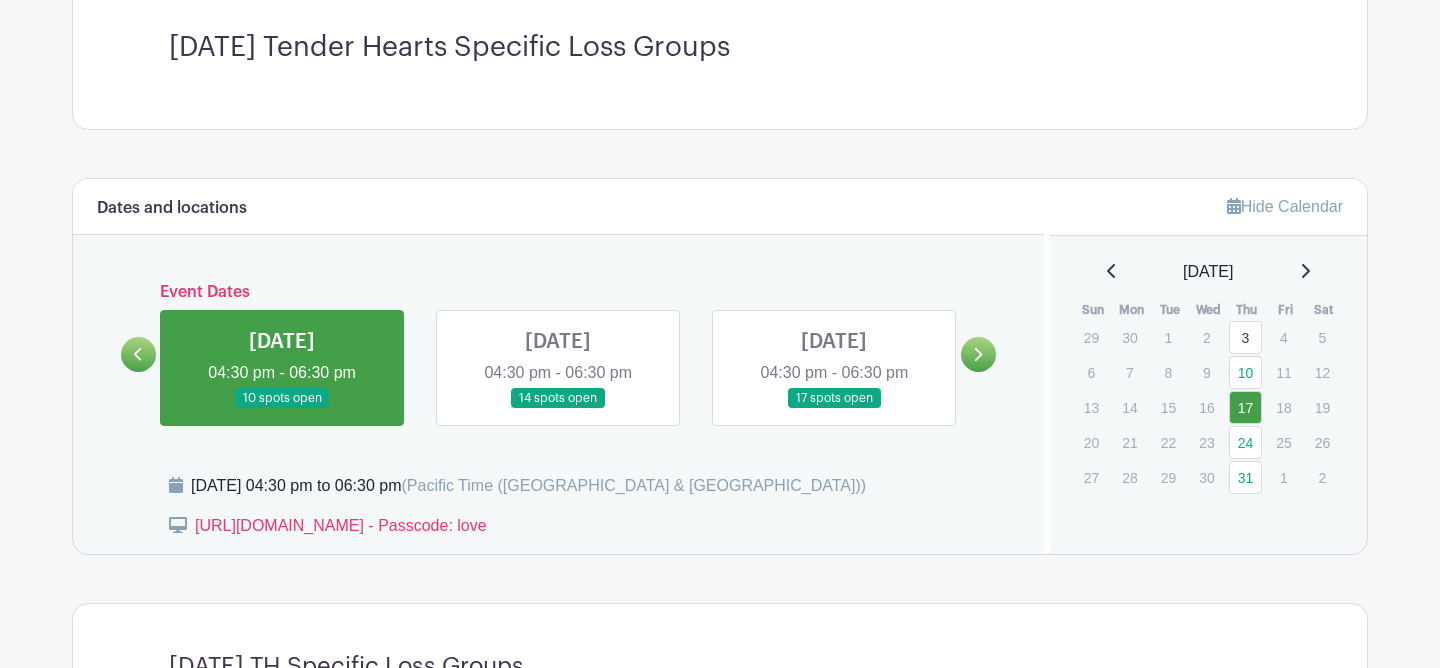 click at bounding box center (558, 409) 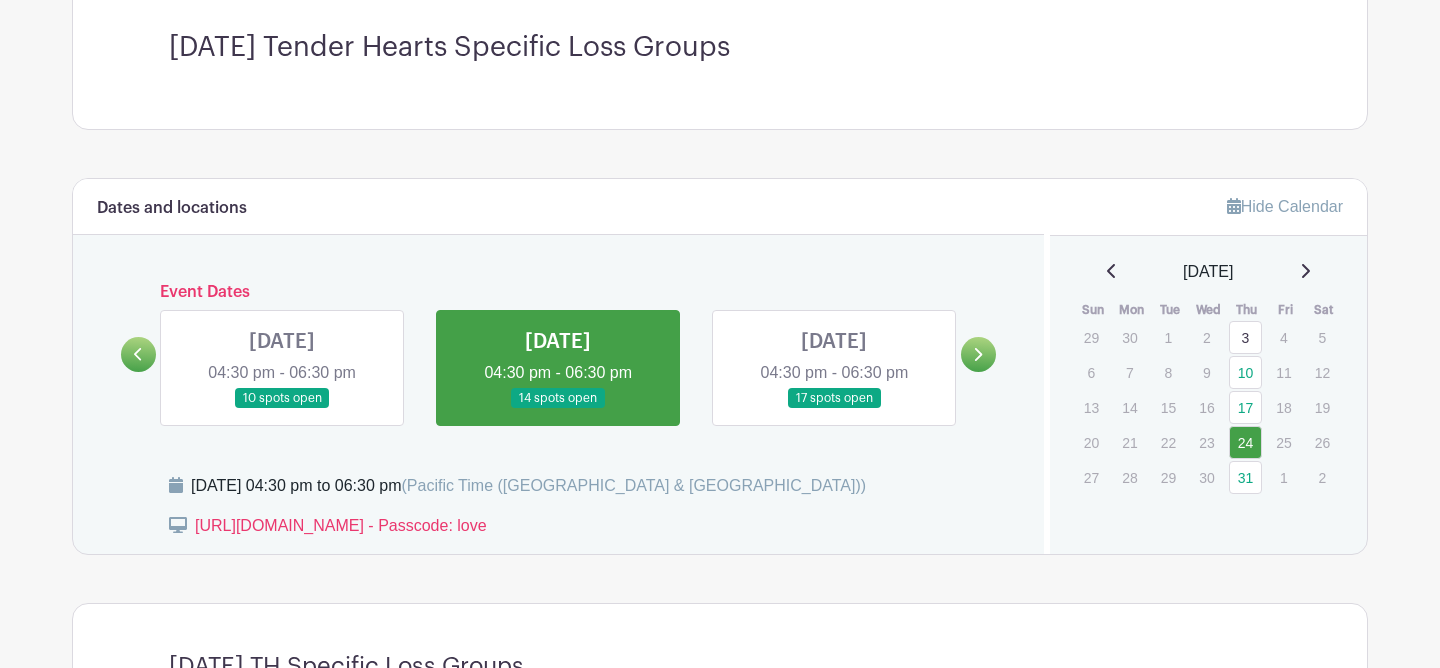 click at bounding box center [282, 409] 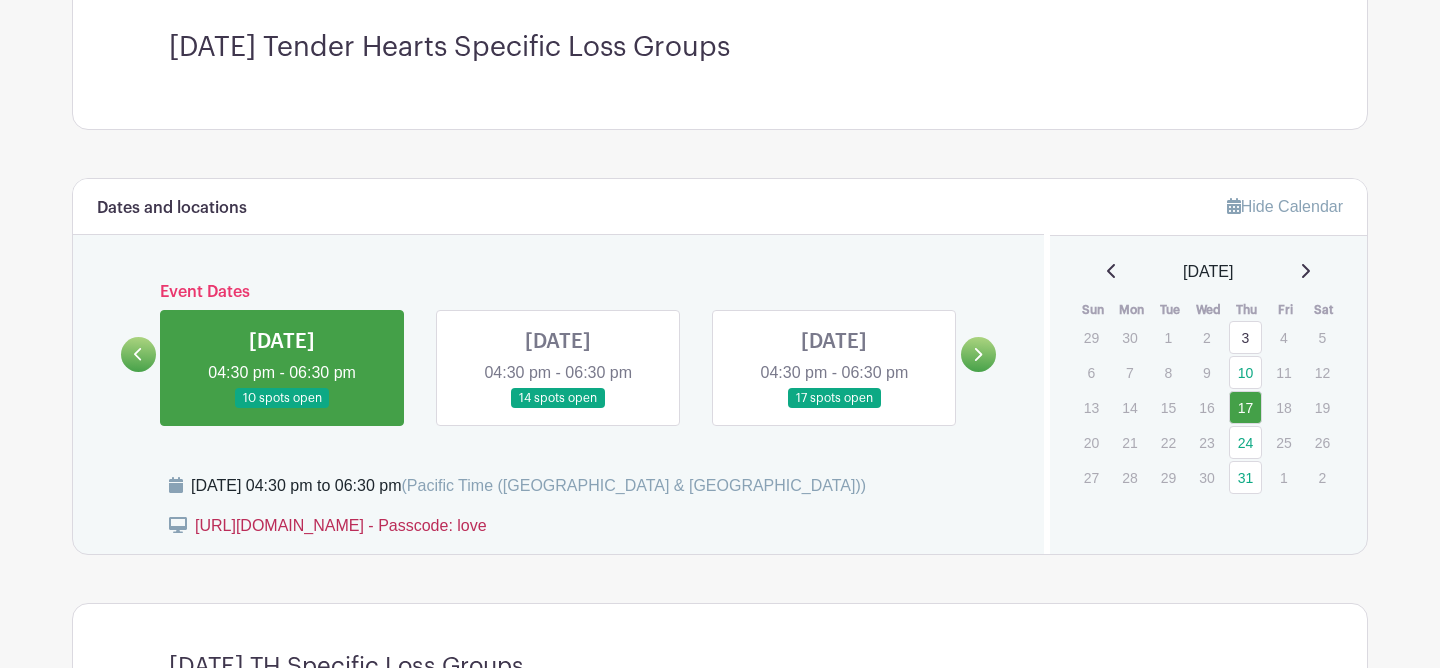 click on "[URL][DOMAIN_NAME]  -  Passcode: love" at bounding box center (341, 525) 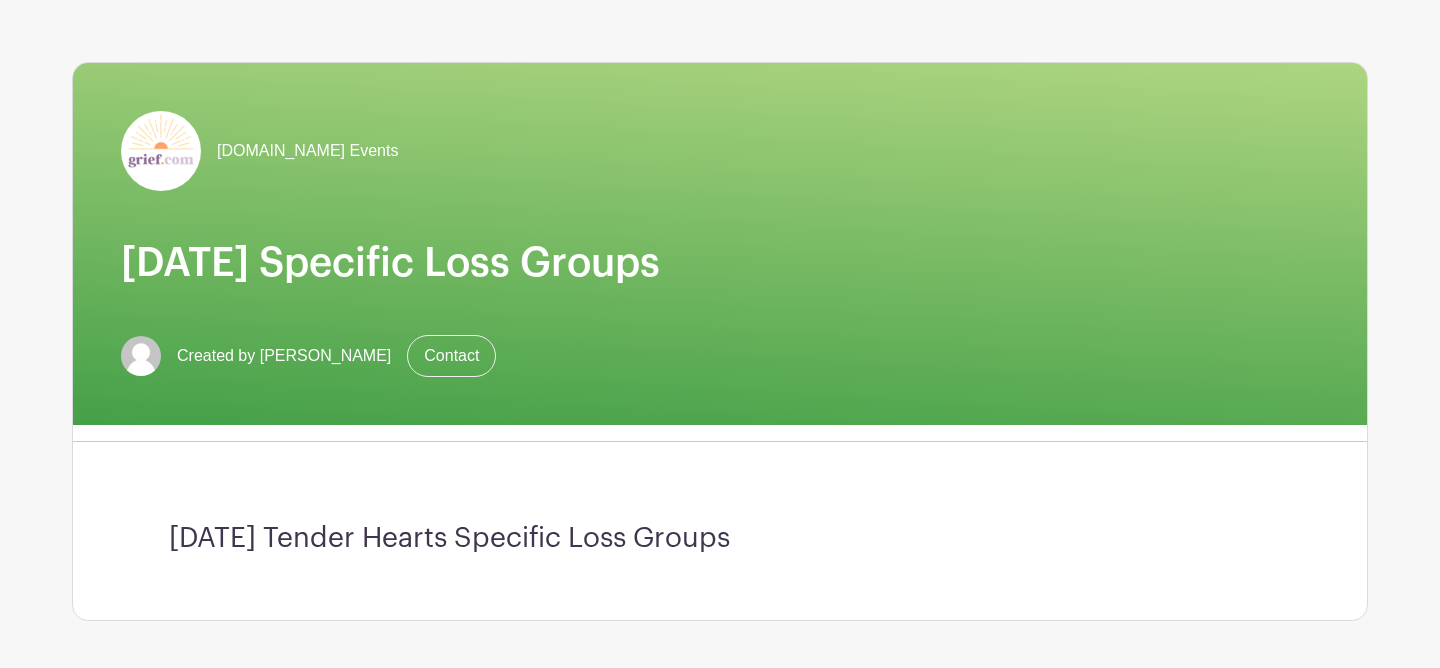 scroll, scrollTop: 120, scrollLeft: 0, axis: vertical 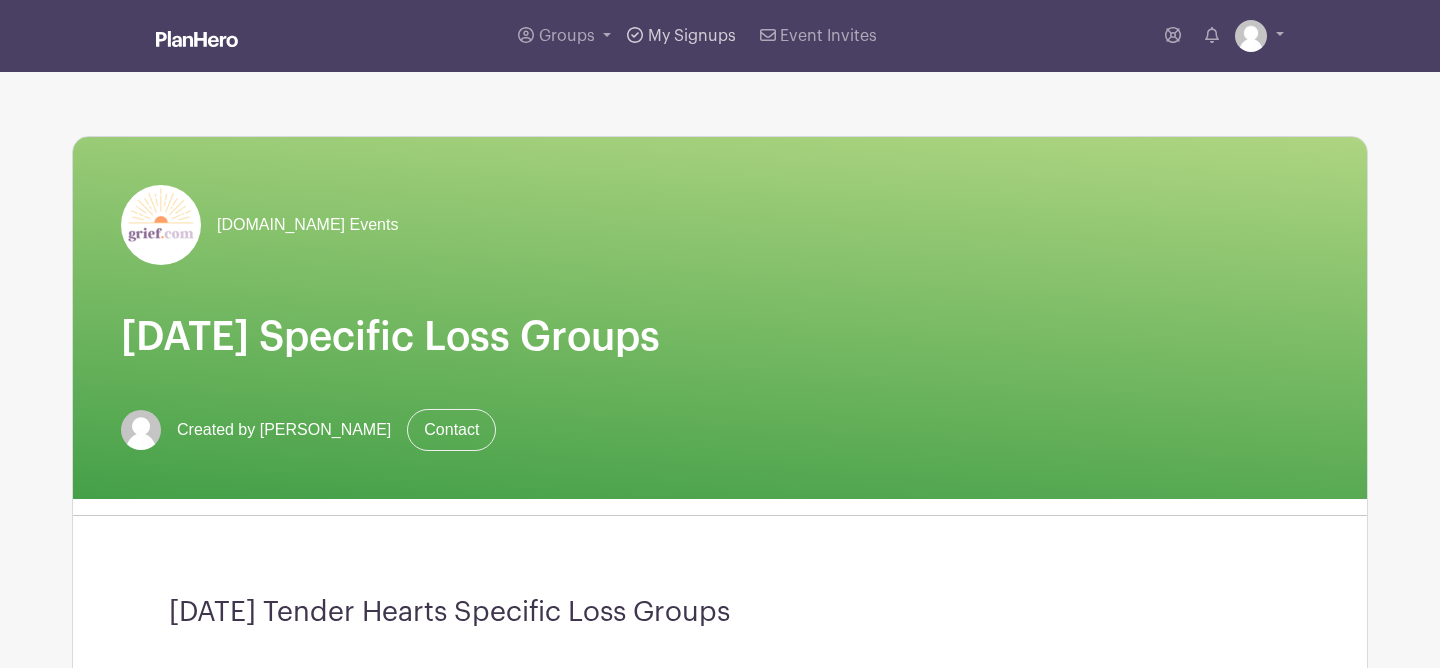 click on "My Signups" at bounding box center [681, 36] 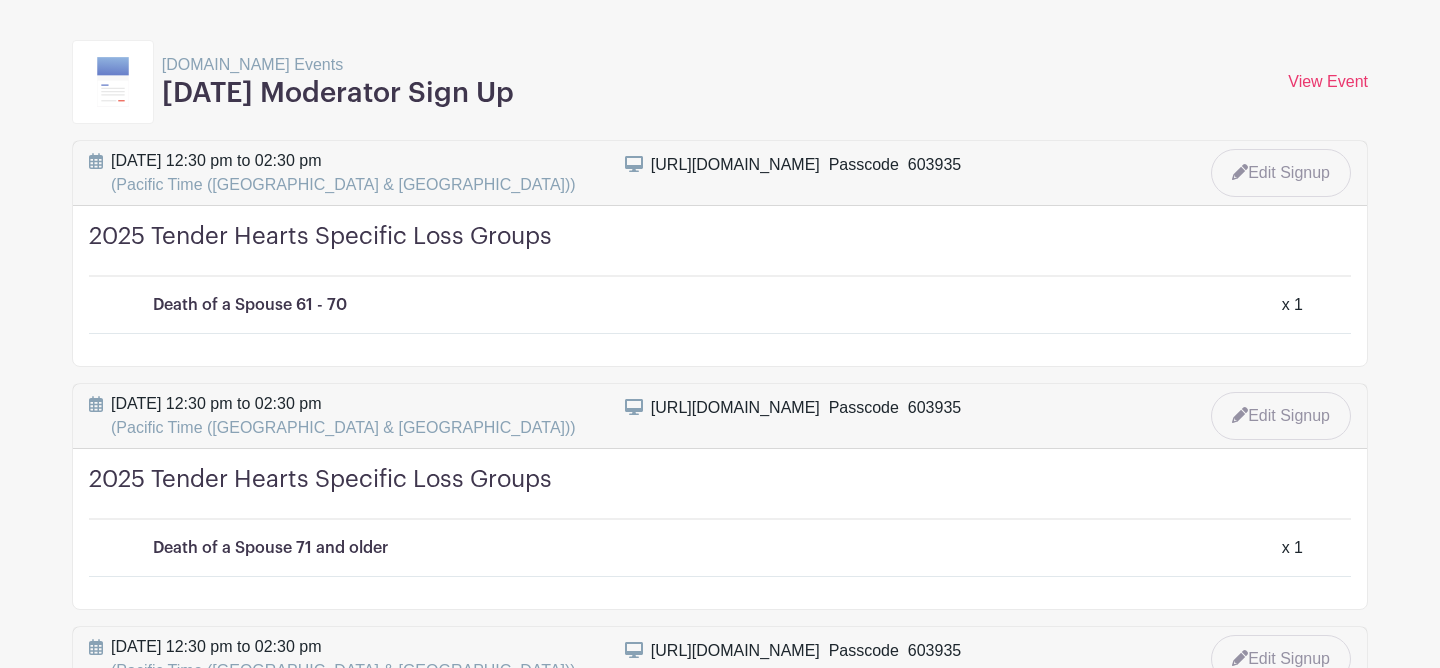 scroll, scrollTop: 277, scrollLeft: 0, axis: vertical 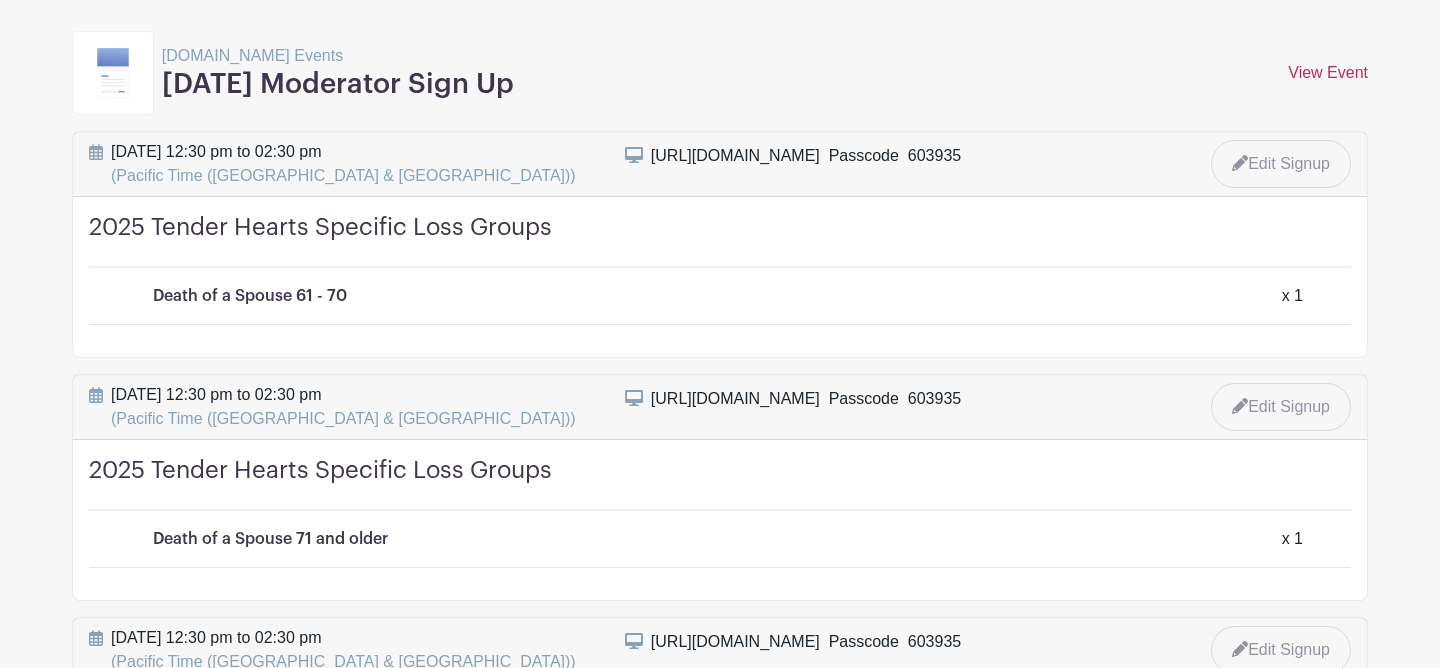 click on "View Event" at bounding box center [1328, 72] 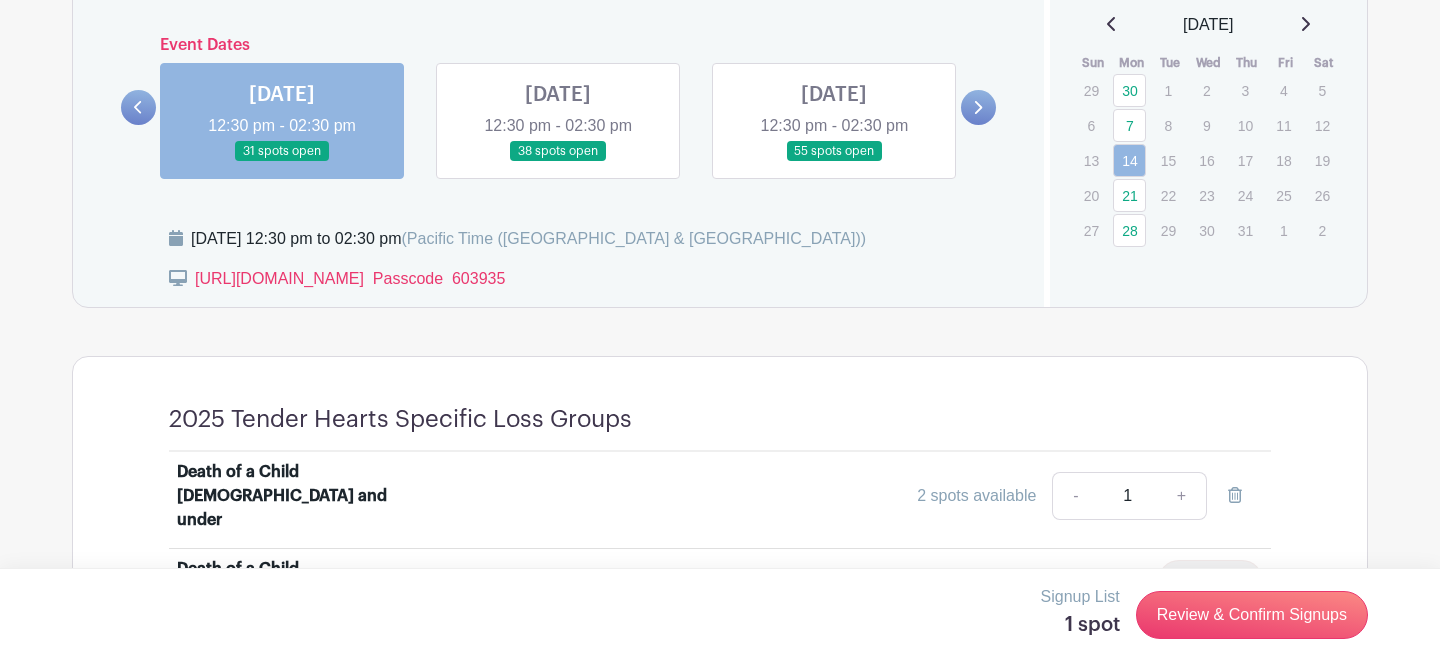 scroll, scrollTop: 1027, scrollLeft: 0, axis: vertical 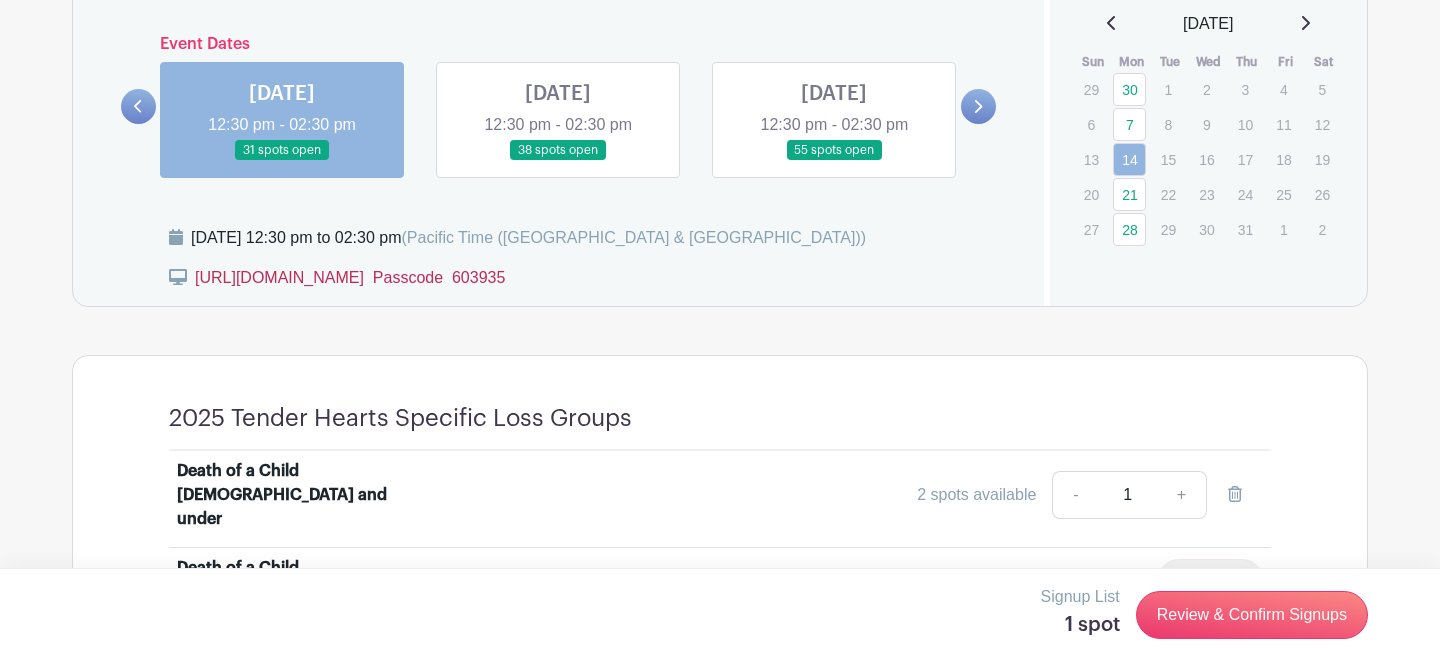 click on "[URL][DOMAIN_NAME]  Passcode  603935" at bounding box center (350, 277) 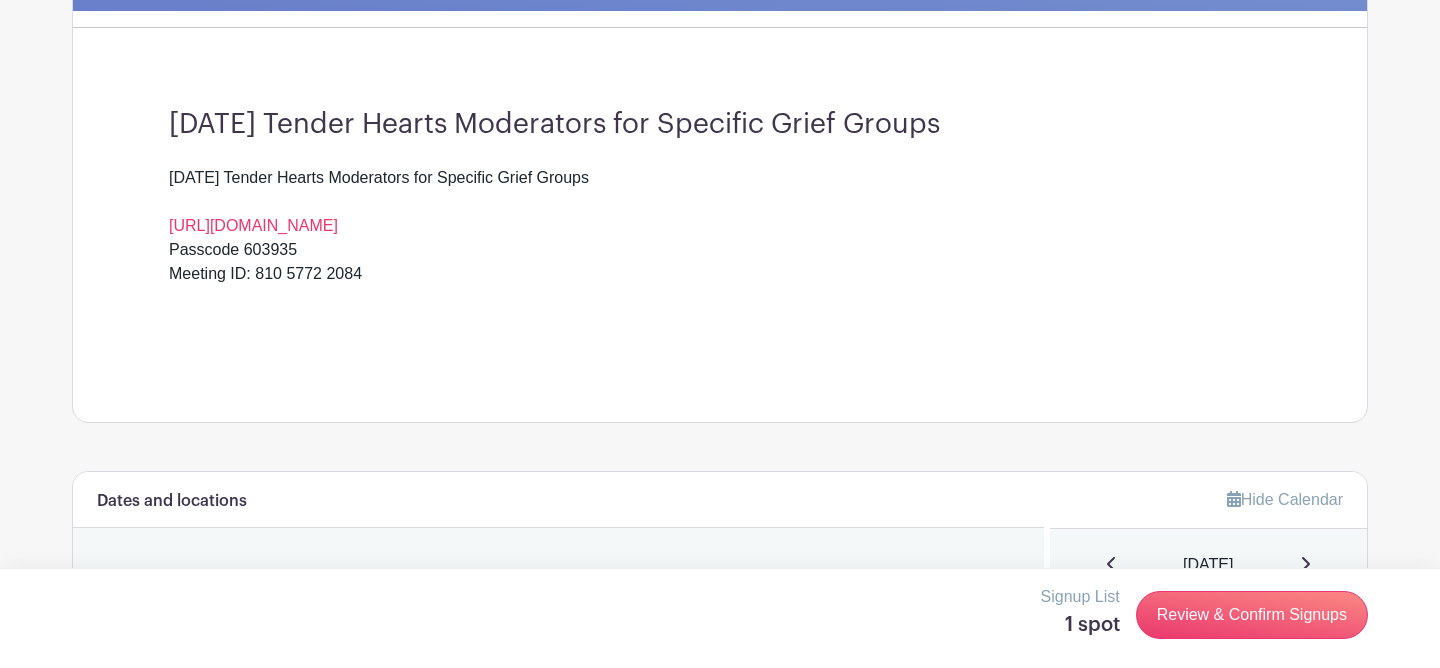 scroll, scrollTop: 405, scrollLeft: 0, axis: vertical 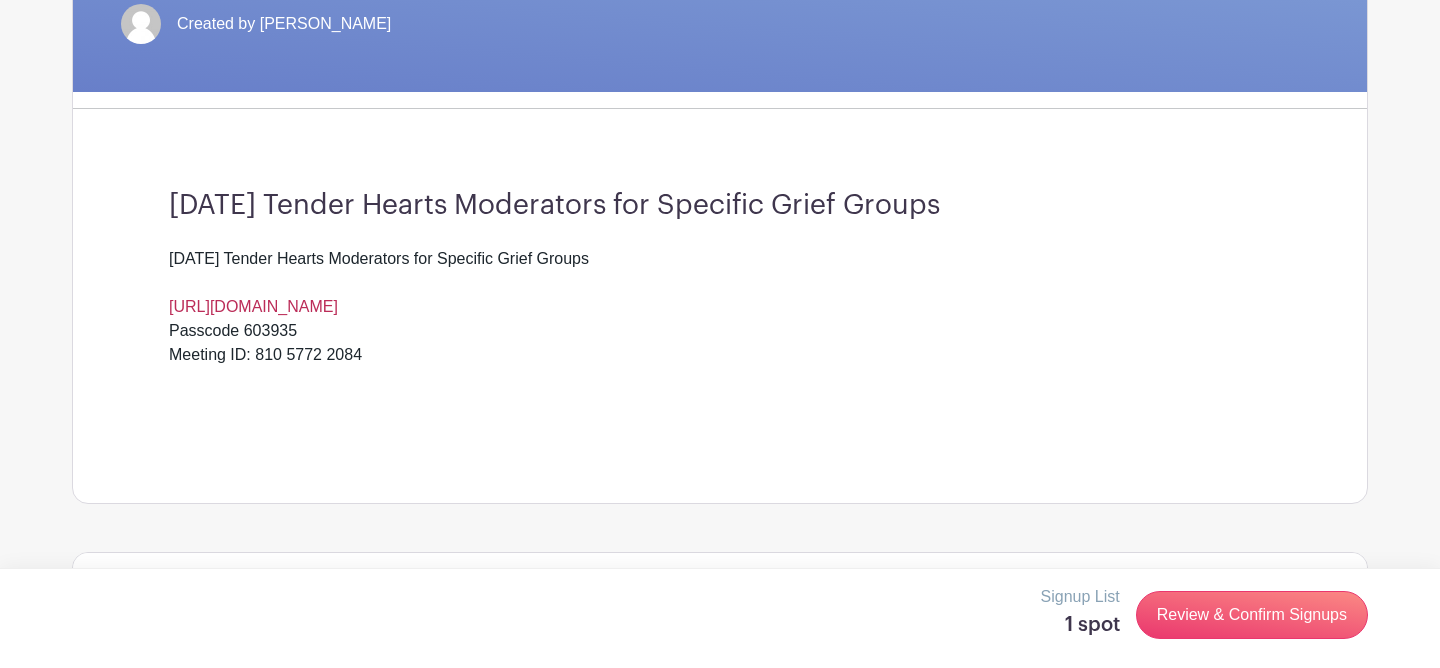 click on "[URL][DOMAIN_NAME]" at bounding box center [253, 306] 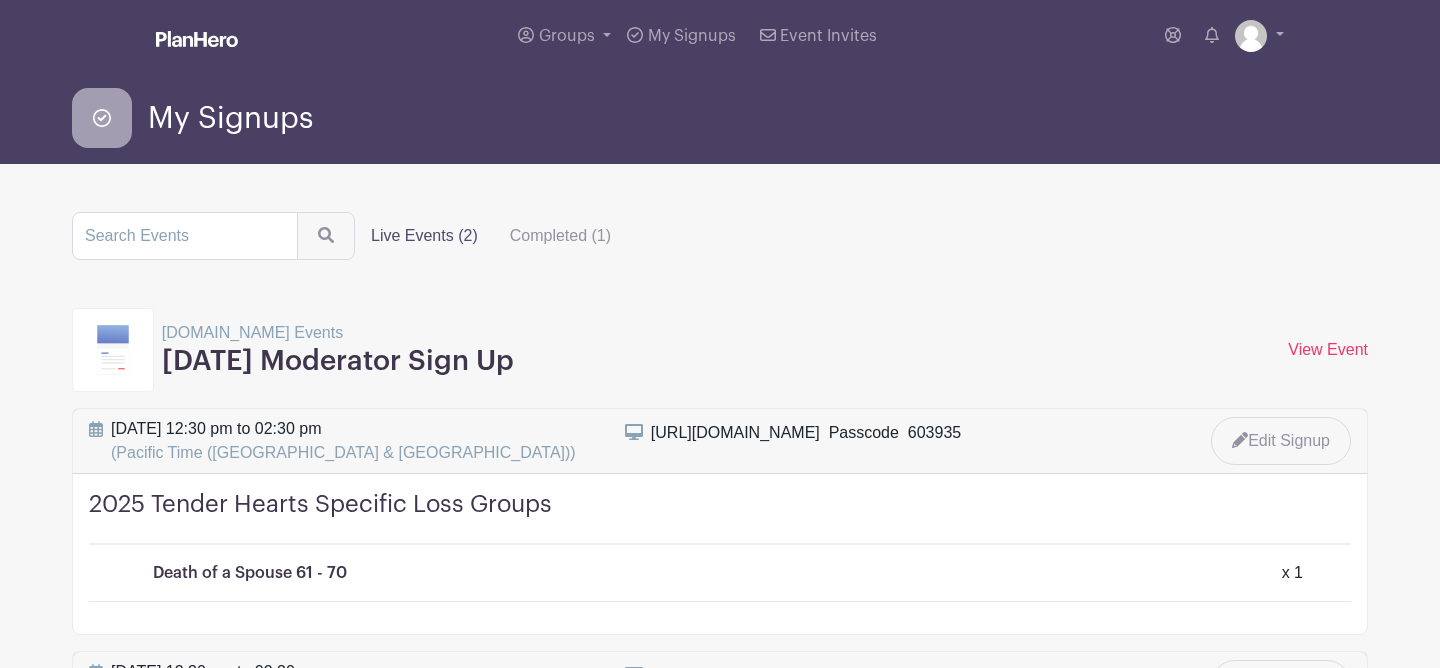 scroll, scrollTop: 0, scrollLeft: 0, axis: both 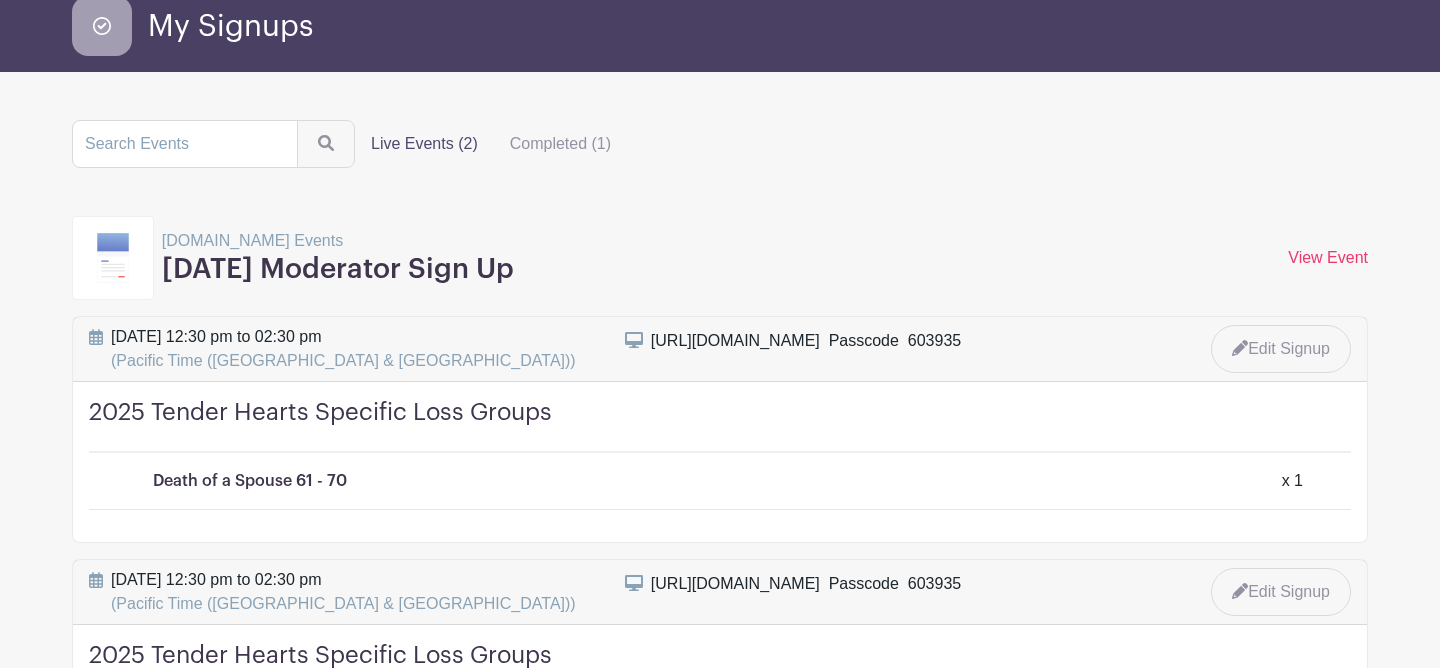 click on "Grief.com Events
Monday Moderator Sign Up
View Event" at bounding box center (720, 258) 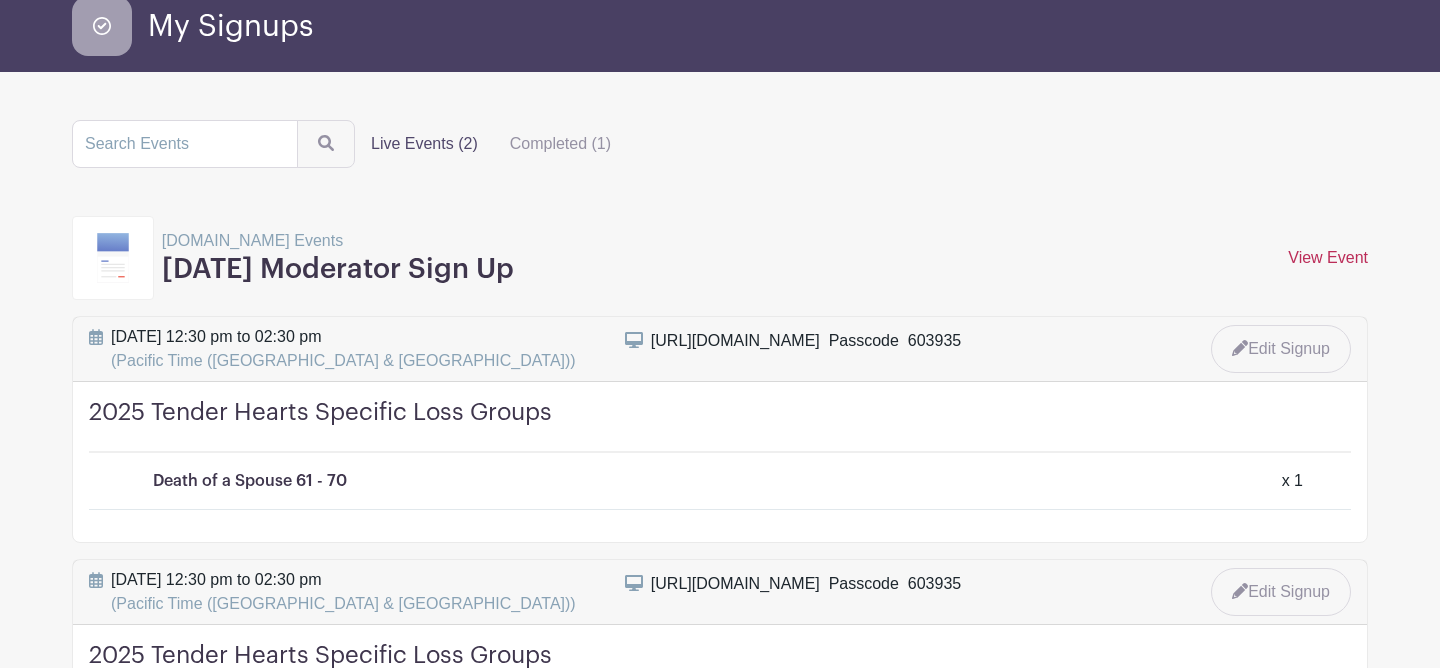 click on "View Event" at bounding box center (1328, 257) 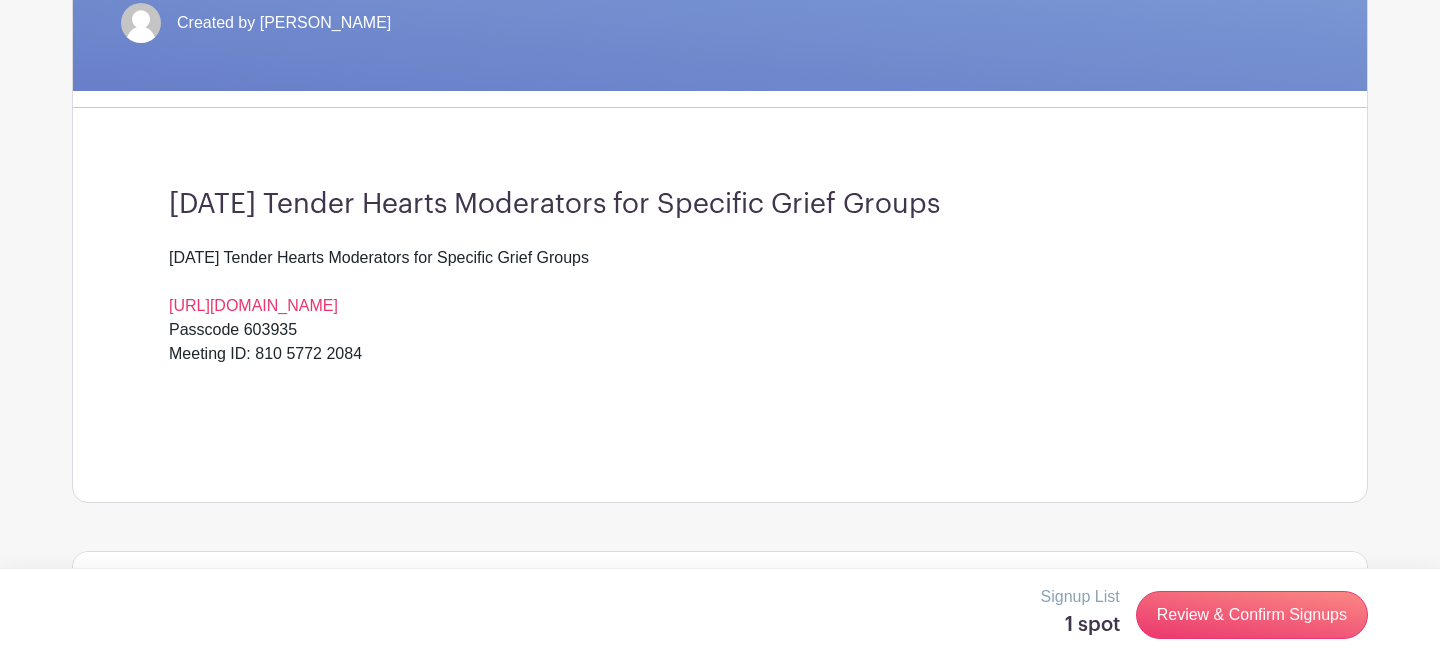 scroll, scrollTop: 417, scrollLeft: 0, axis: vertical 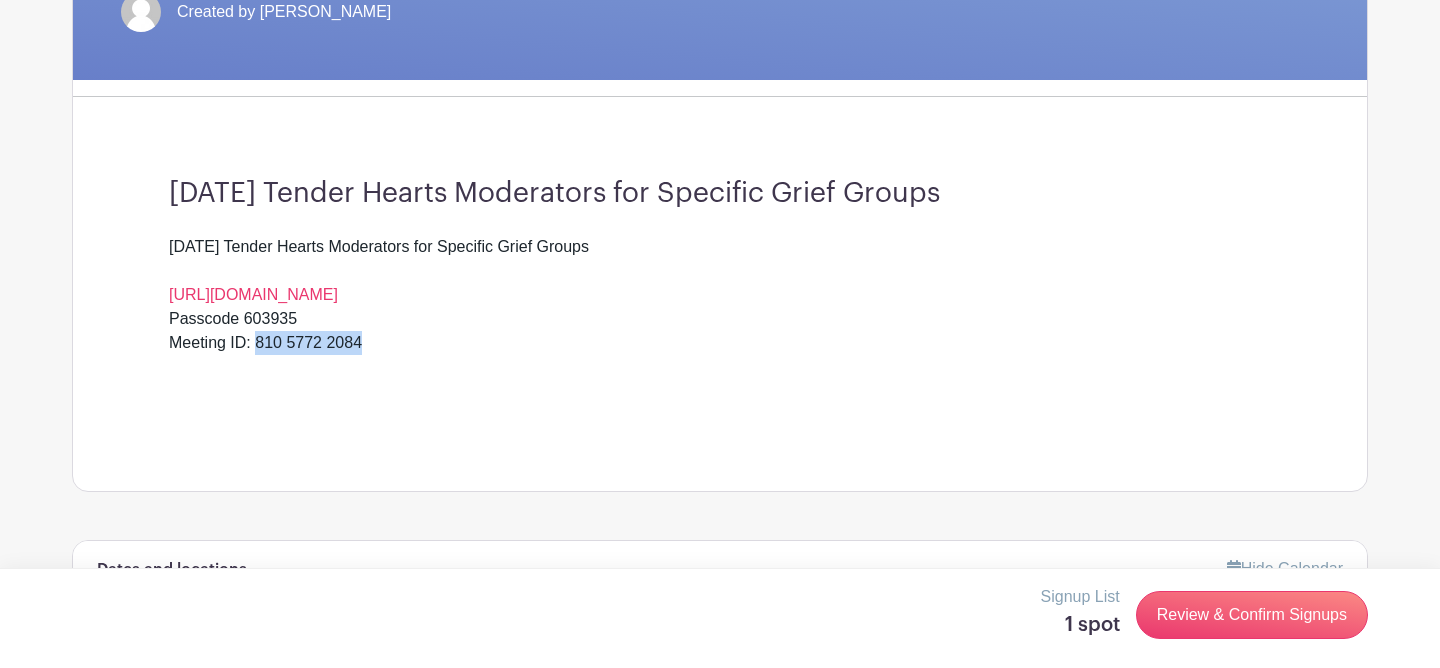 drag, startPoint x: 253, startPoint y: 342, endPoint x: 366, endPoint y: 339, distance: 113.03982 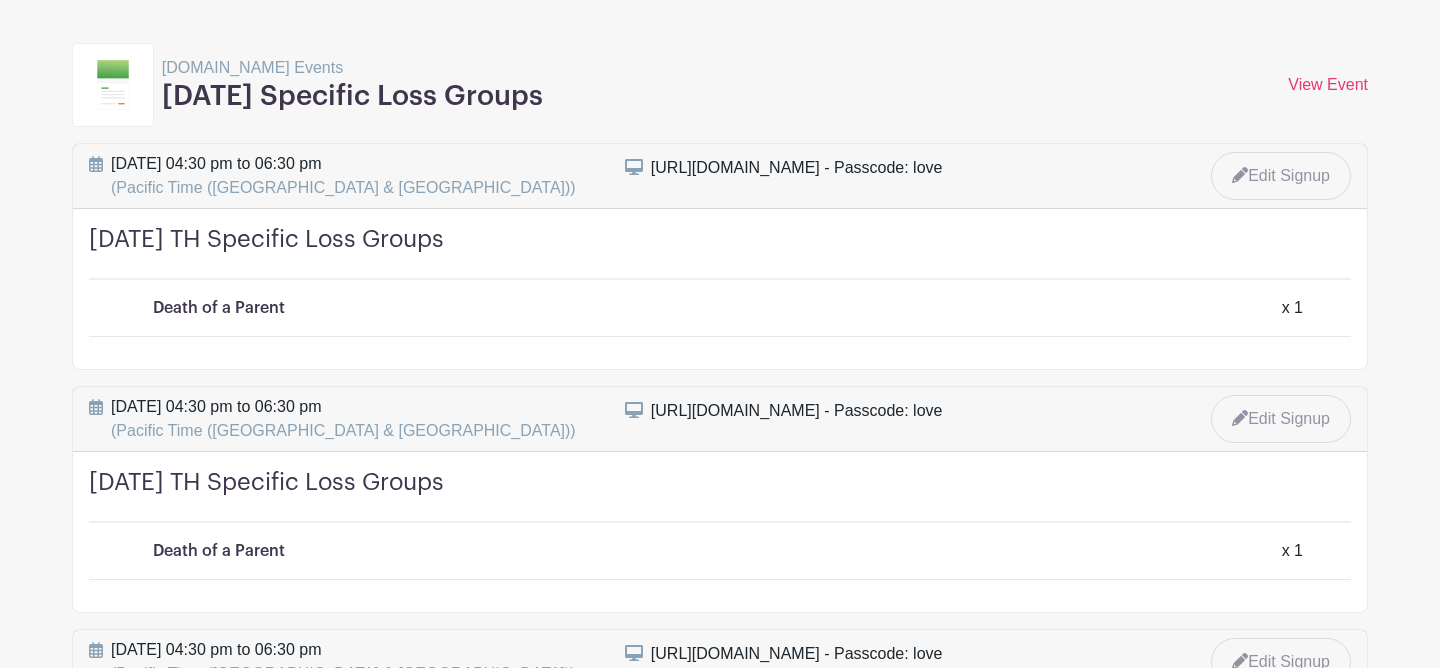 scroll, scrollTop: 2583, scrollLeft: 0, axis: vertical 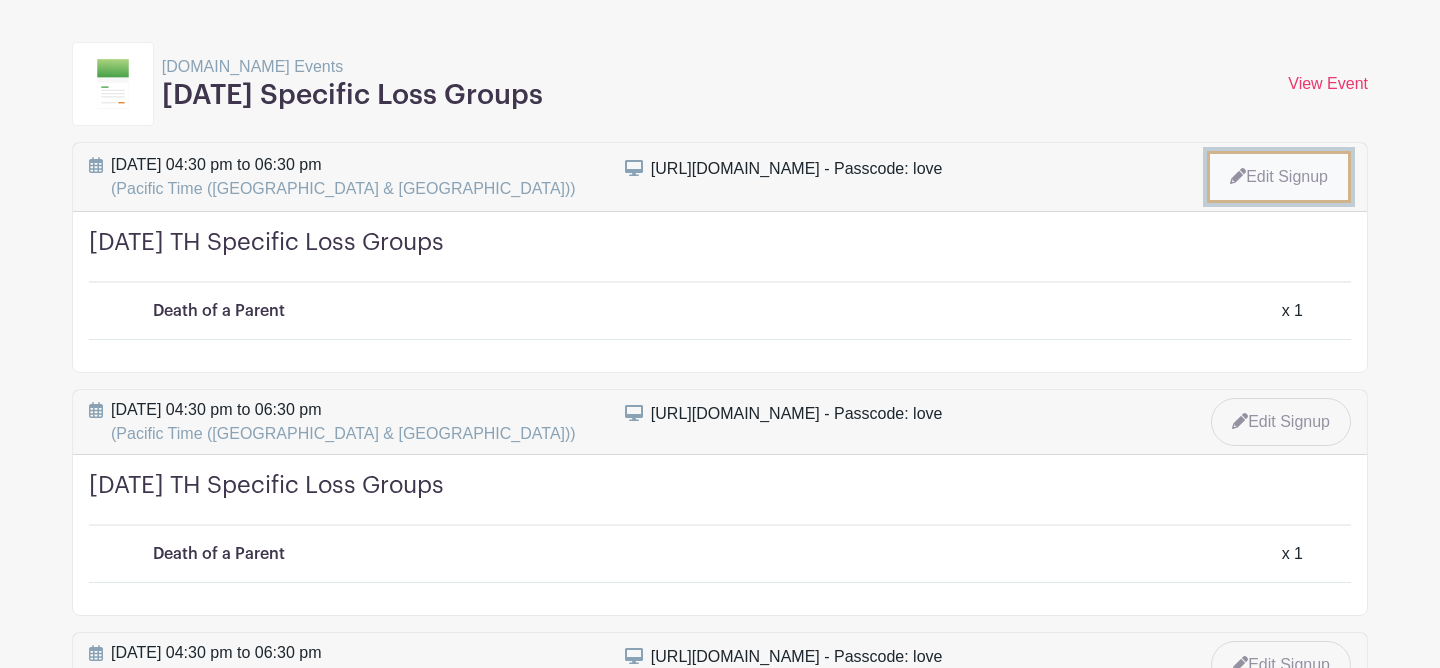 click on "Edit Signup" at bounding box center [1279, 177] 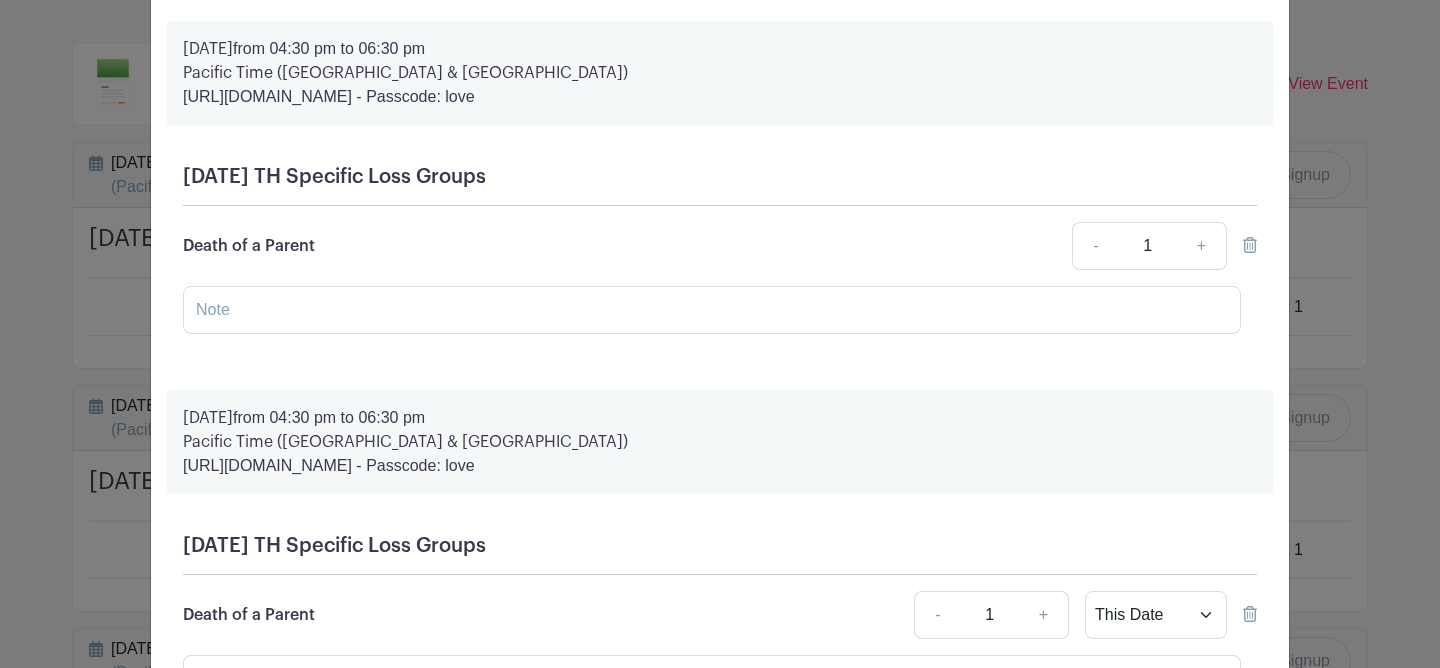 scroll, scrollTop: 0, scrollLeft: 0, axis: both 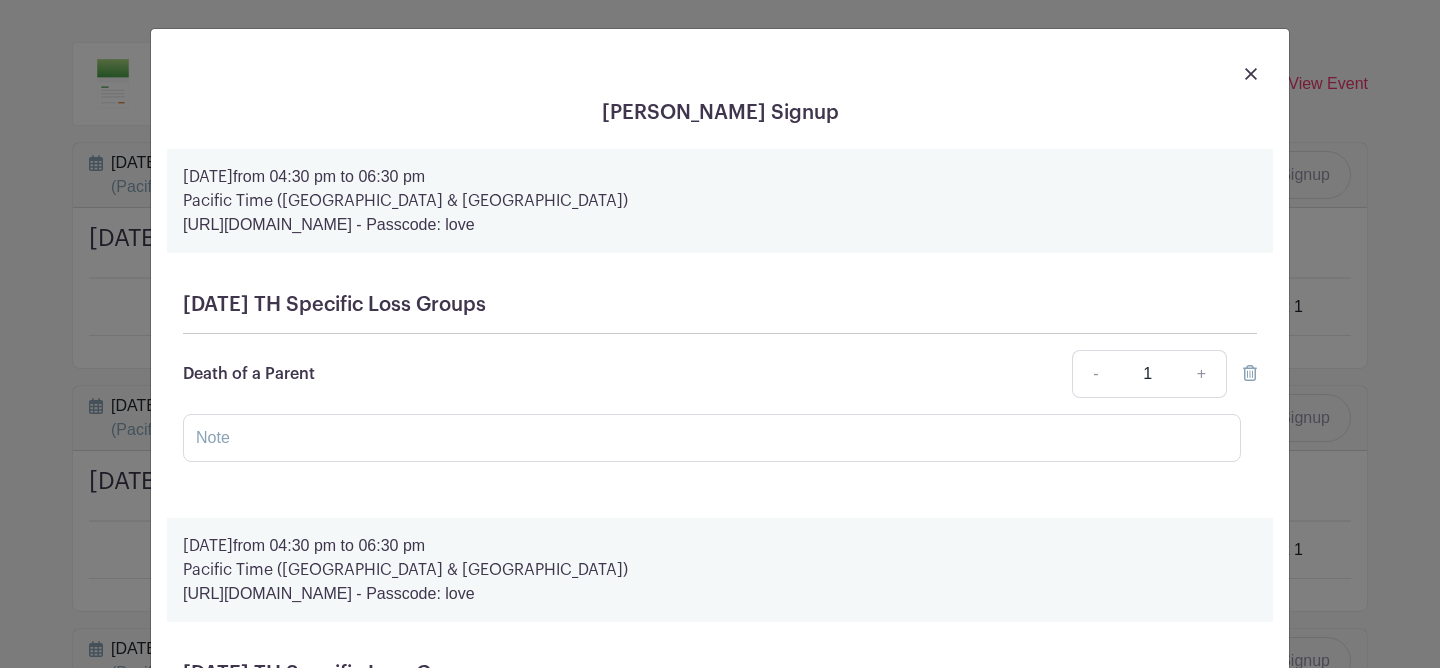 click on "Pacific Time (US & Canada)" at bounding box center (720, 201) 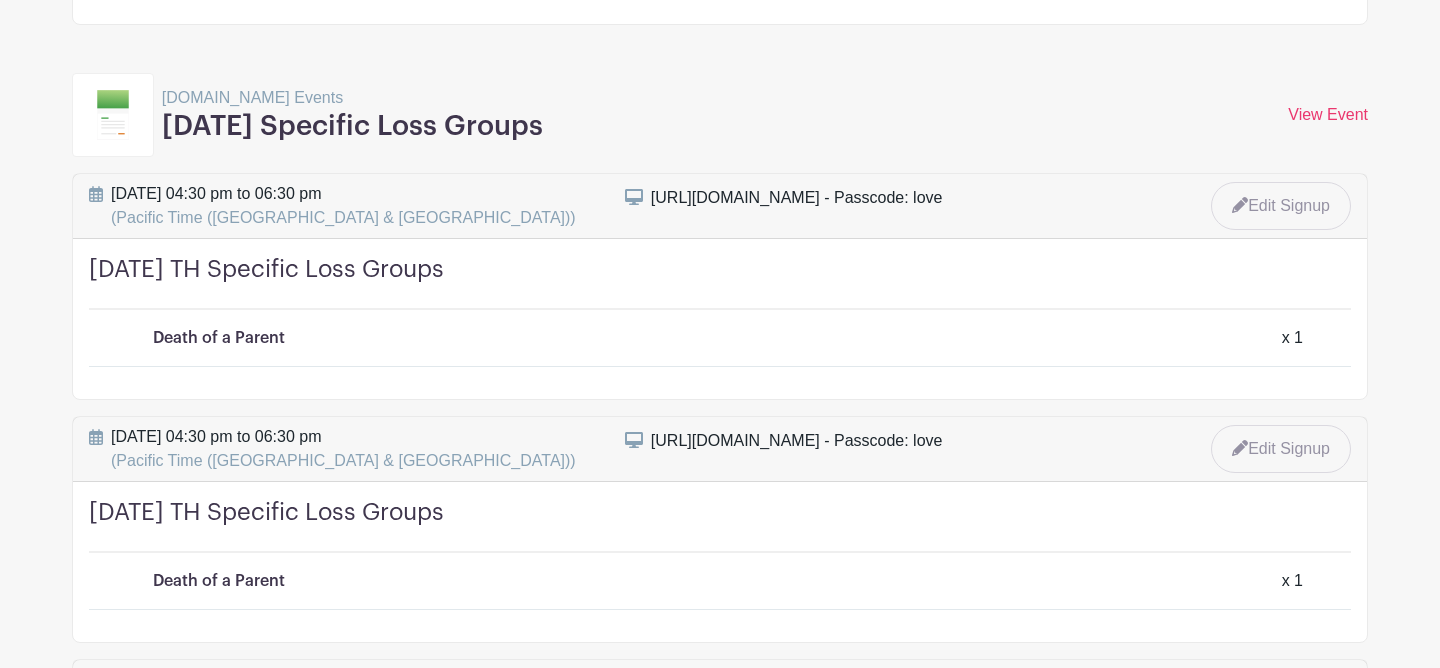 scroll, scrollTop: 2557, scrollLeft: 0, axis: vertical 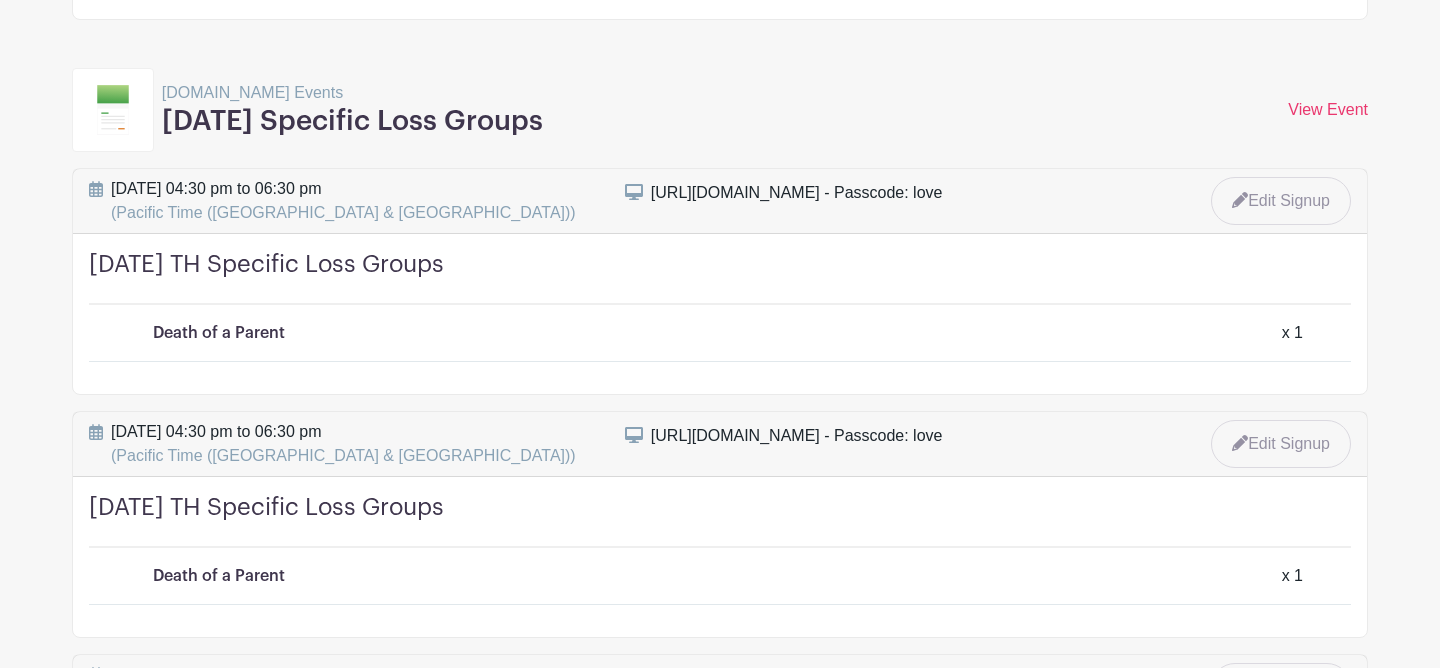 click on "[URL][DOMAIN_NAME]  -  Passcode: love" at bounding box center (881, 201) 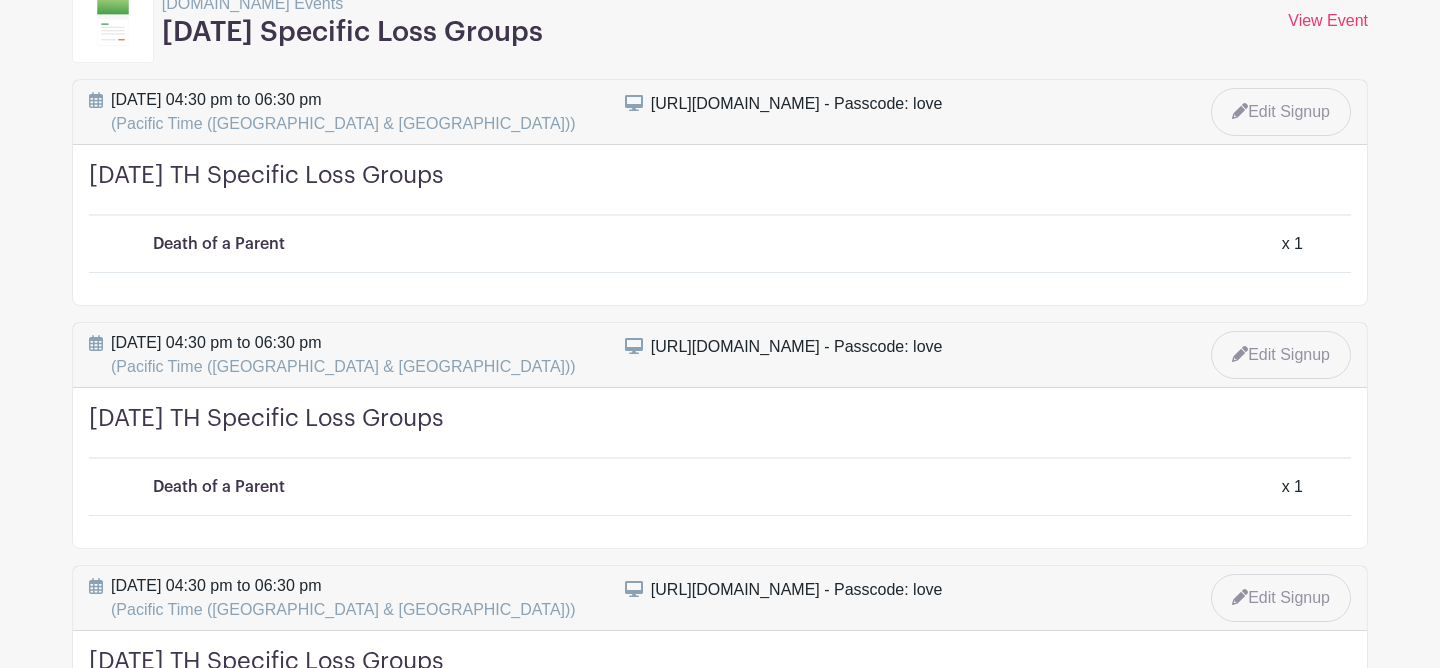 scroll, scrollTop: 2629, scrollLeft: 0, axis: vertical 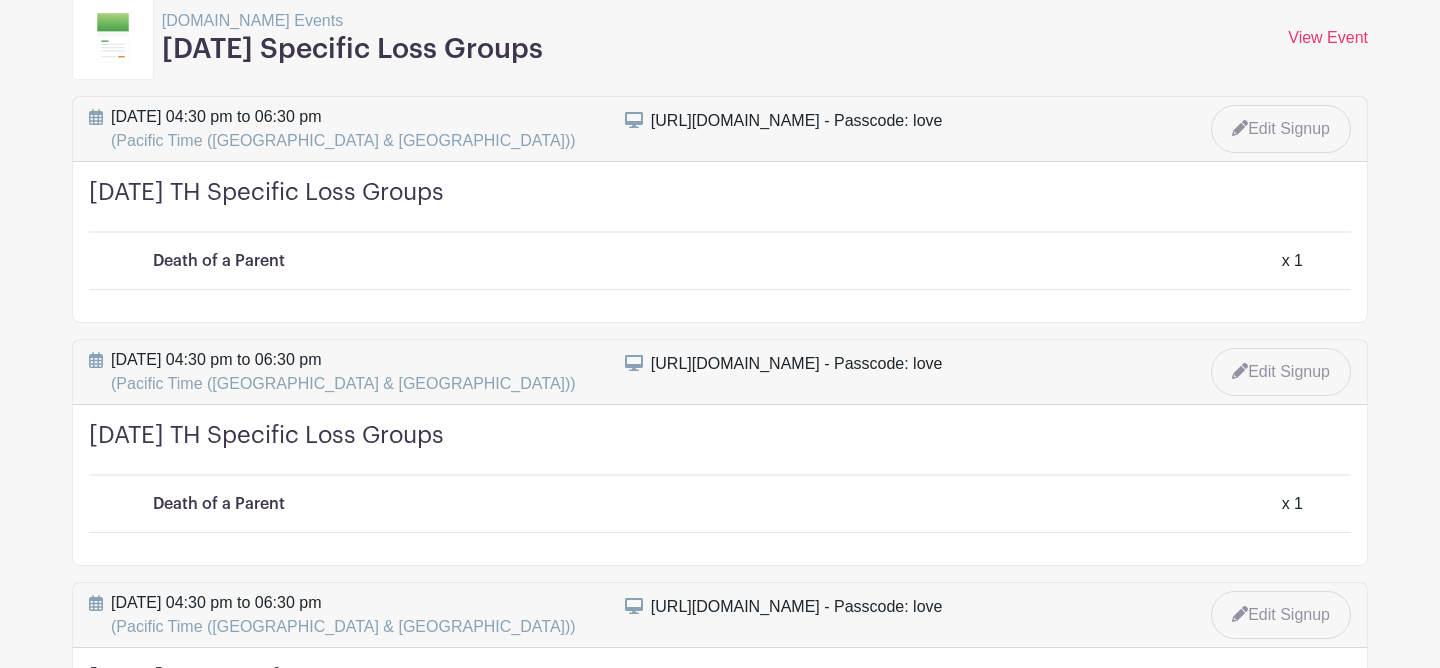 click at bounding box center [113, 38] 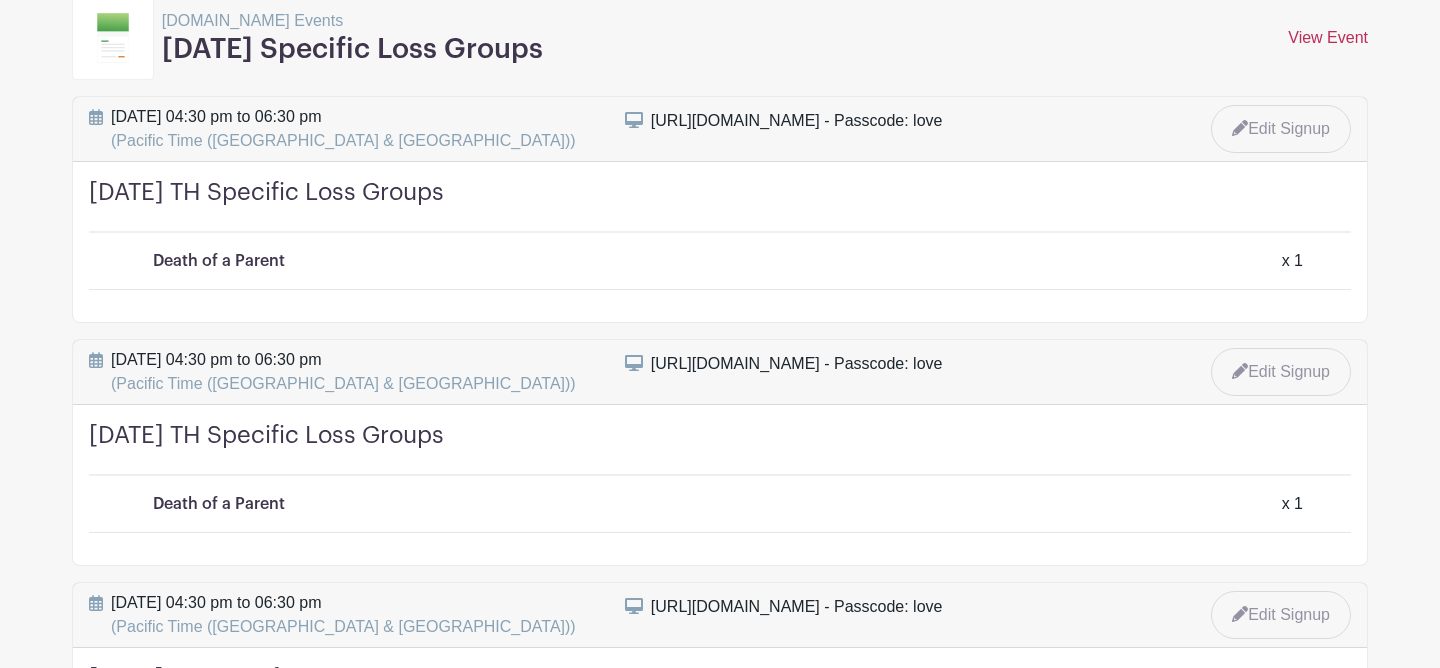 click on "View Event" at bounding box center [1328, 37] 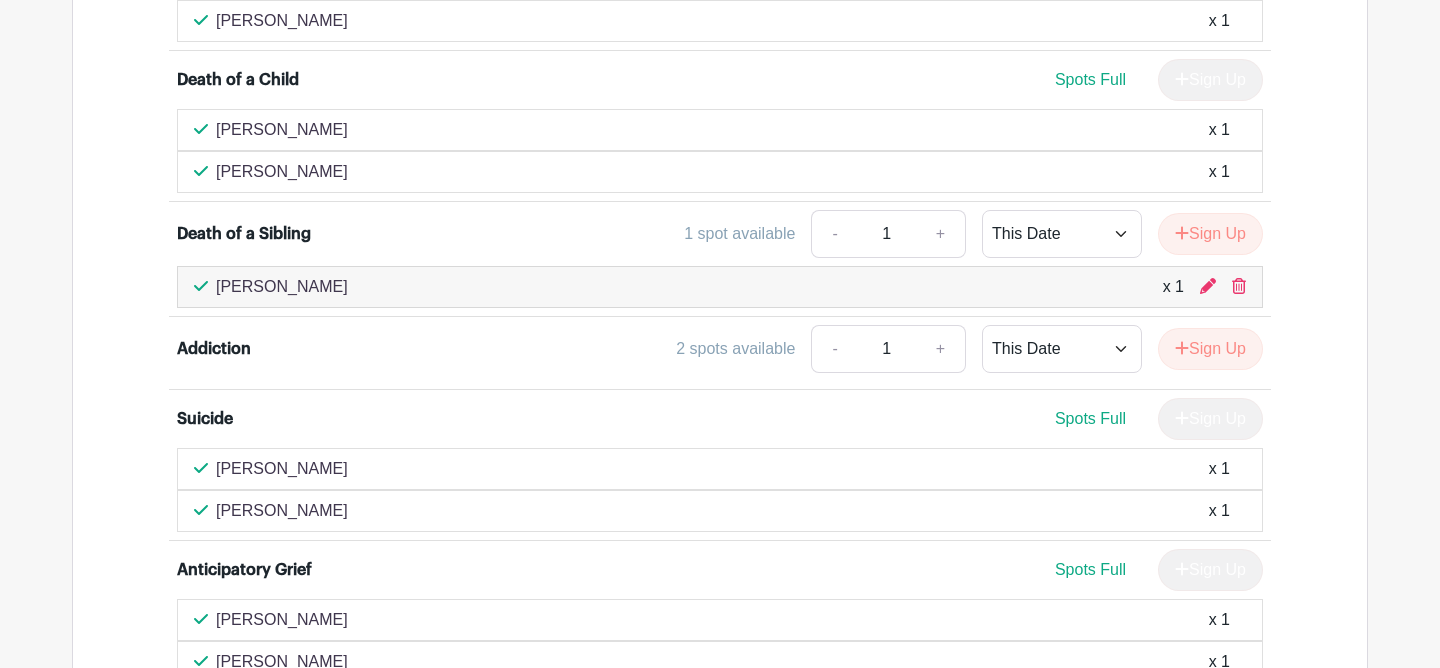 scroll, scrollTop: 1516, scrollLeft: 0, axis: vertical 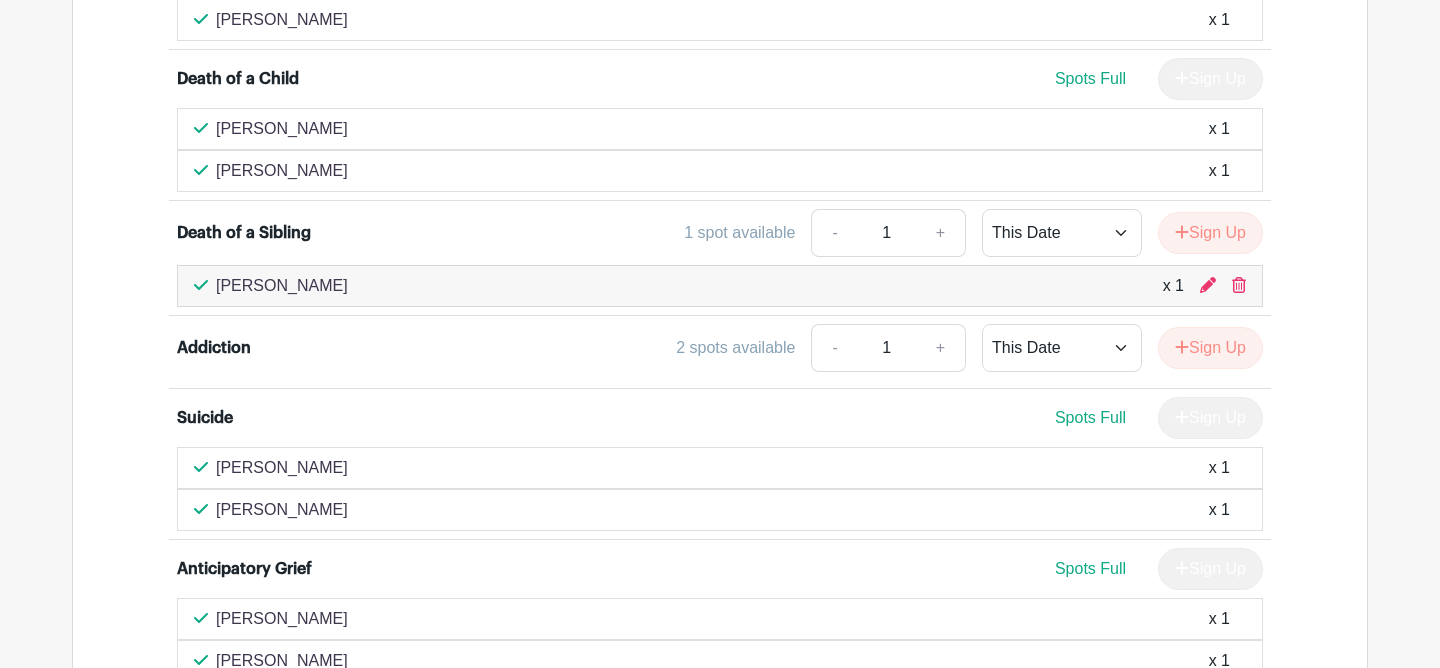 click on "Barbara Hoyer
x 1" at bounding box center [720, 286] 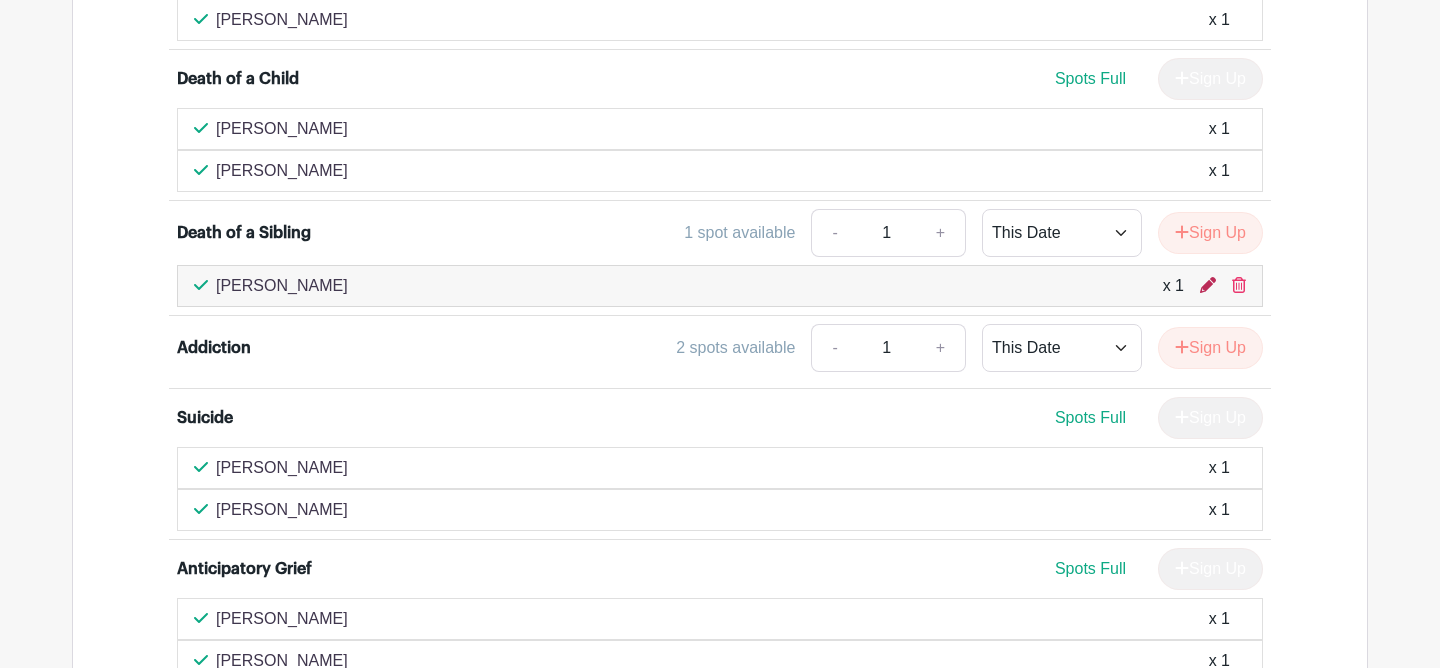 click 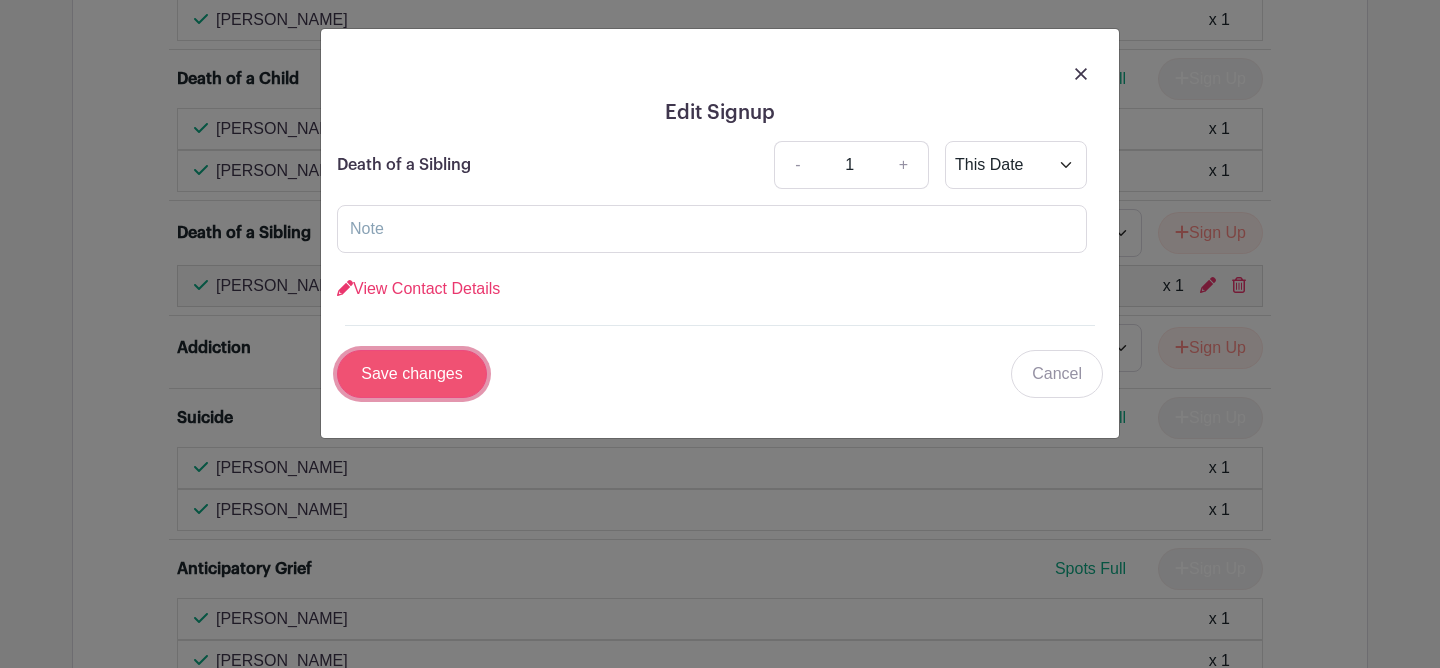 click on "Save changes" at bounding box center (412, 374) 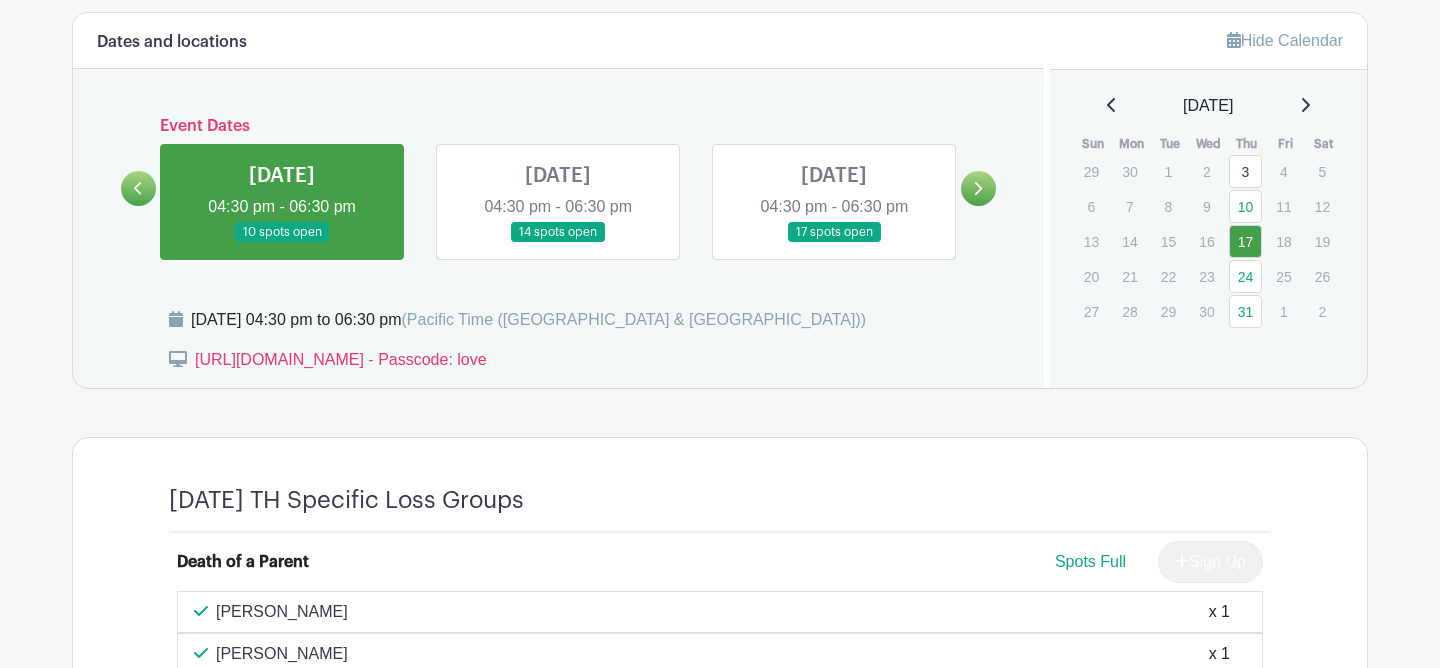scroll, scrollTop: 733, scrollLeft: 0, axis: vertical 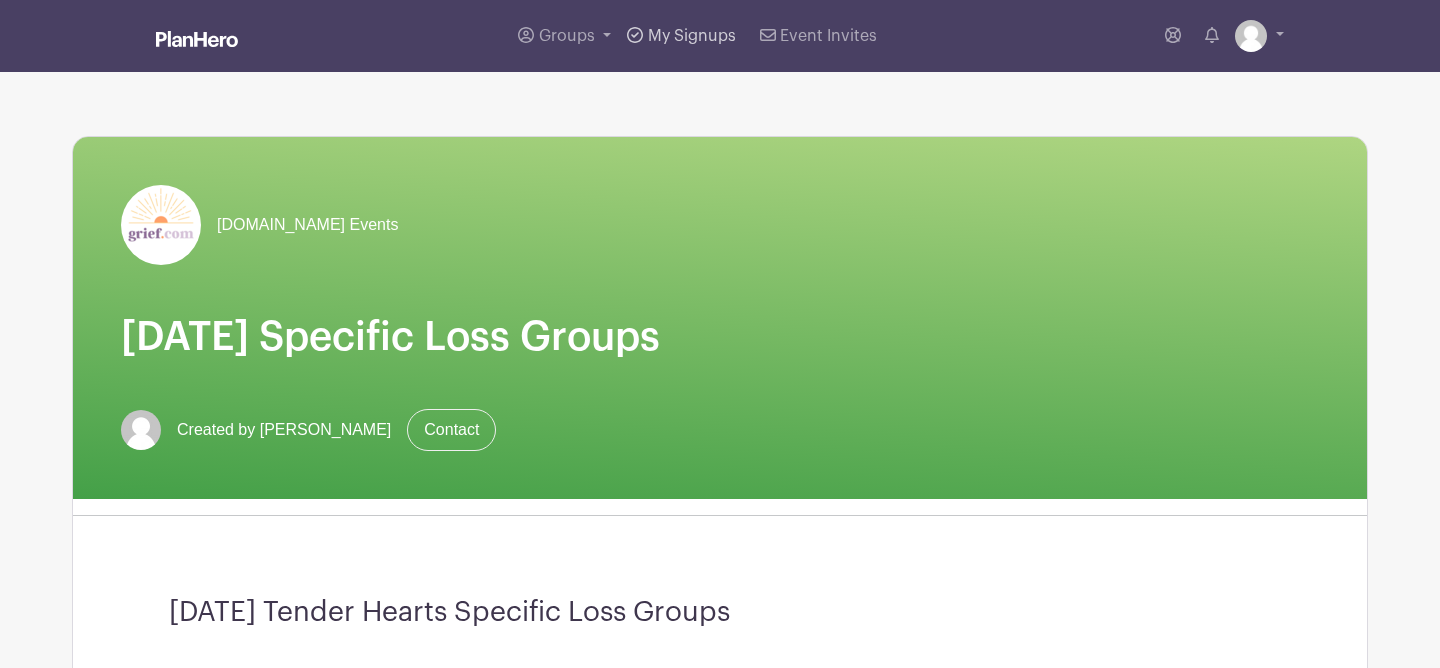 click on "My Signups" at bounding box center (681, 36) 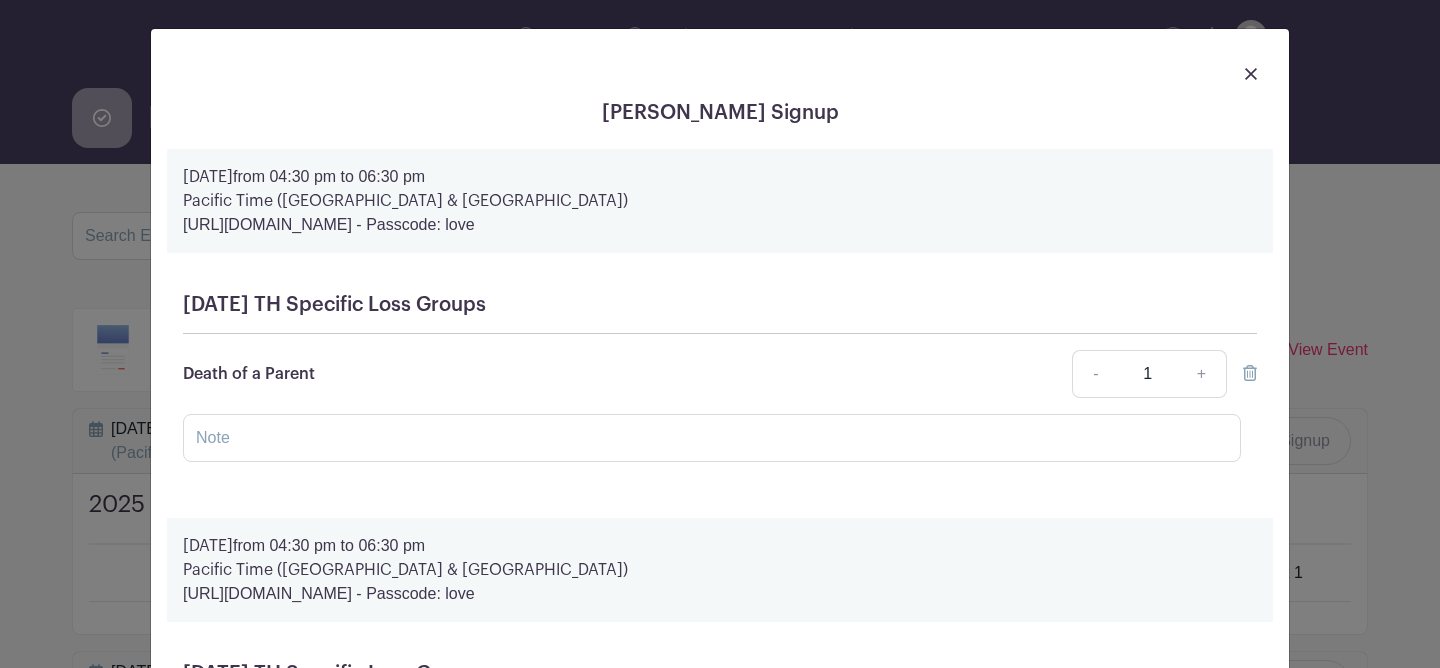 click on "Barbara Hoyer's Signup
Thursday, August 14, 2025
from 04:30 pm
to 06:30 pm
Pacific Time (US & Canada)
https://us02web.zoom.us/j/81615852669  -  Passcode: love
Thursday TH Specific Loss Groups
Death of a Parent
-
1
+
This Date" at bounding box center (720, 334) 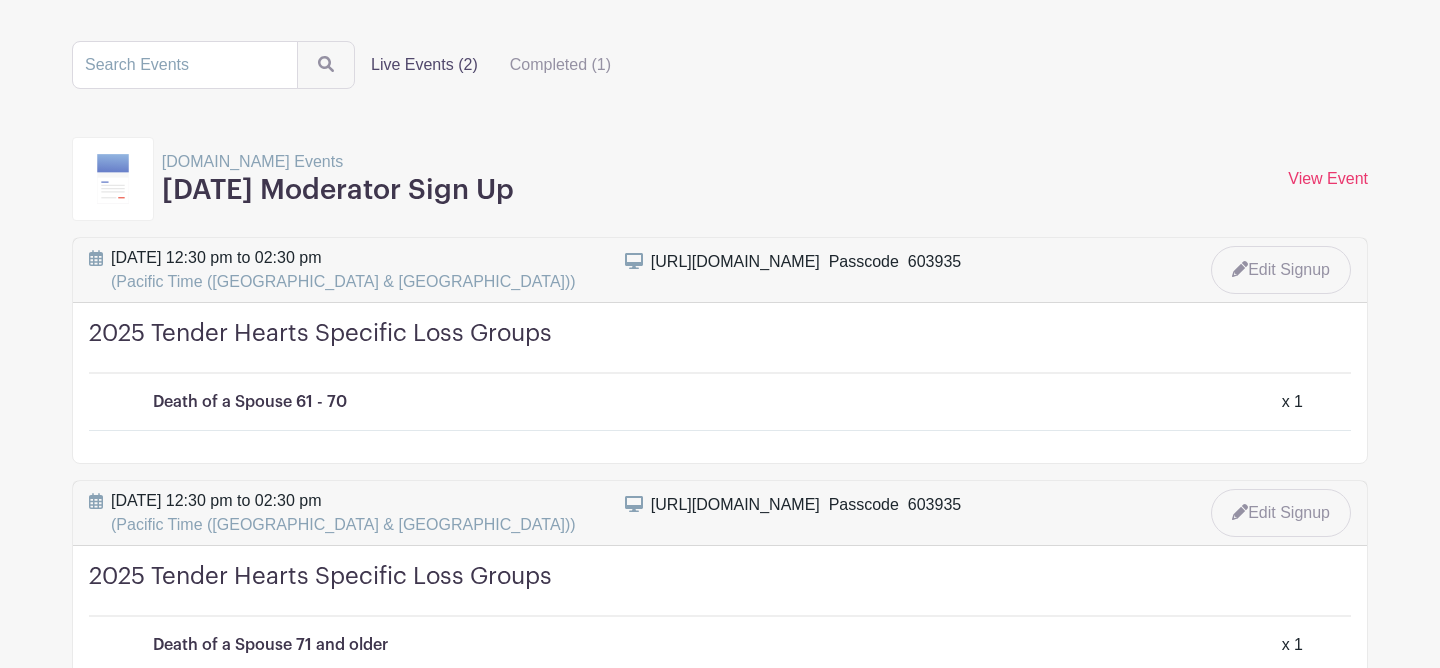 scroll, scrollTop: 174, scrollLeft: 0, axis: vertical 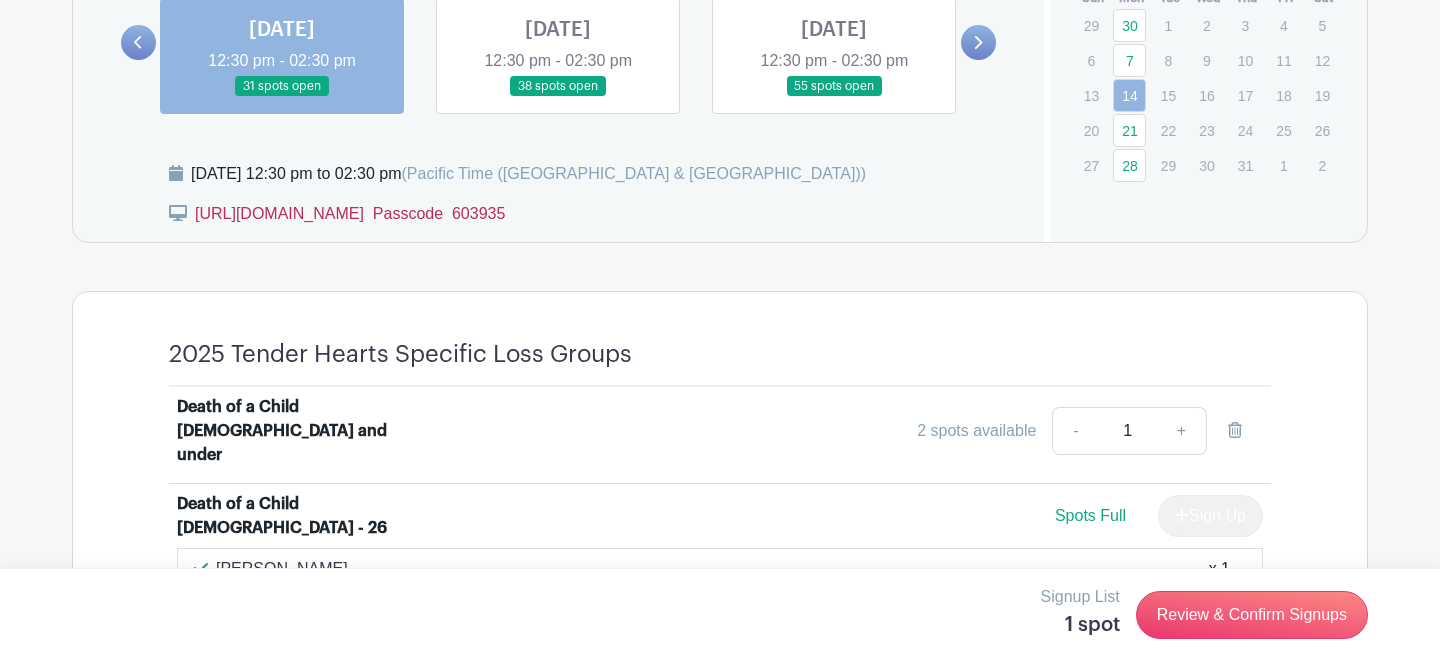 click on "[URL][DOMAIN_NAME]  Passcode  603935" at bounding box center [350, 213] 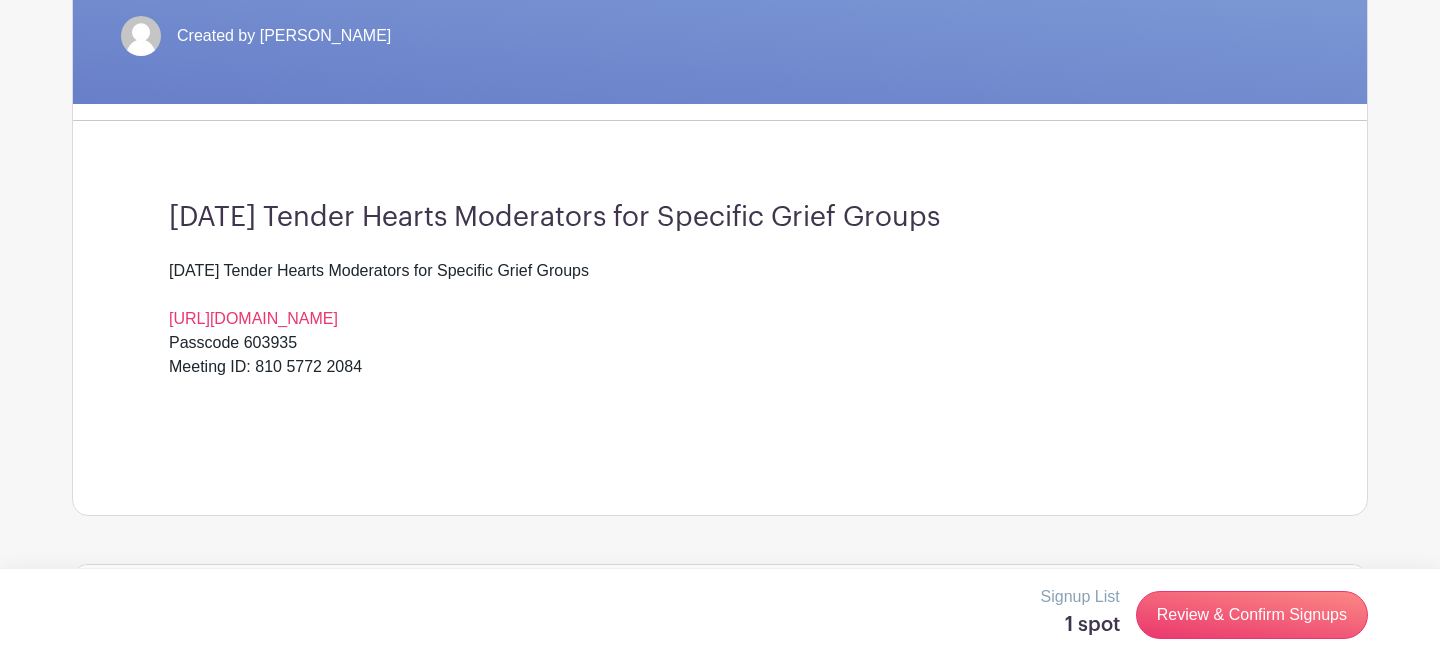 scroll, scrollTop: 0, scrollLeft: 0, axis: both 